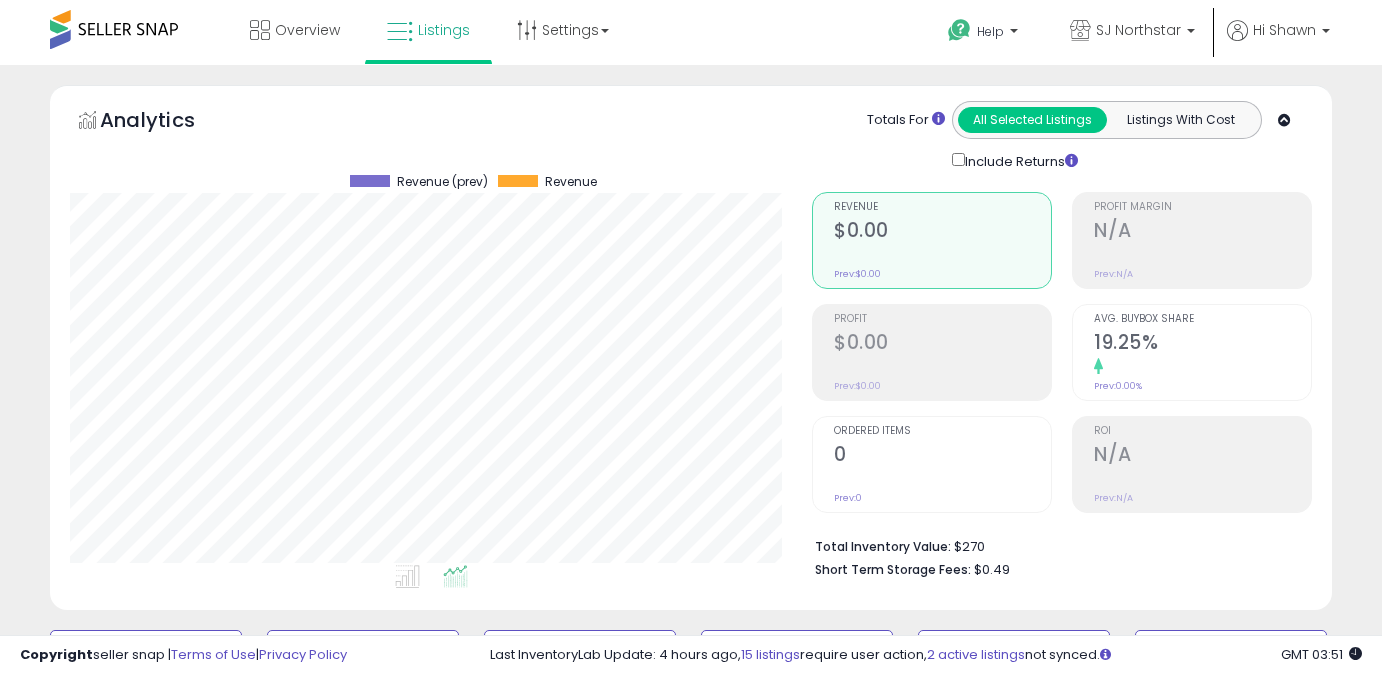 scroll, scrollTop: 746, scrollLeft: 0, axis: vertical 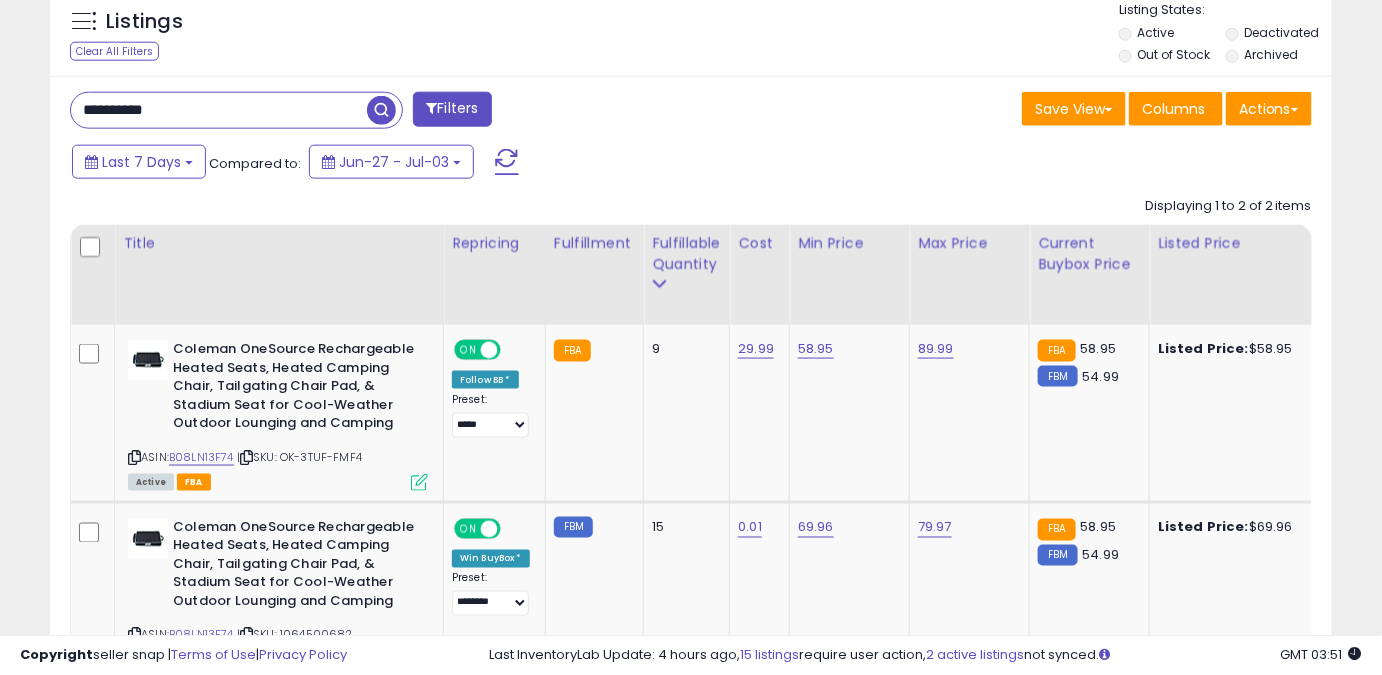 drag, startPoint x: 189, startPoint y: 117, endPoint x: 1, endPoint y: 116, distance: 188.00266 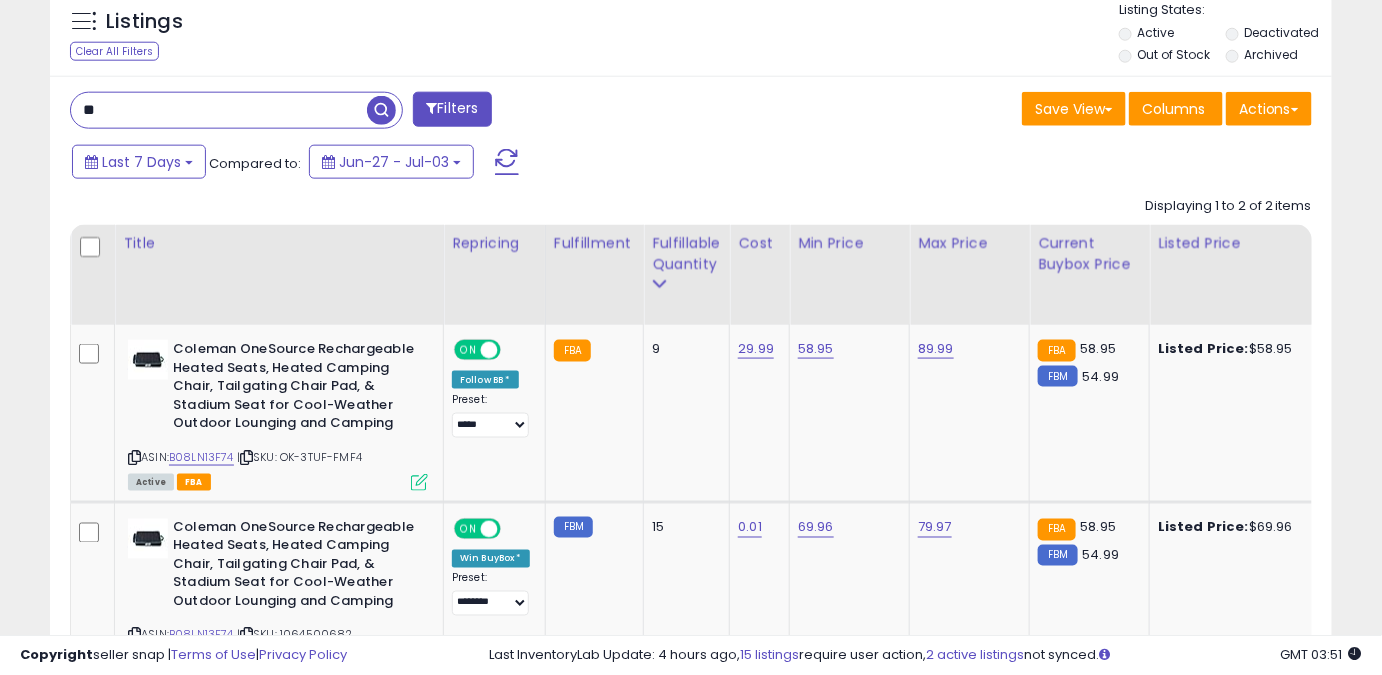 type on "*" 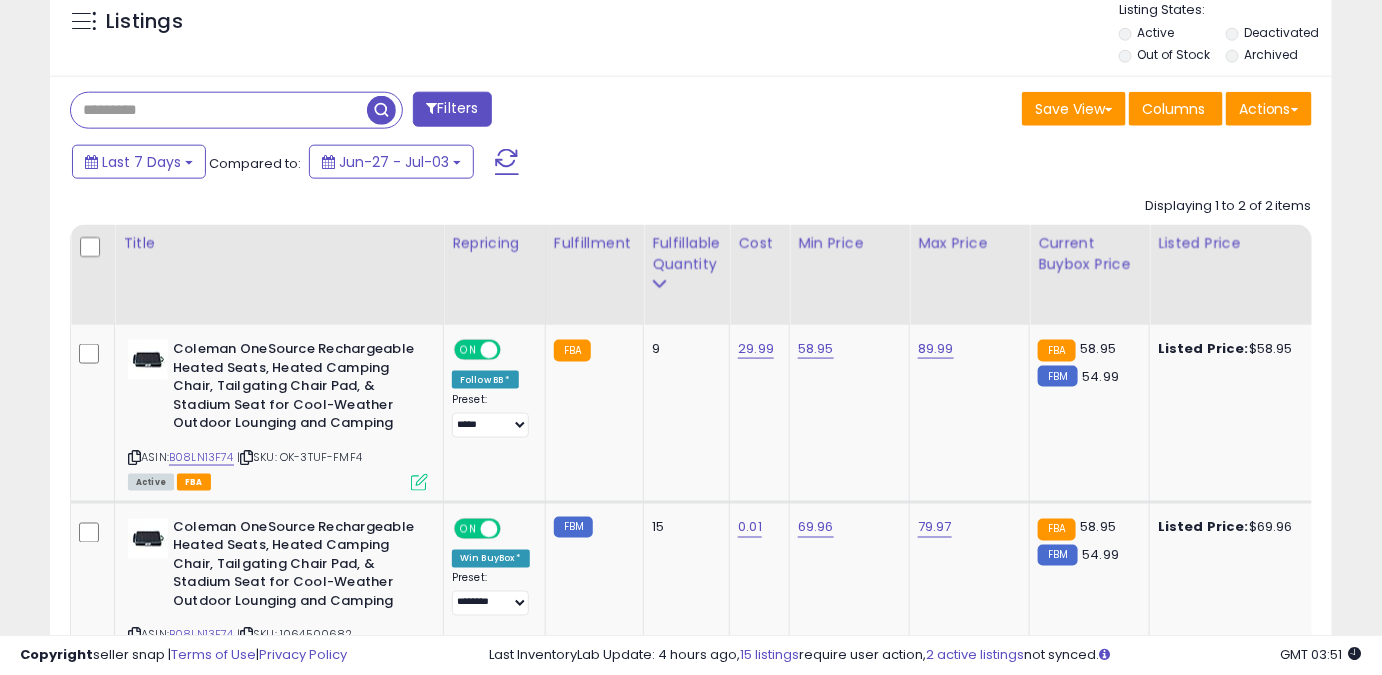paste on "**********" 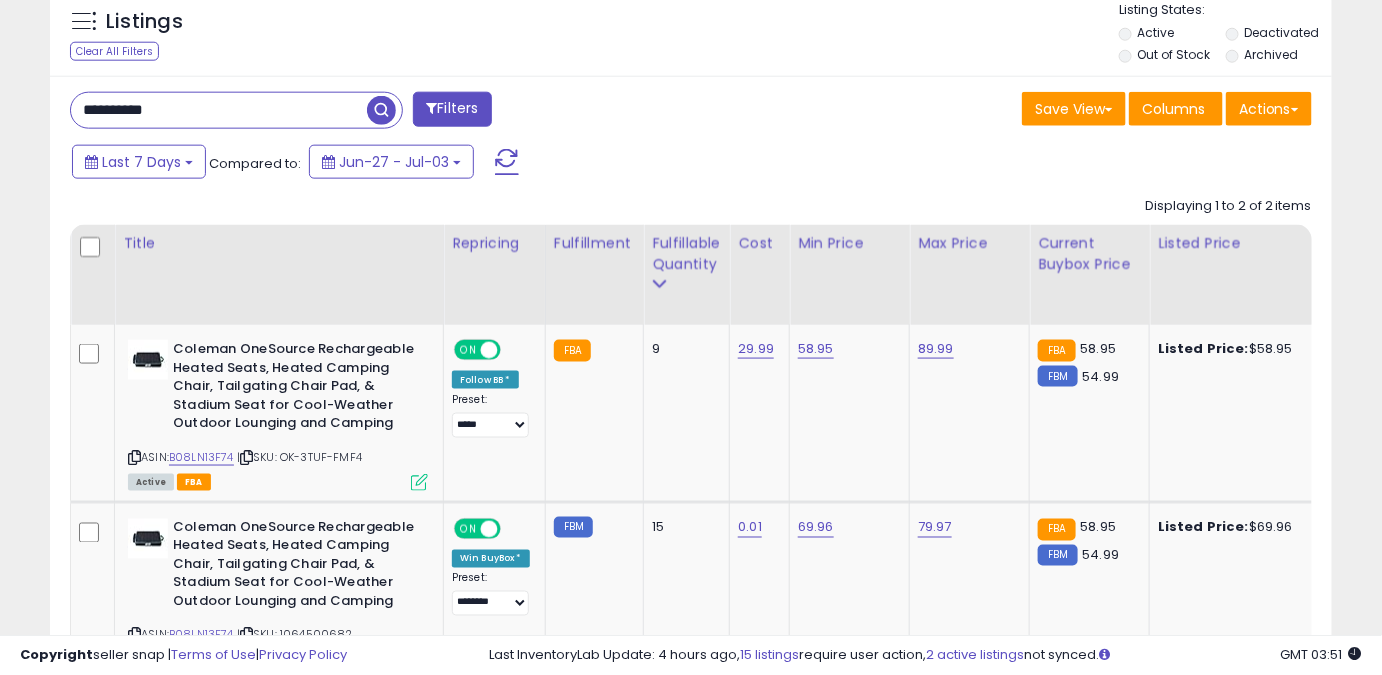 scroll, scrollTop: 999589, scrollLeft: 999249, axis: both 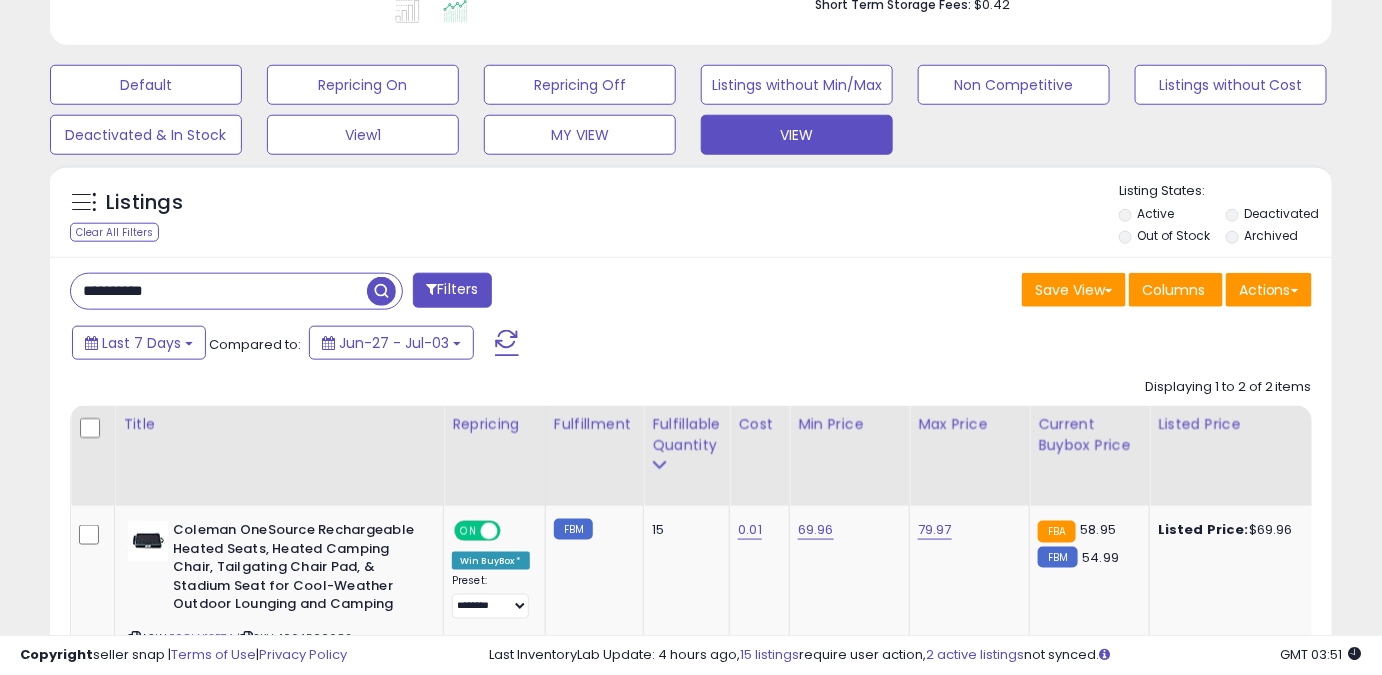 drag, startPoint x: 183, startPoint y: 297, endPoint x: 0, endPoint y: 293, distance: 183.04372 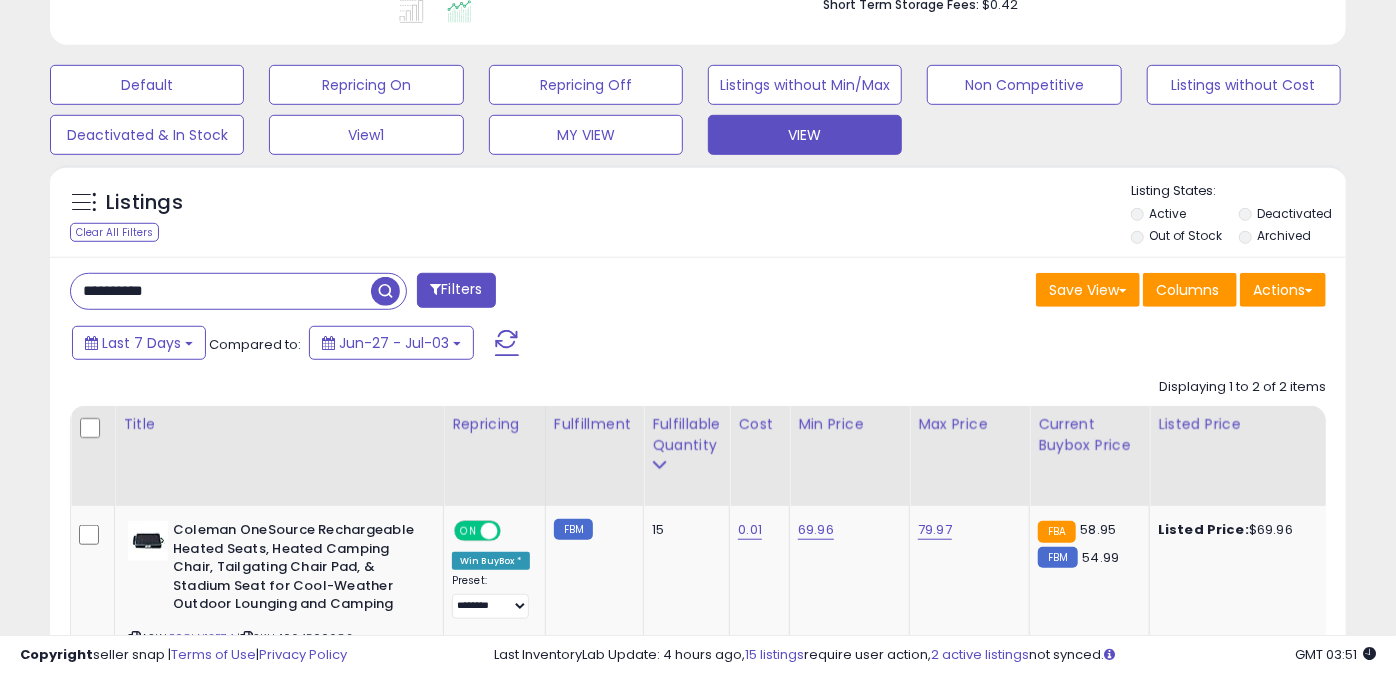 scroll, scrollTop: 999589, scrollLeft: 999249, axis: both 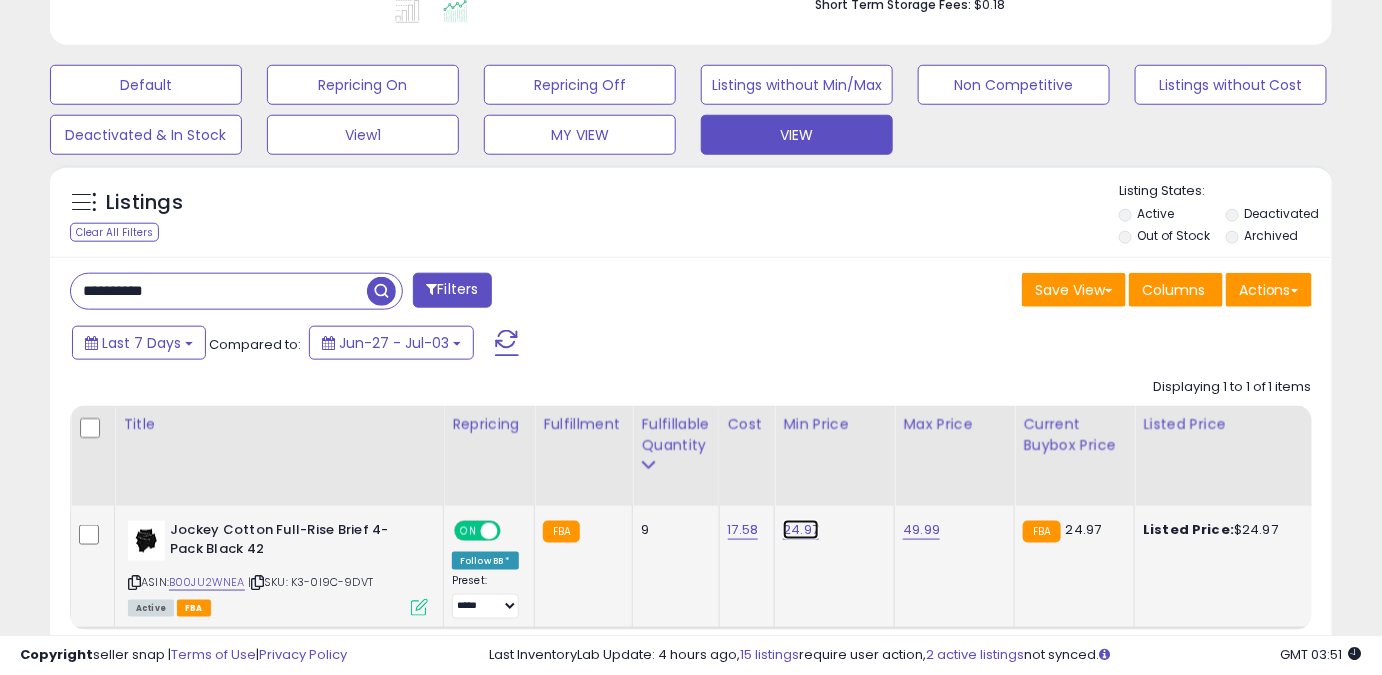 click on "24.97" at bounding box center (801, 530) 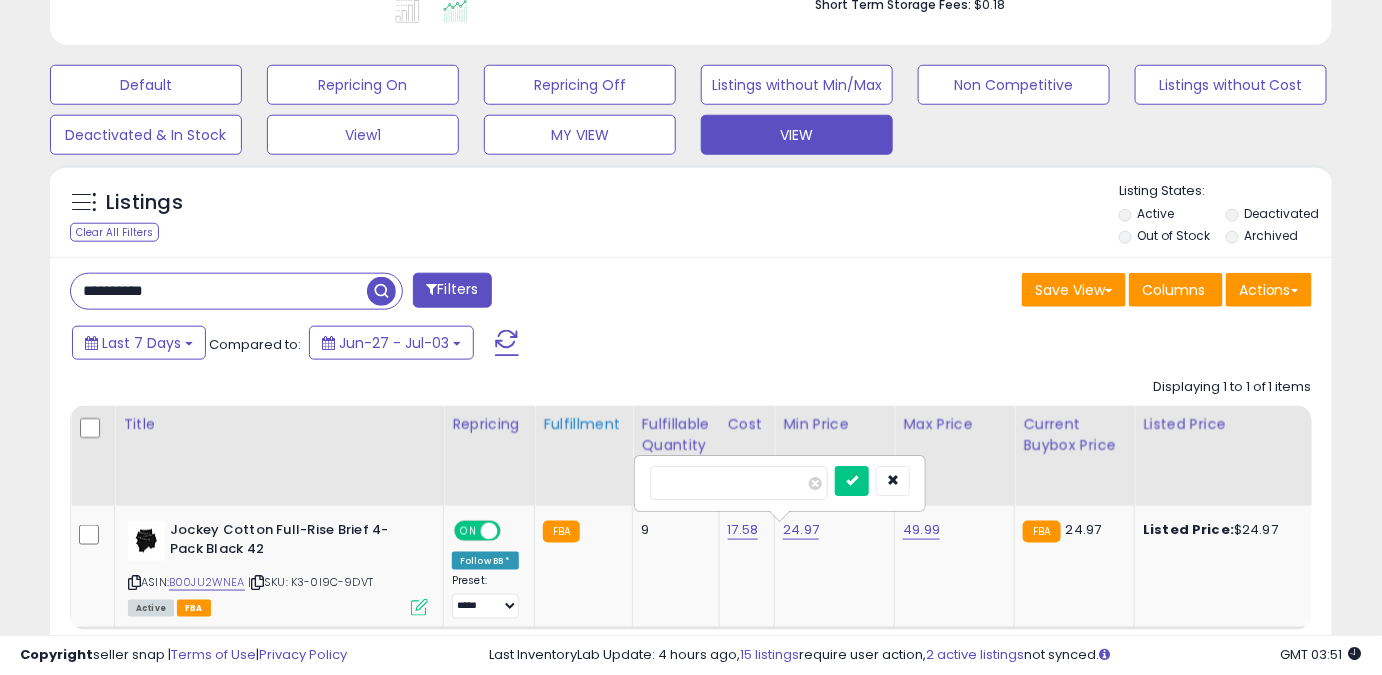 drag, startPoint x: 735, startPoint y: 487, endPoint x: 616, endPoint y: 498, distance: 119.507324 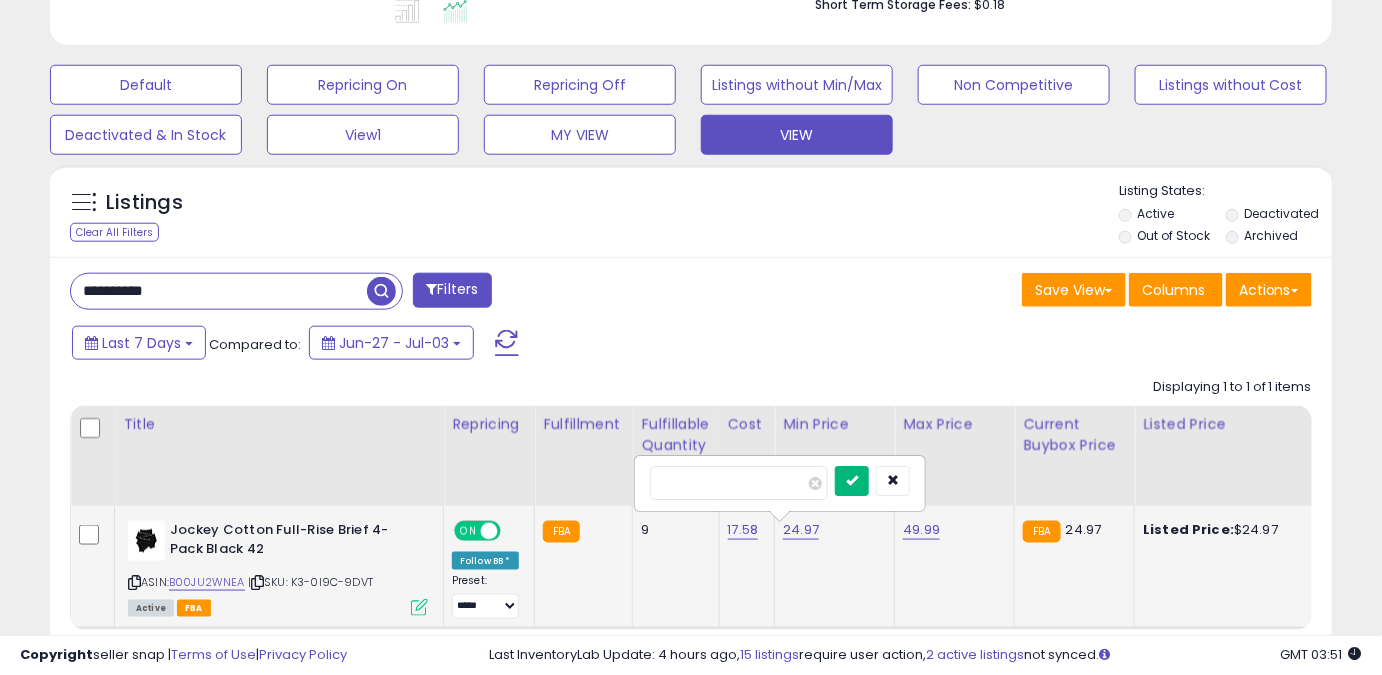 type on "*****" 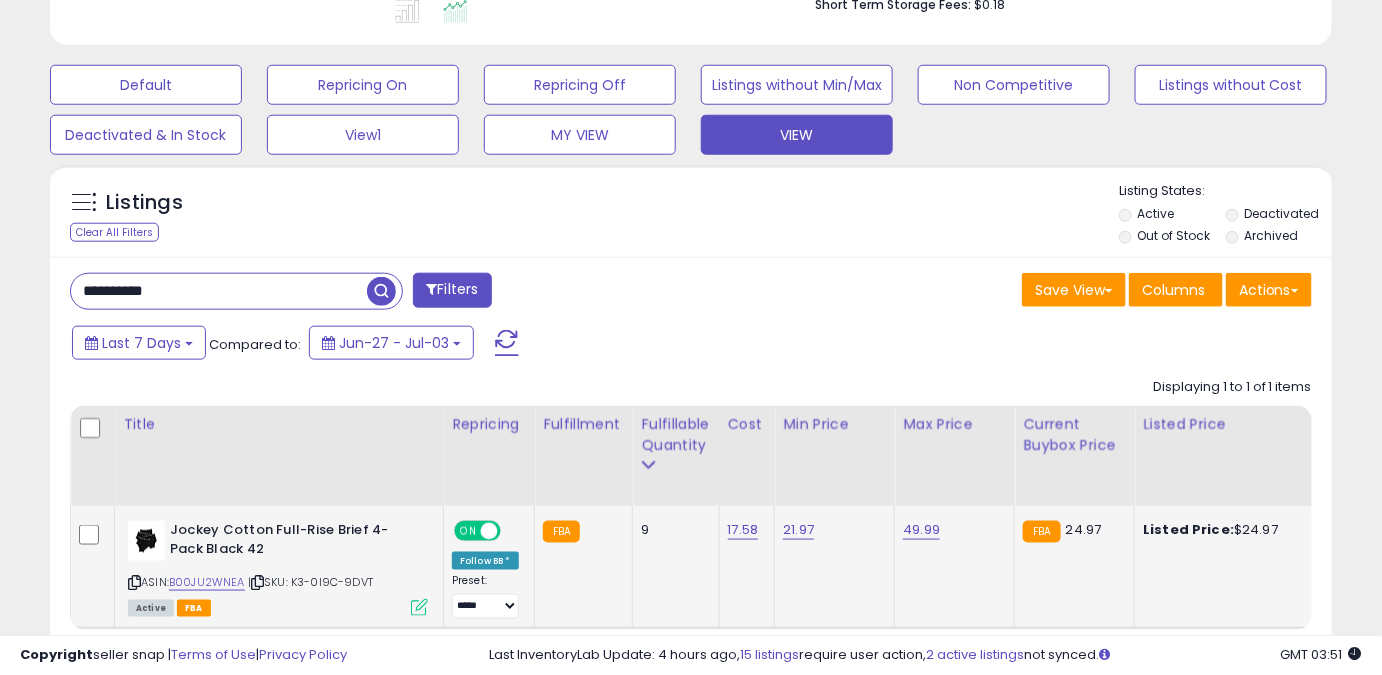 drag, startPoint x: 345, startPoint y: 281, endPoint x: 0, endPoint y: 294, distance: 345.24484 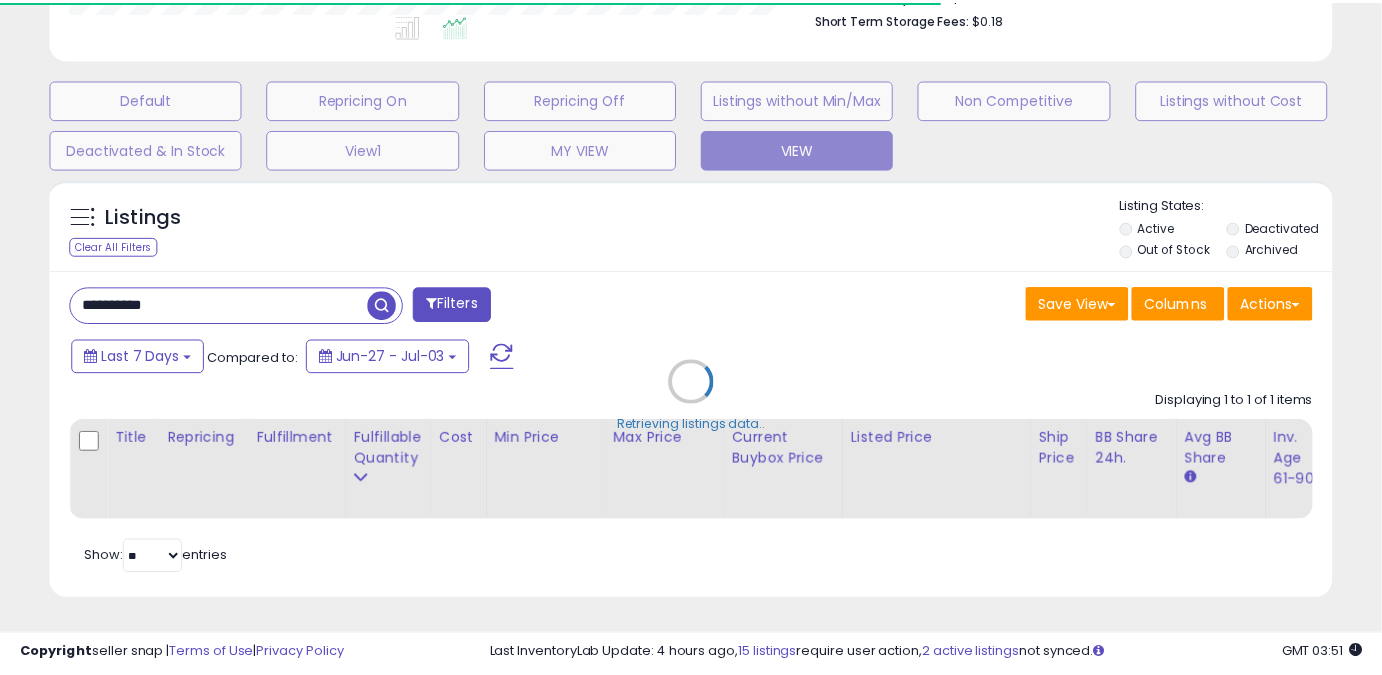 scroll, scrollTop: 410, scrollLeft: 741, axis: both 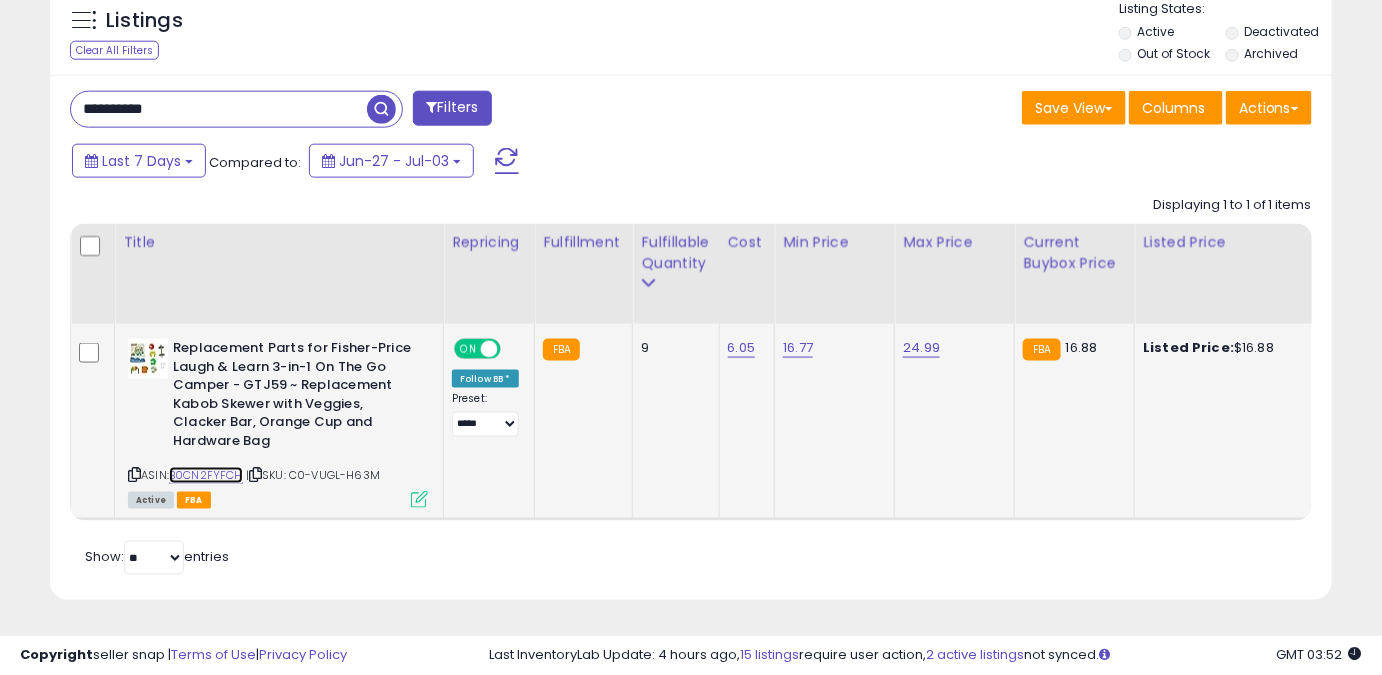 click on "B0CN2FYFCH" at bounding box center (206, 475) 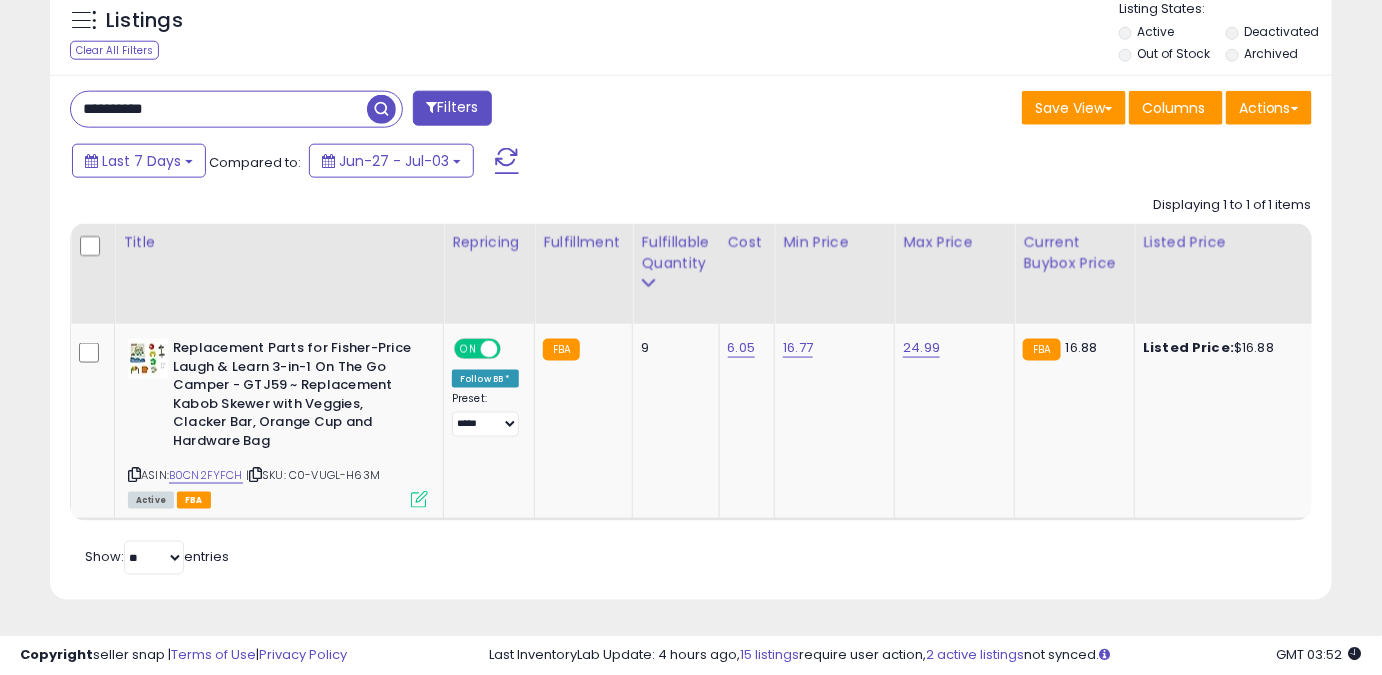 drag, startPoint x: 245, startPoint y: 101, endPoint x: 0, endPoint y: 135, distance: 247.34793 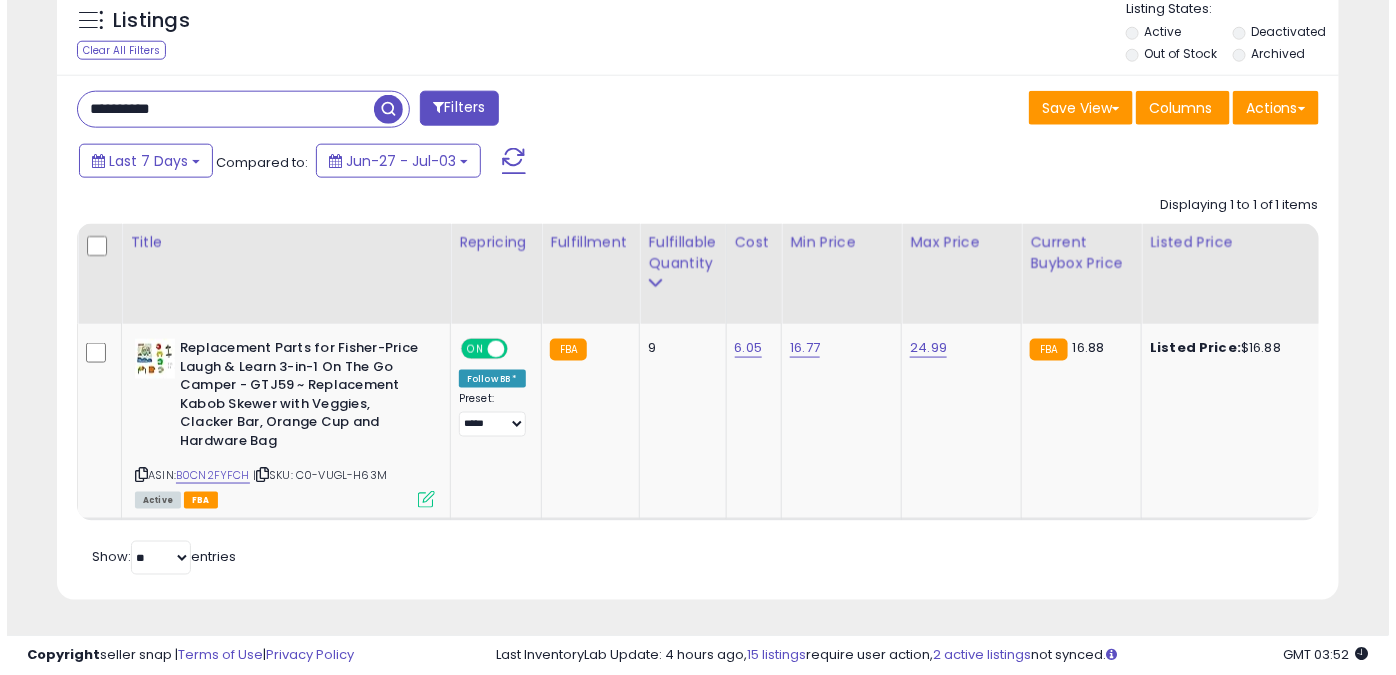 scroll, scrollTop: 565, scrollLeft: 0, axis: vertical 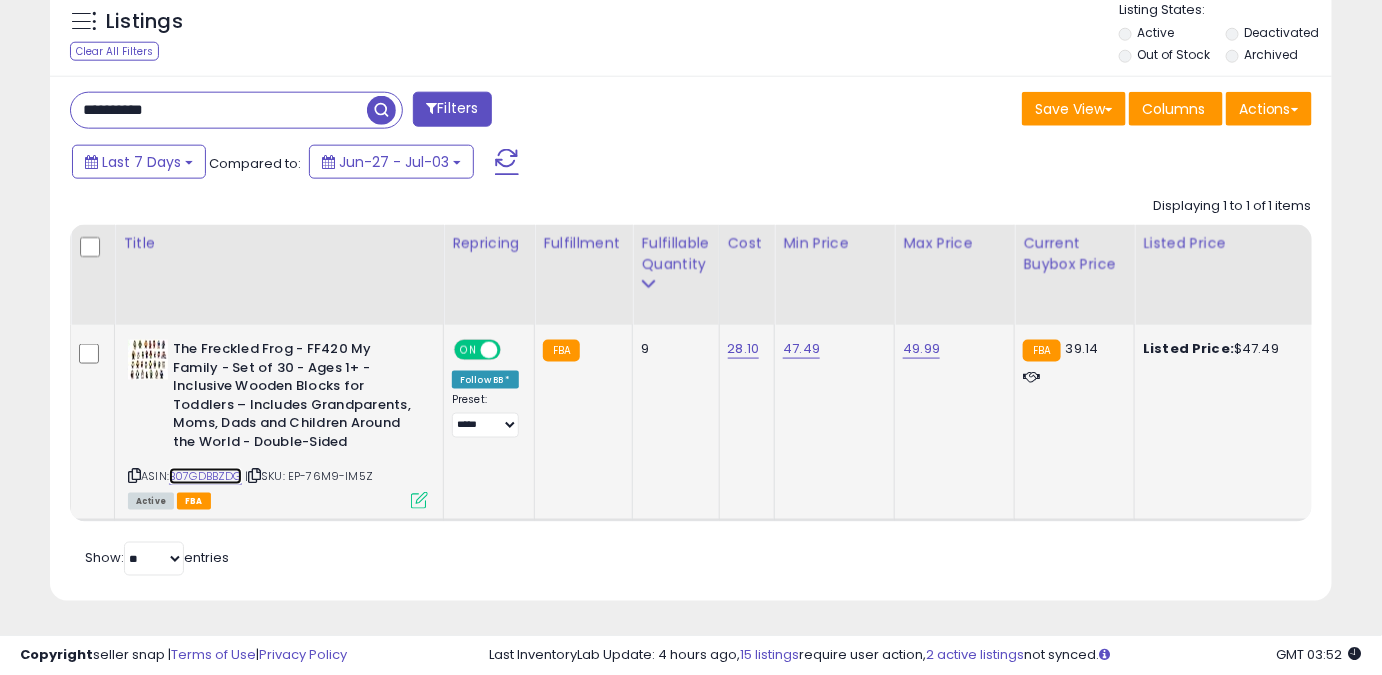 click on "B07GDBBZDG" at bounding box center (205, 476) 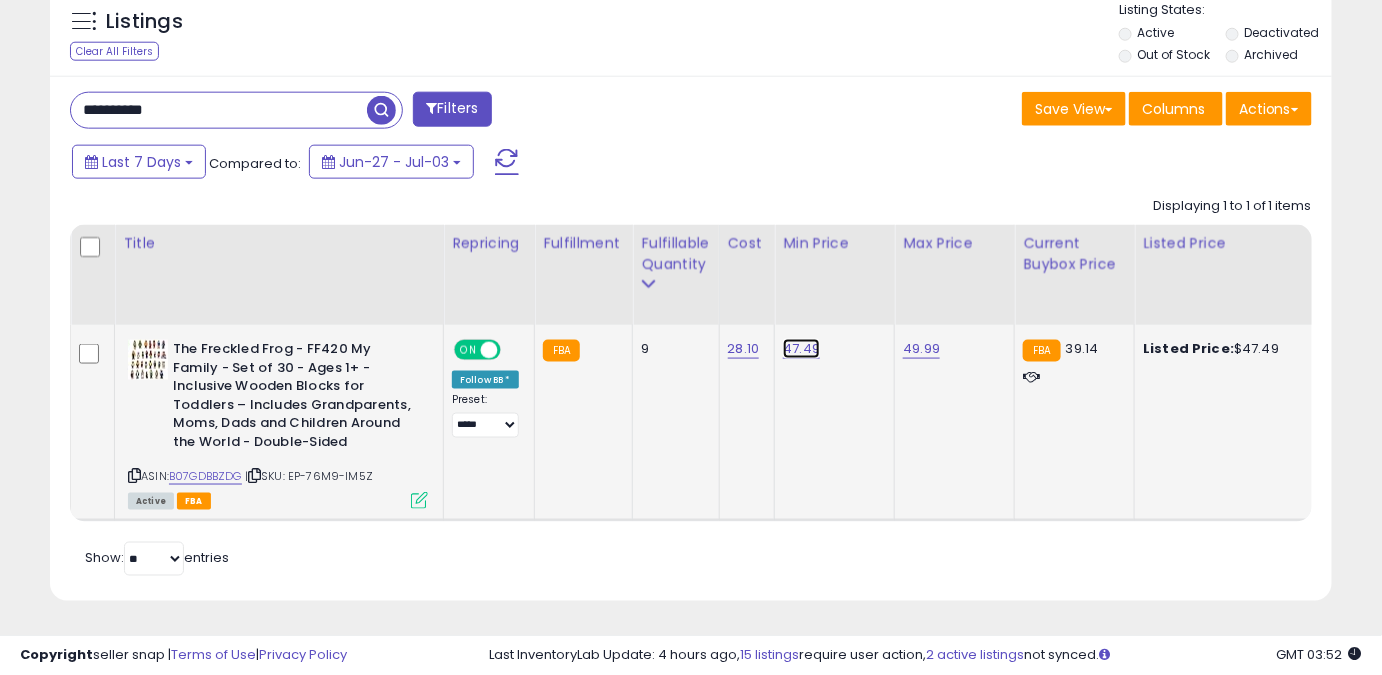 click on "47.49" at bounding box center [801, 349] 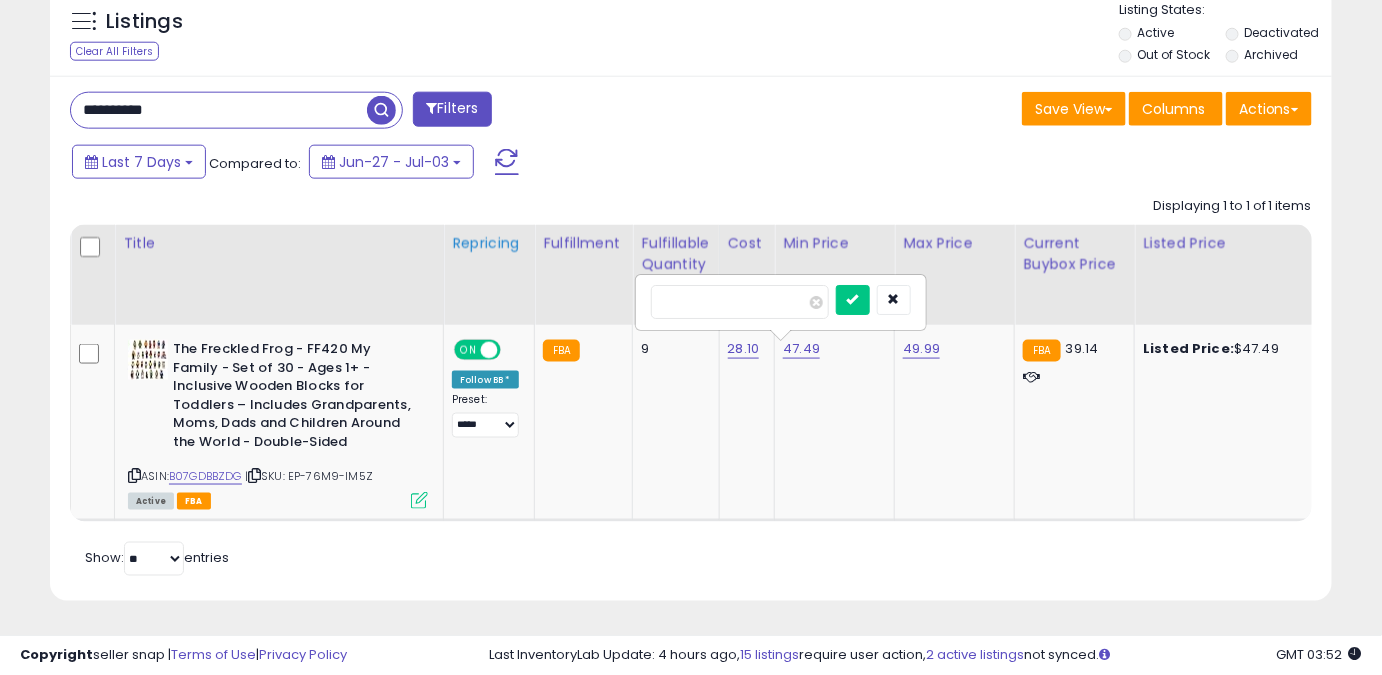 drag, startPoint x: 776, startPoint y: 305, endPoint x: 521, endPoint y: 316, distance: 255.23715 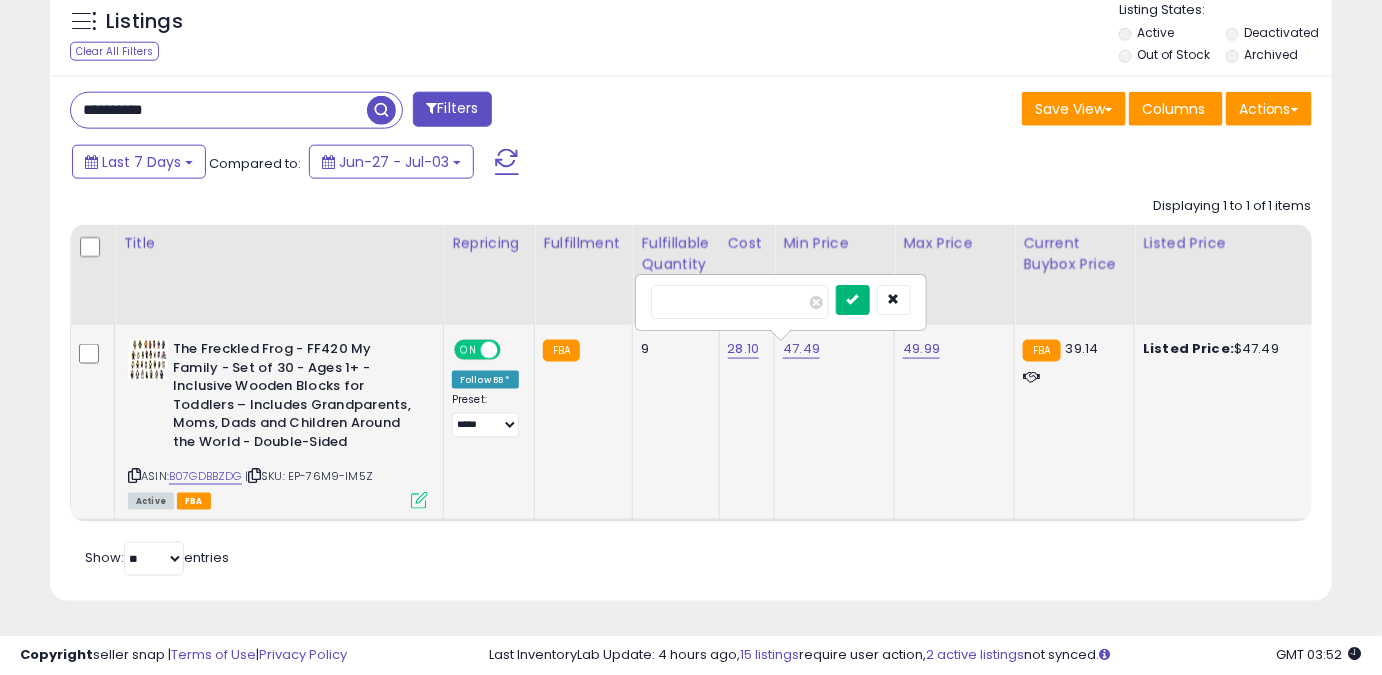 type on "*****" 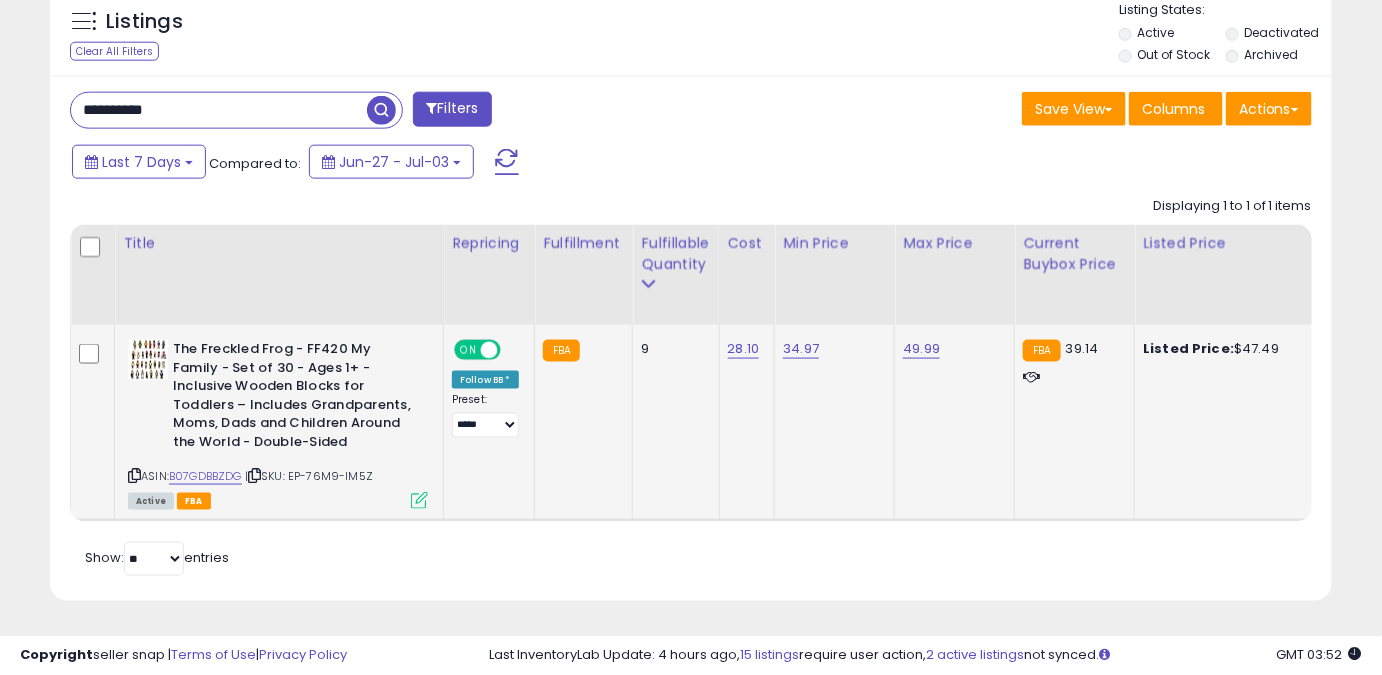 click on "49.99" 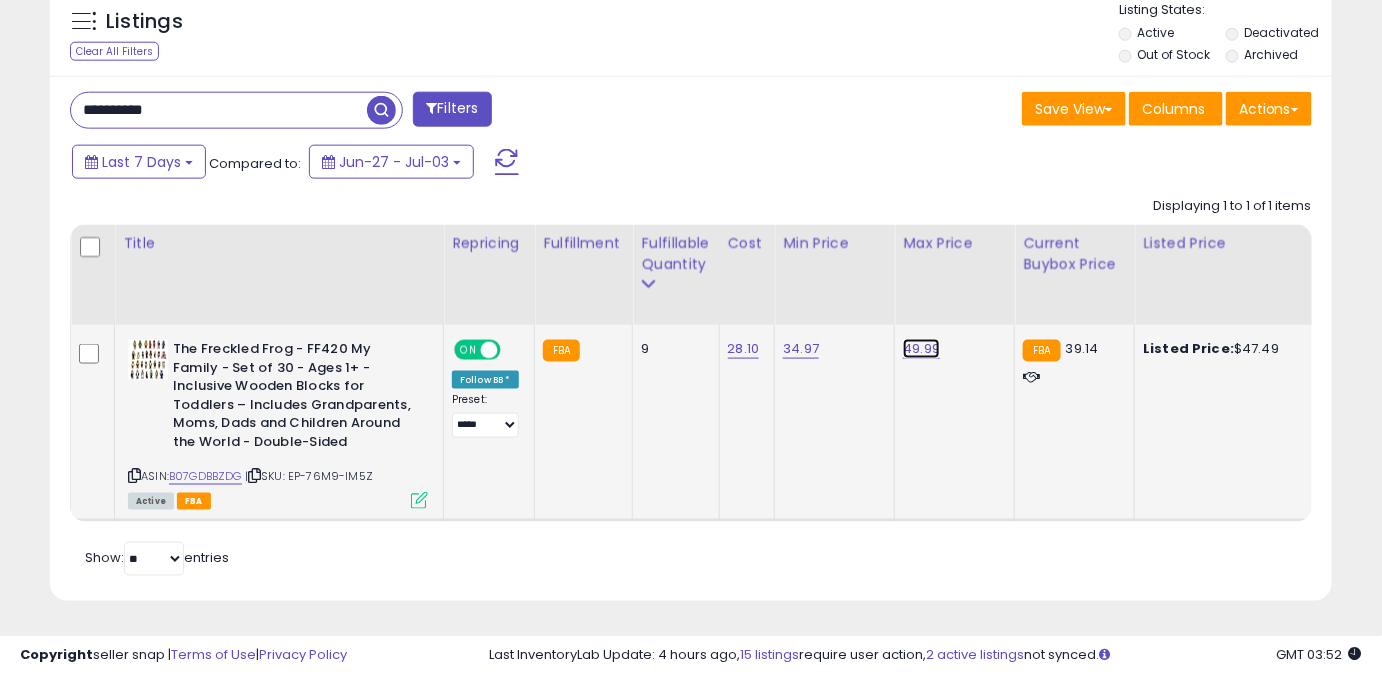 click on "49.99" at bounding box center (921, 349) 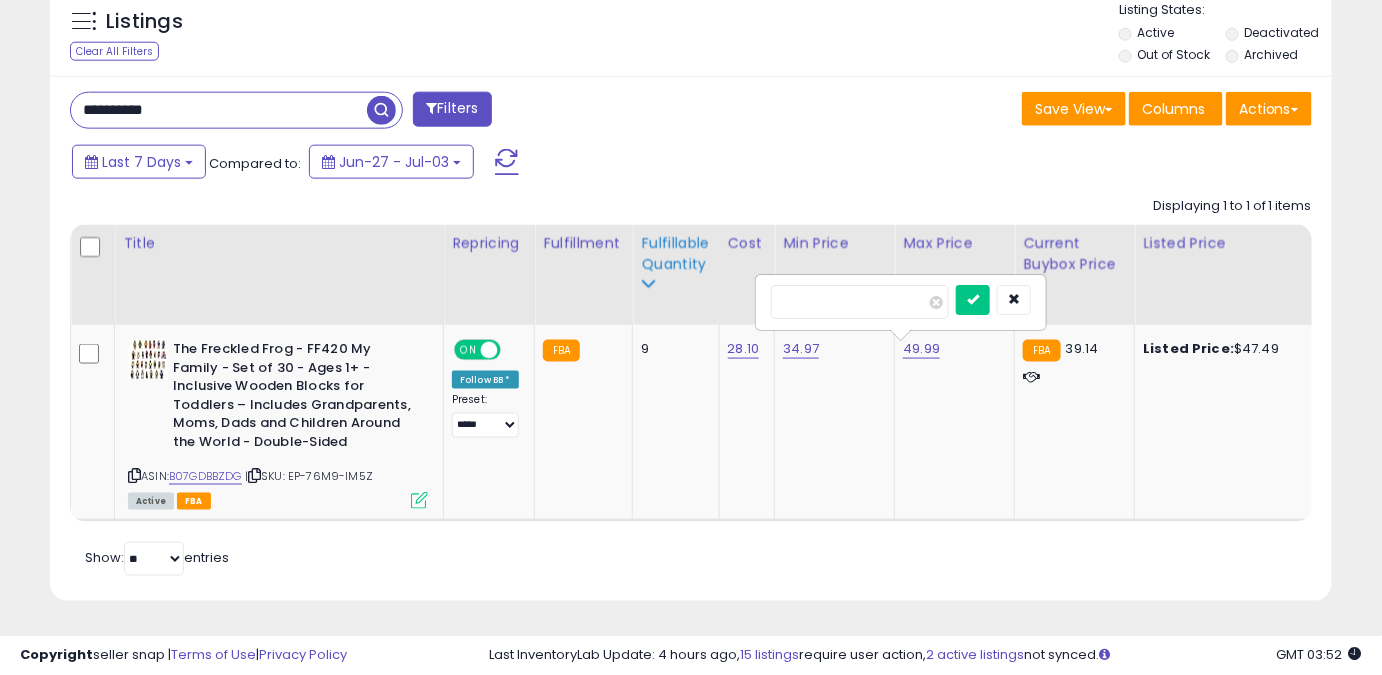 drag, startPoint x: 864, startPoint y: 300, endPoint x: 629, endPoint y: 268, distance: 237.16872 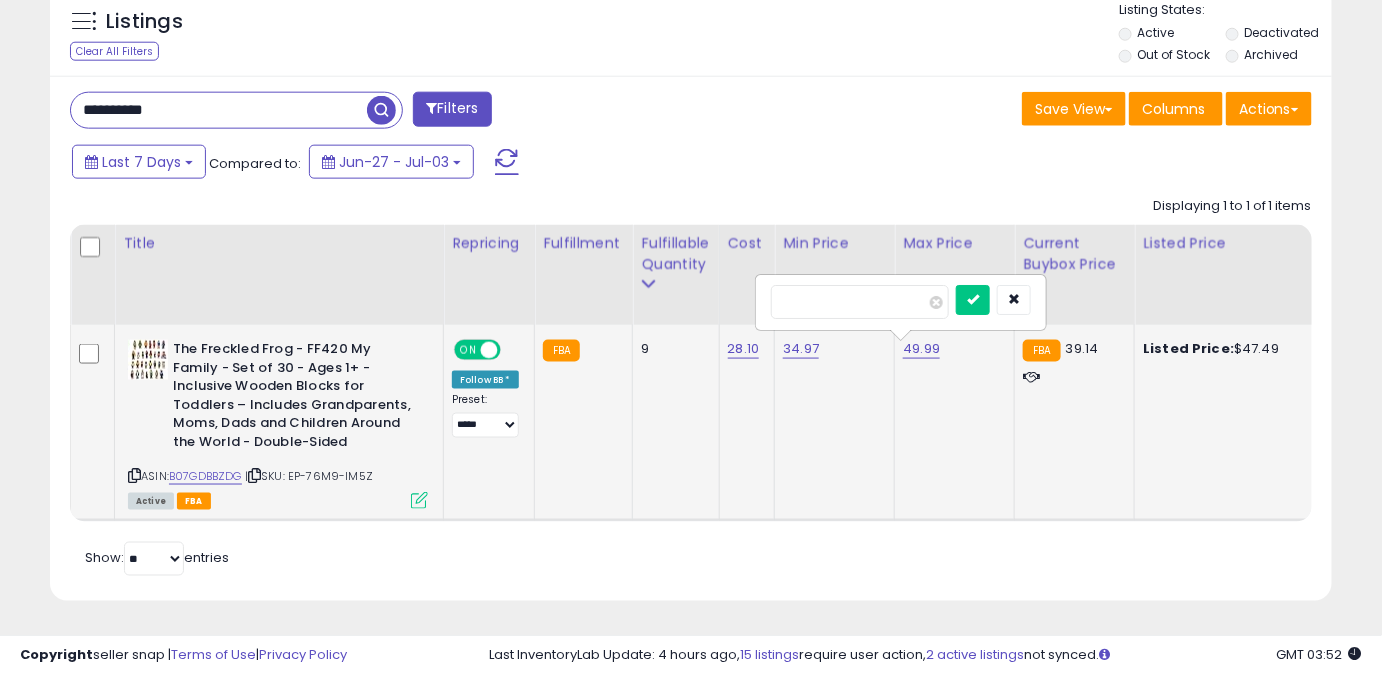 type on "*****" 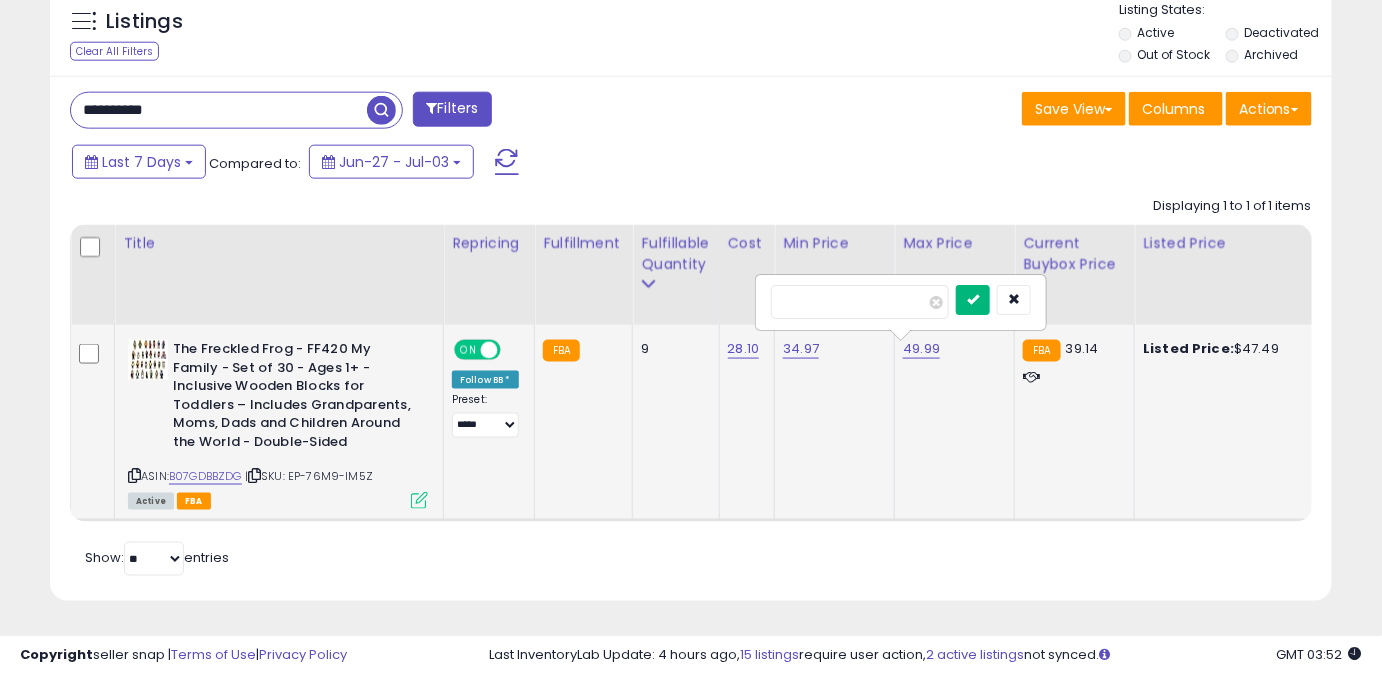 click at bounding box center (973, 300) 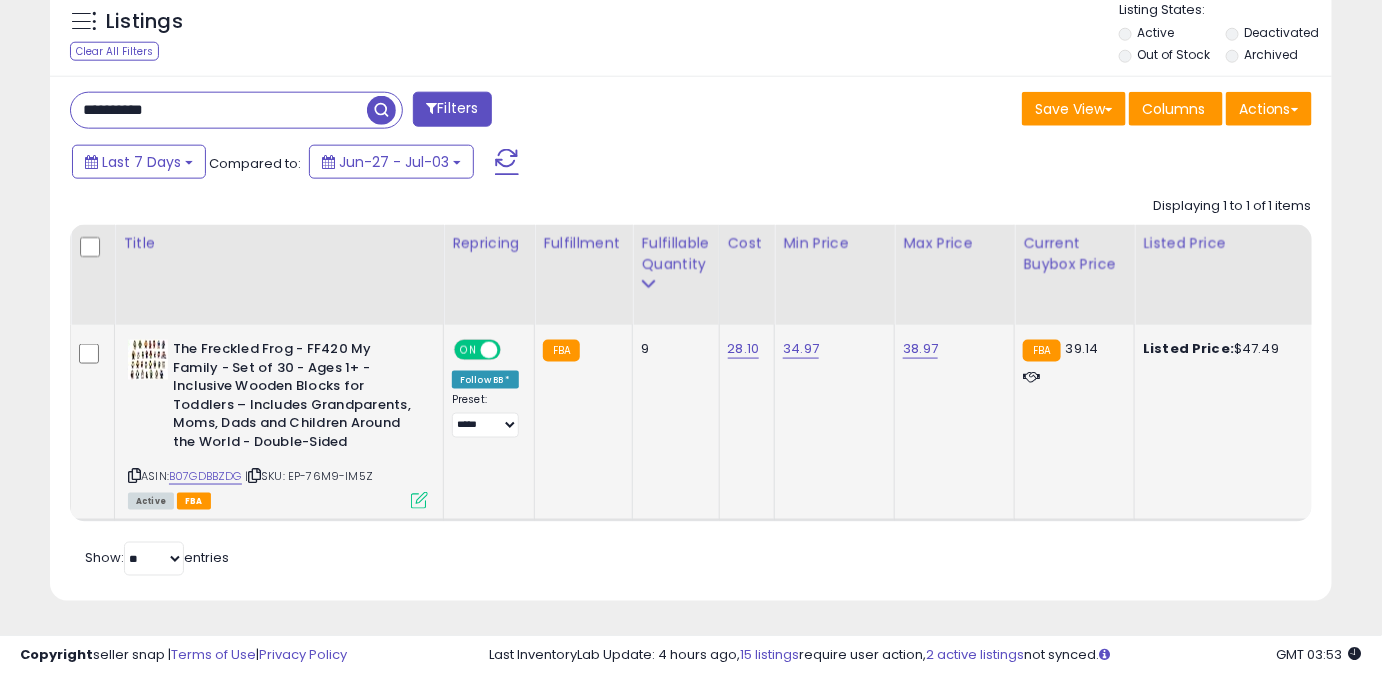 drag, startPoint x: 242, startPoint y: 102, endPoint x: 0, endPoint y: 167, distance: 250.57733 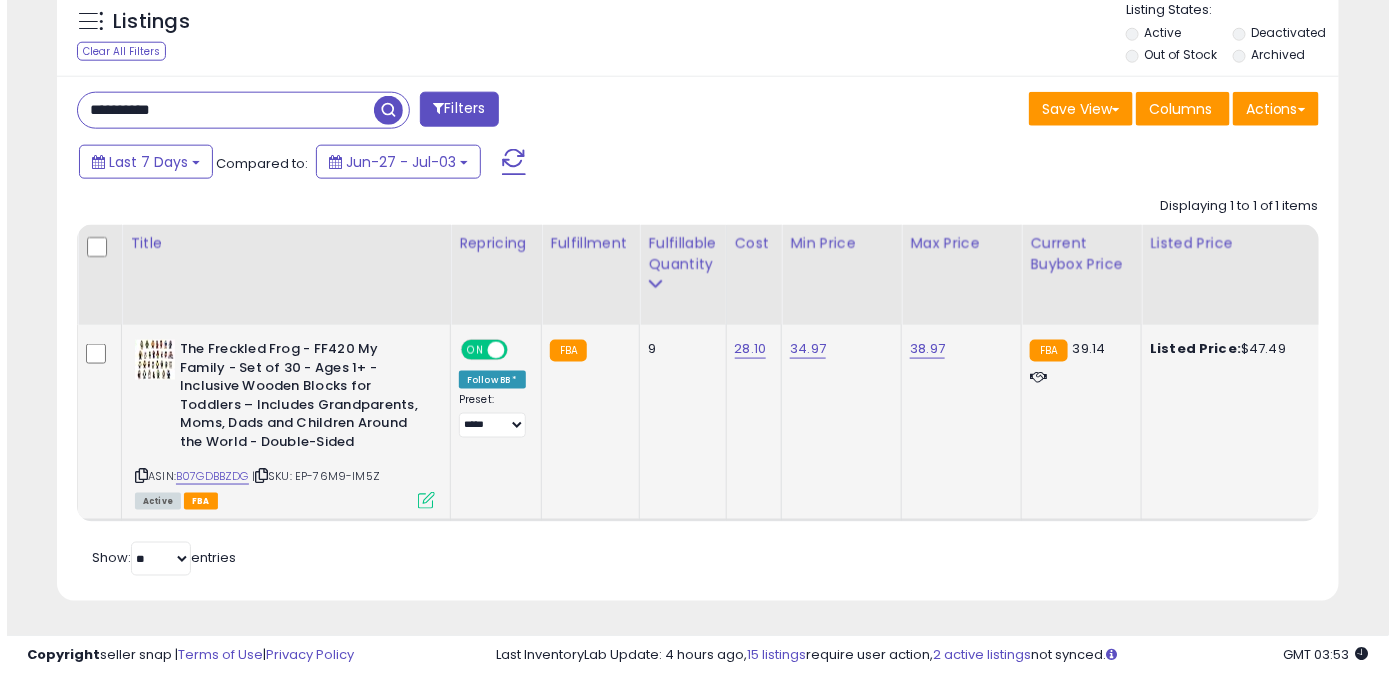 scroll, scrollTop: 565, scrollLeft: 0, axis: vertical 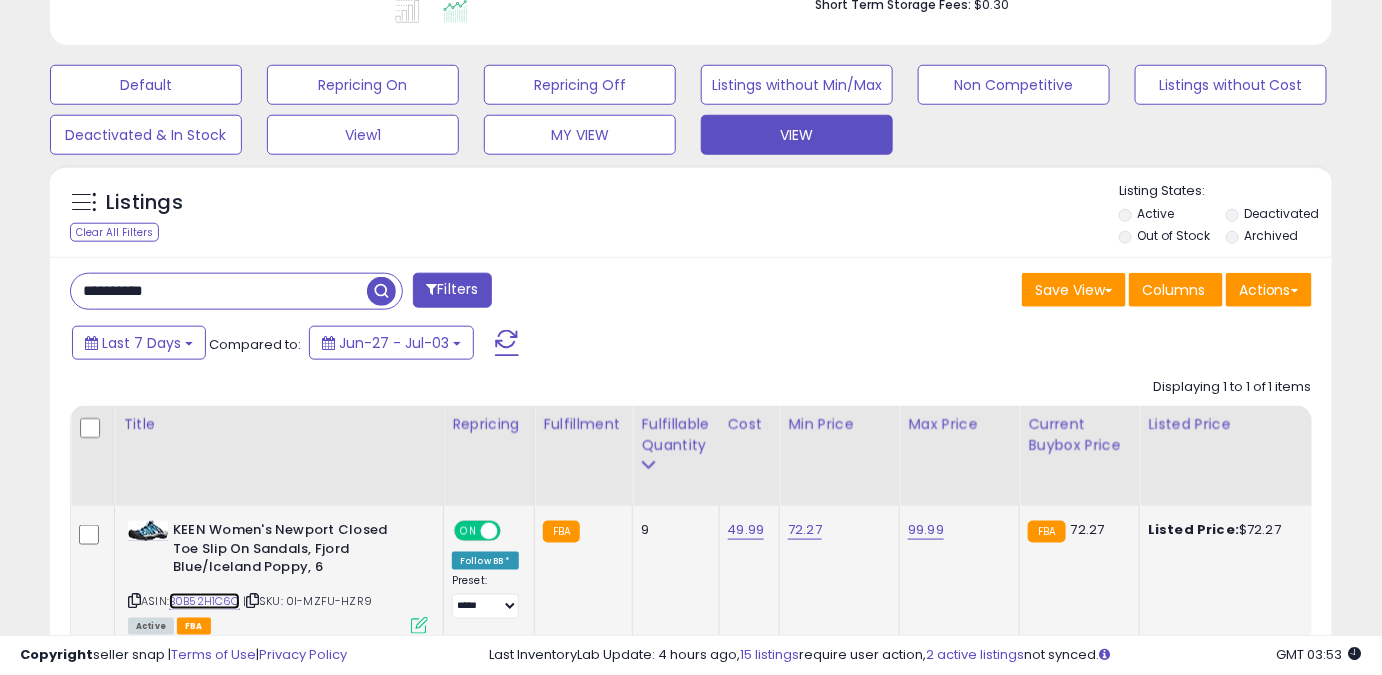click on "B0B52H1C6C" at bounding box center [204, 601] 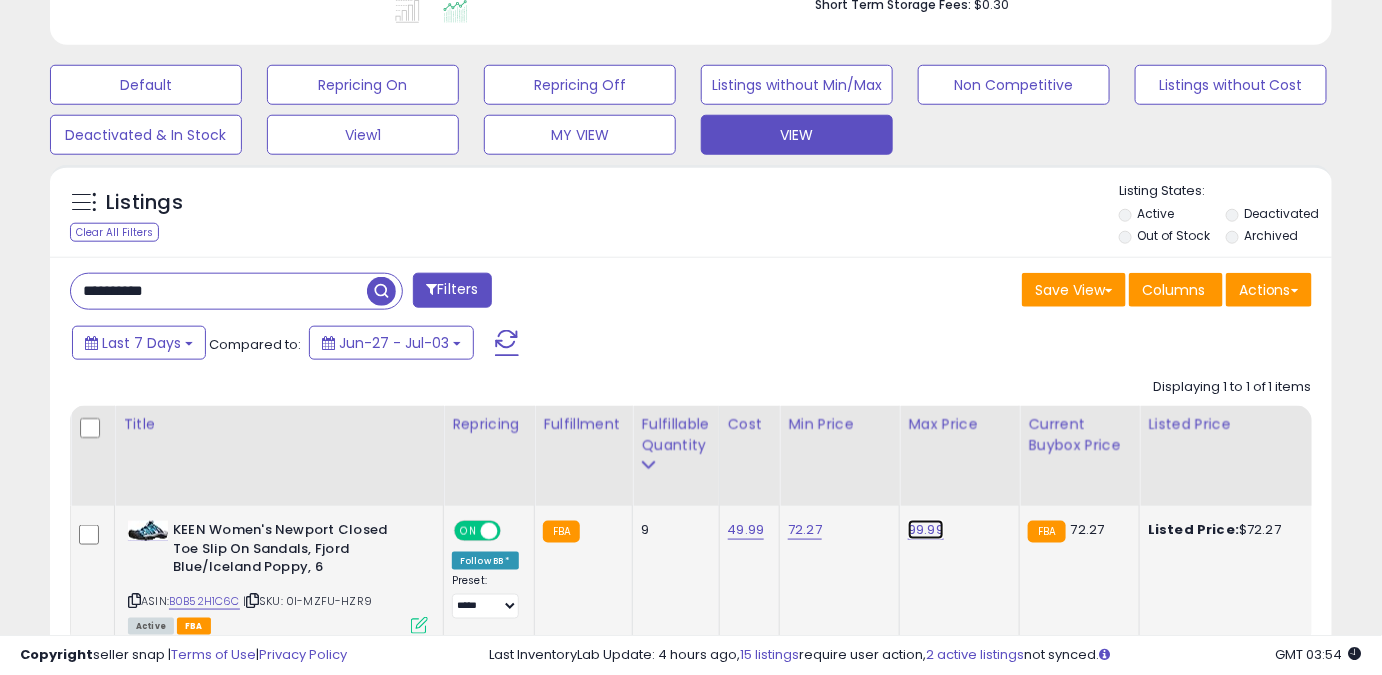 click on "99.99" at bounding box center [926, 530] 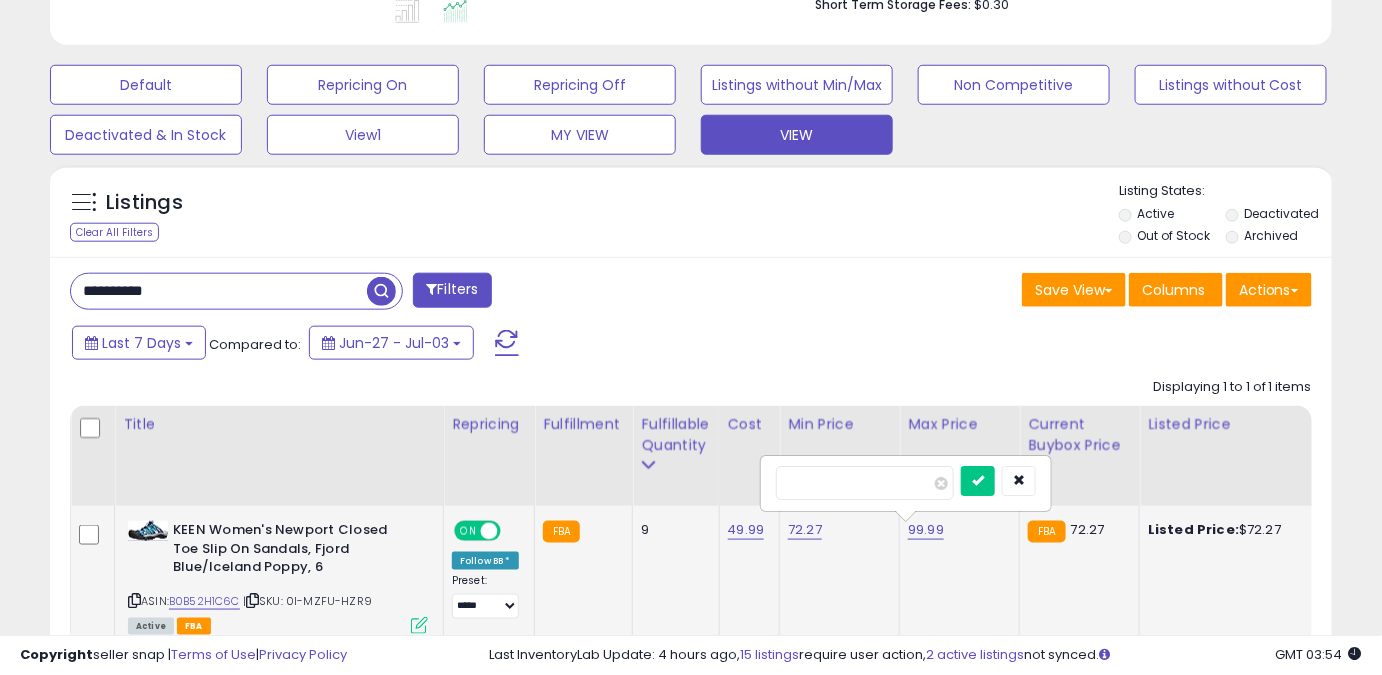 drag, startPoint x: 874, startPoint y: 490, endPoint x: 770, endPoint y: 490, distance: 104 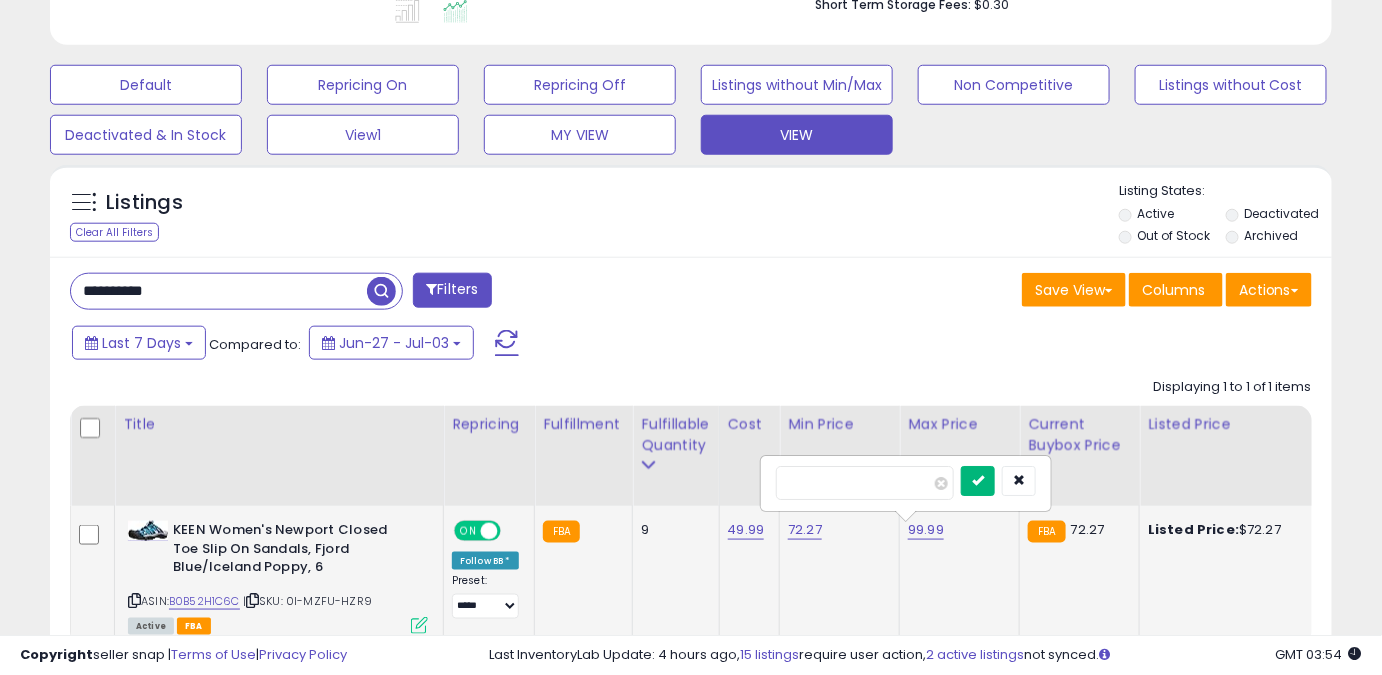 type on "*****" 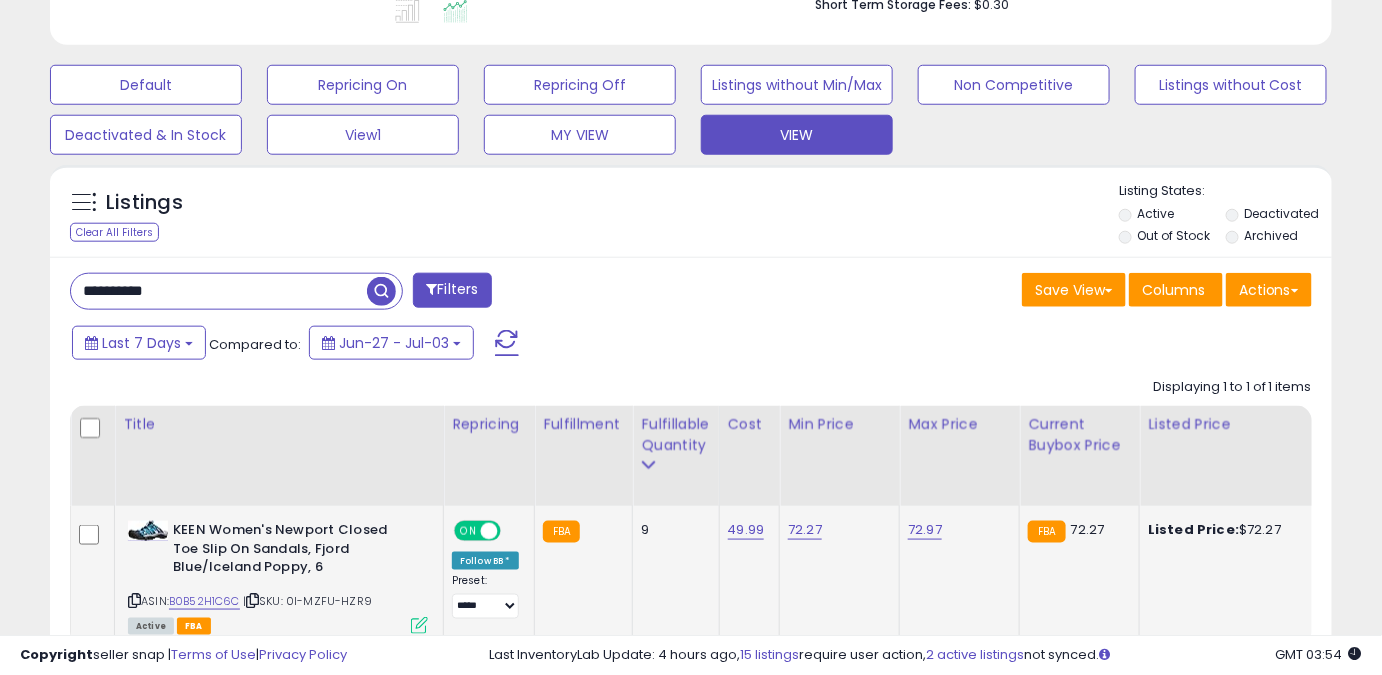 drag, startPoint x: 212, startPoint y: 295, endPoint x: 0, endPoint y: 322, distance: 213.71242 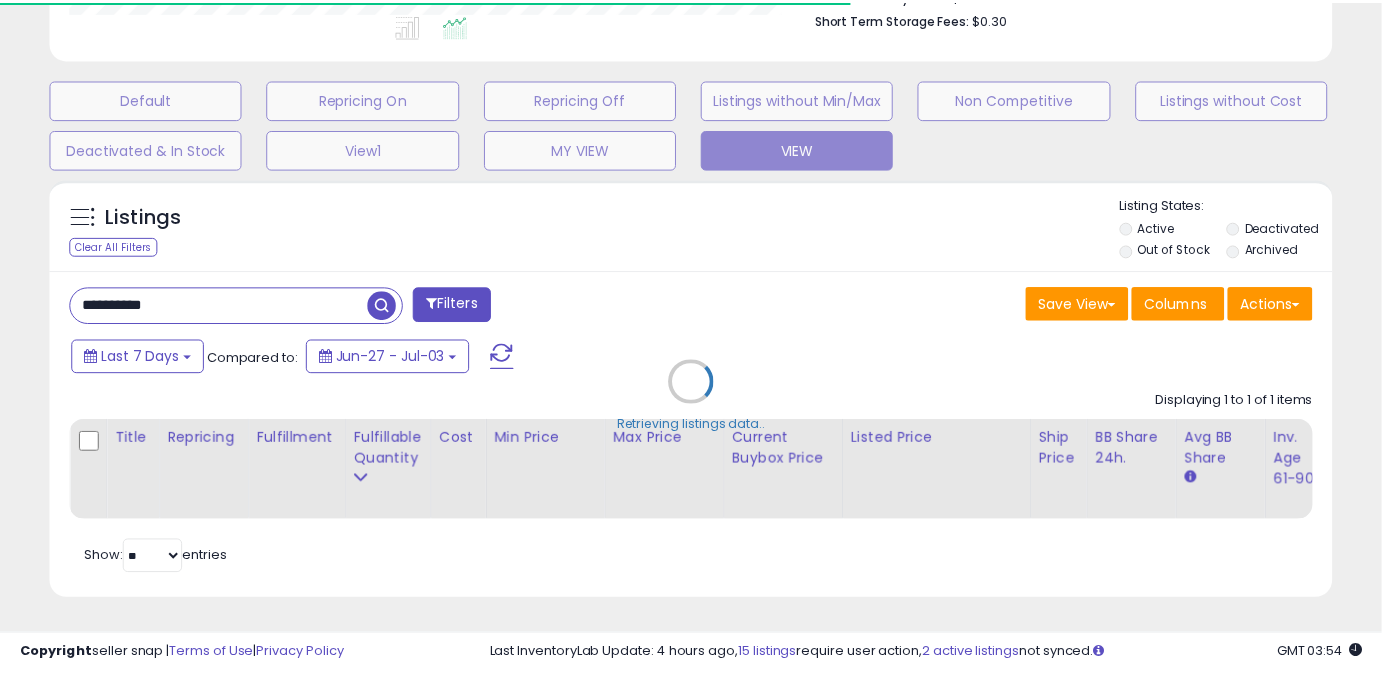 scroll, scrollTop: 410, scrollLeft: 741, axis: both 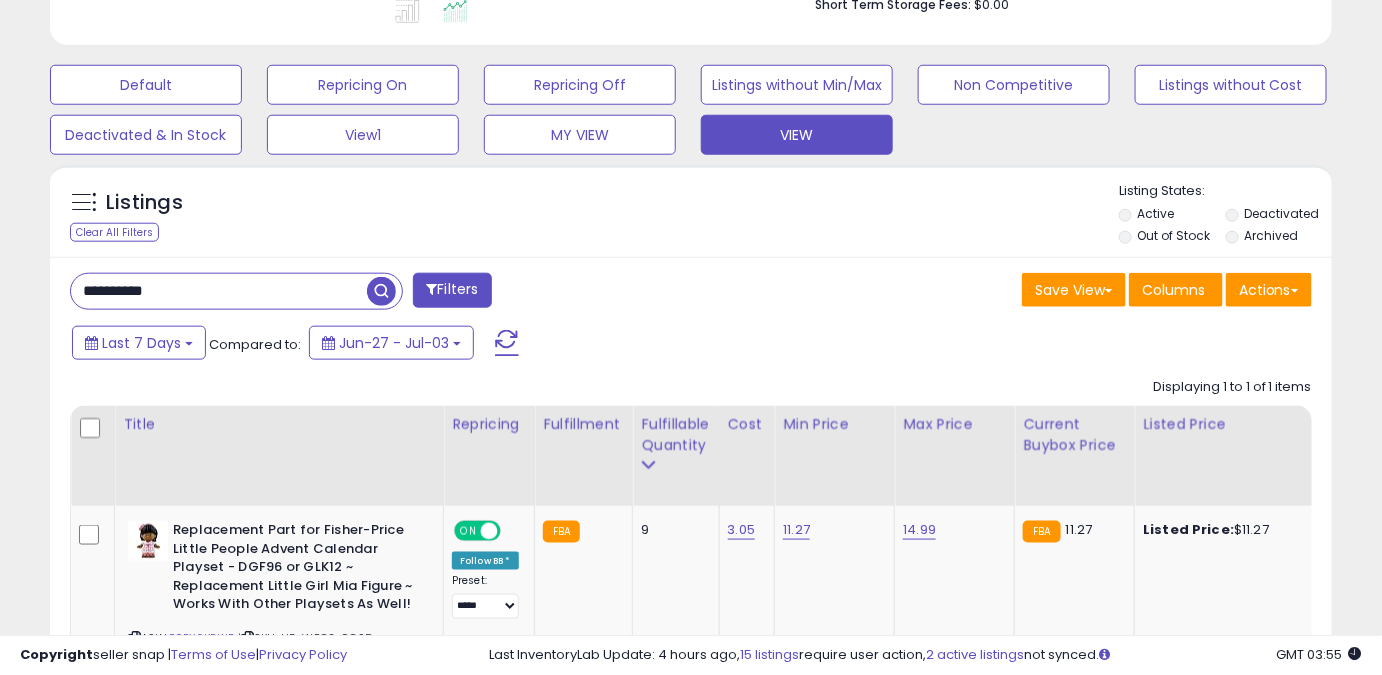 drag, startPoint x: 174, startPoint y: 290, endPoint x: 32, endPoint y: 309, distance: 143.26549 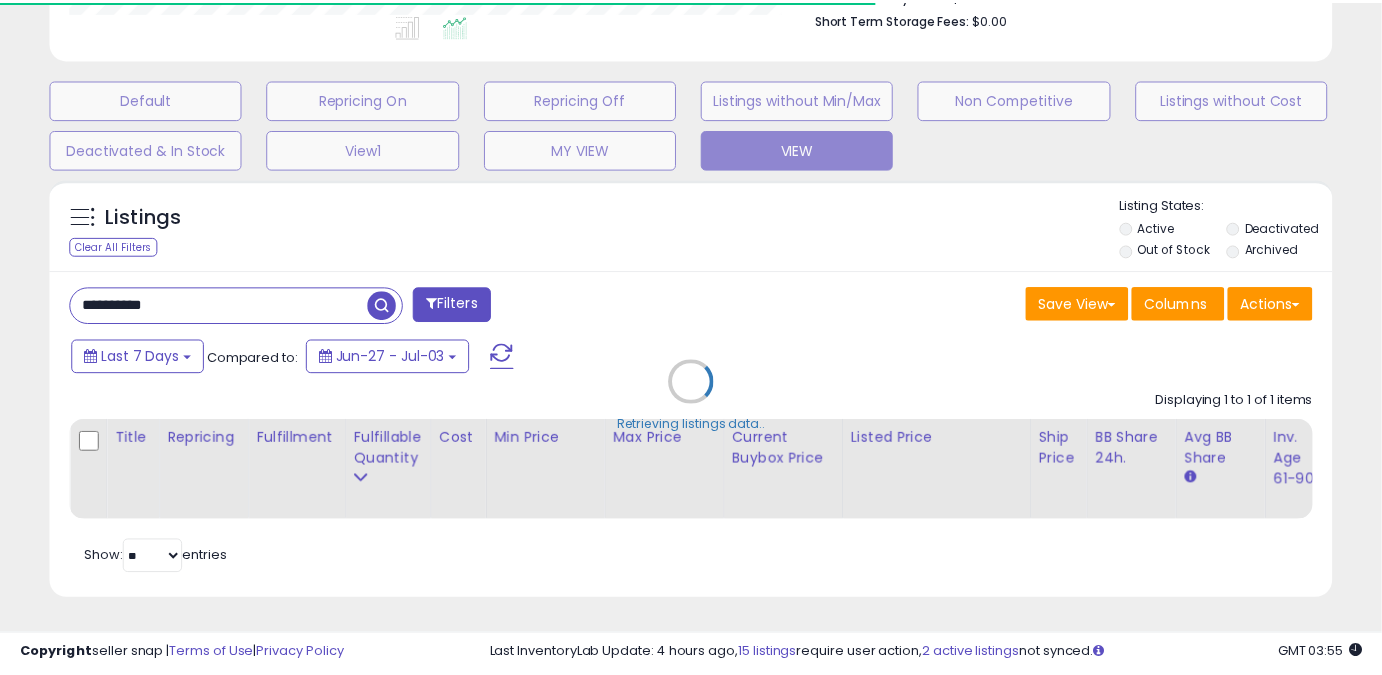 scroll, scrollTop: 410, scrollLeft: 741, axis: both 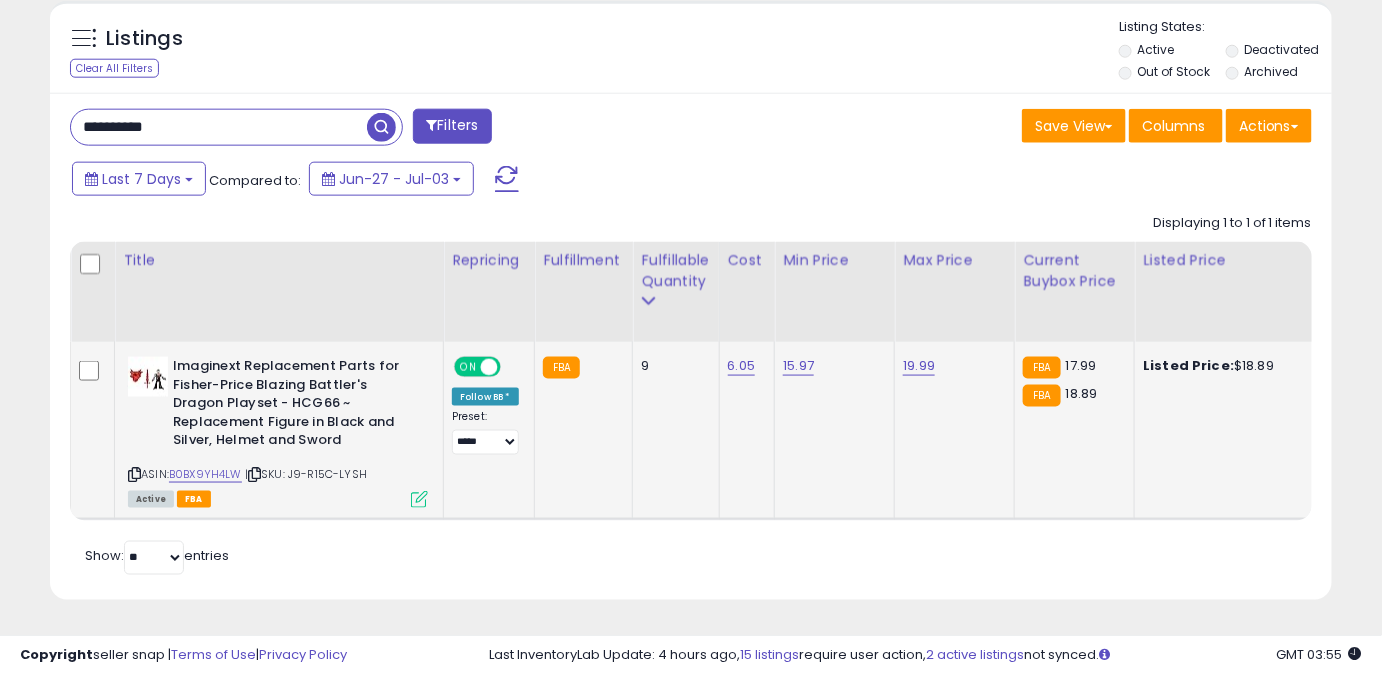 click on "ASIN: B0BX9YH4LW | SKU: J9-R15C-LYSH Active FBA" at bounding box center (278, 431) 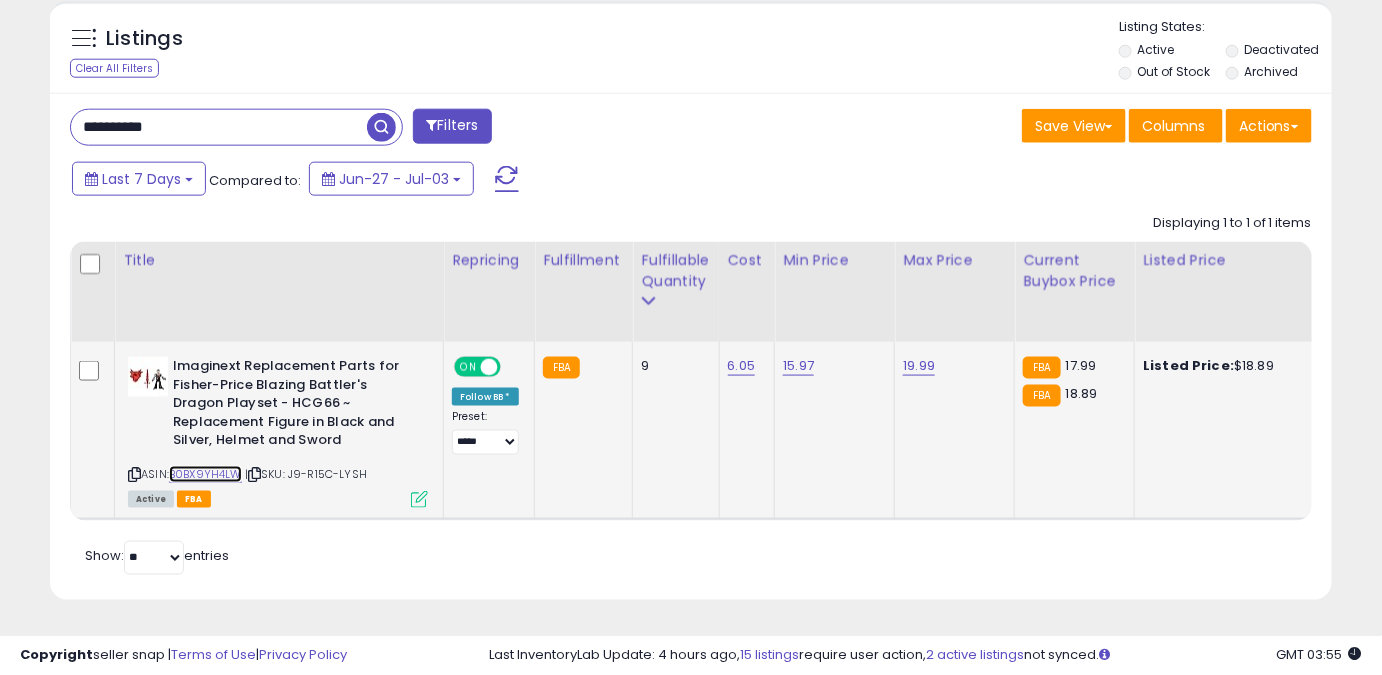 click on "B0BX9YH4LW" at bounding box center [205, 474] 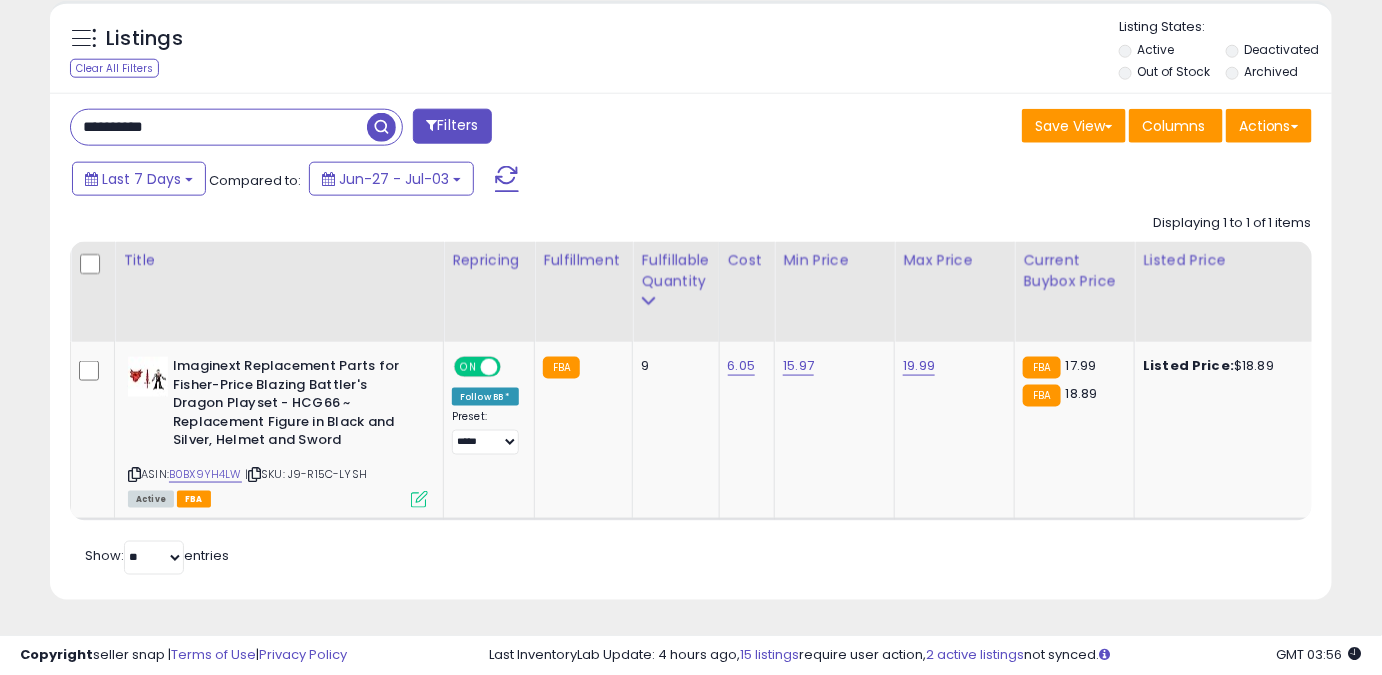 drag, startPoint x: 224, startPoint y: 112, endPoint x: 0, endPoint y: 151, distance: 227.36974 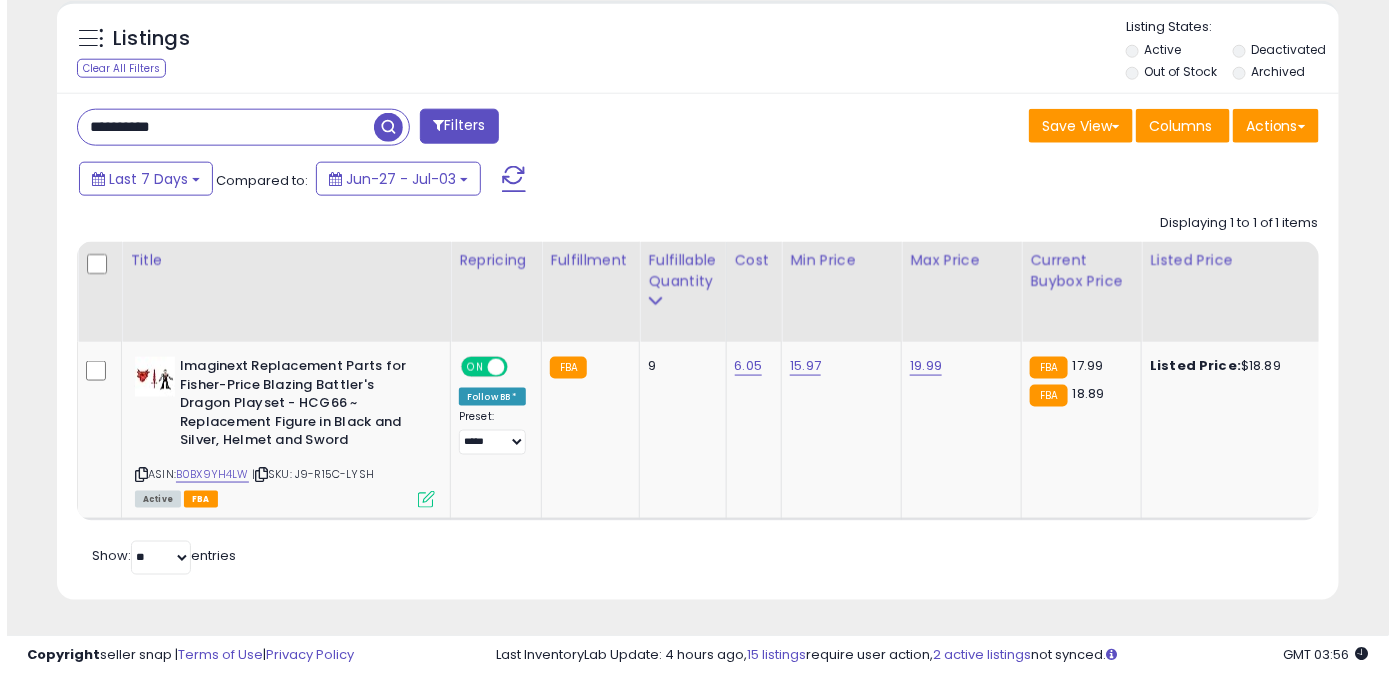scroll, scrollTop: 565, scrollLeft: 0, axis: vertical 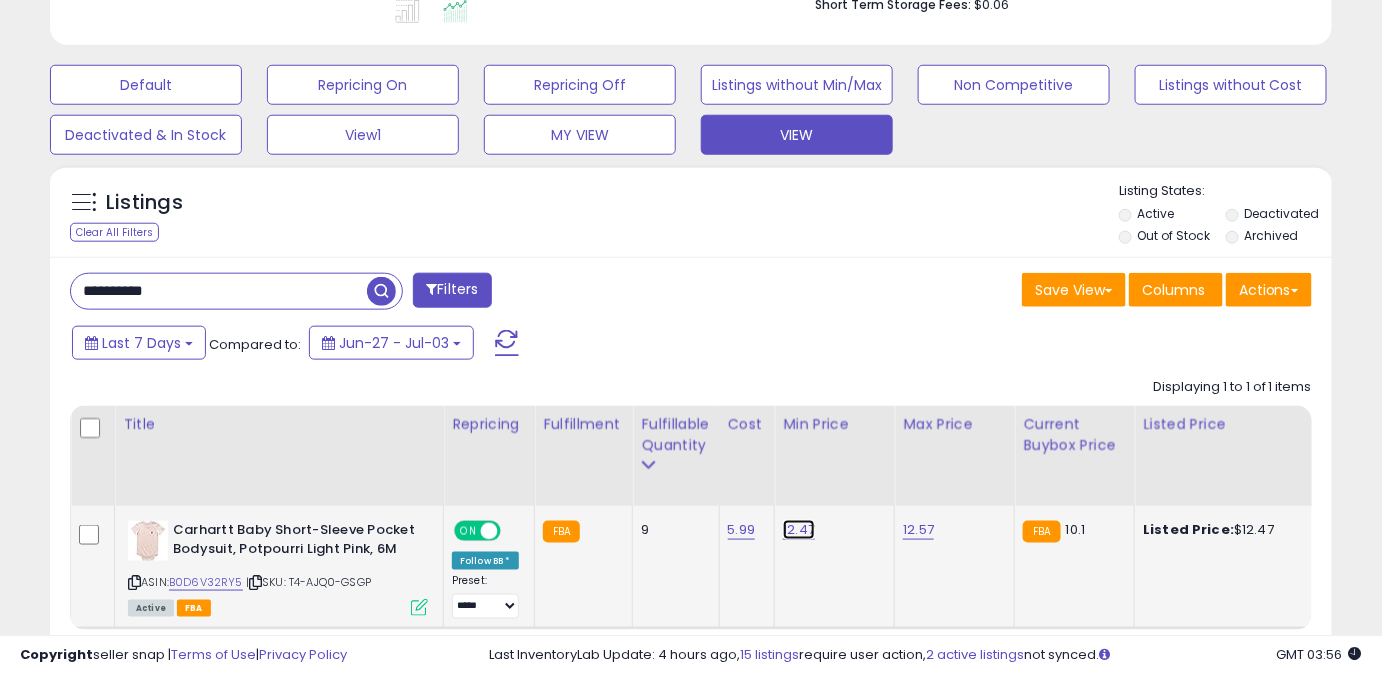 click on "12.47" at bounding box center [799, 530] 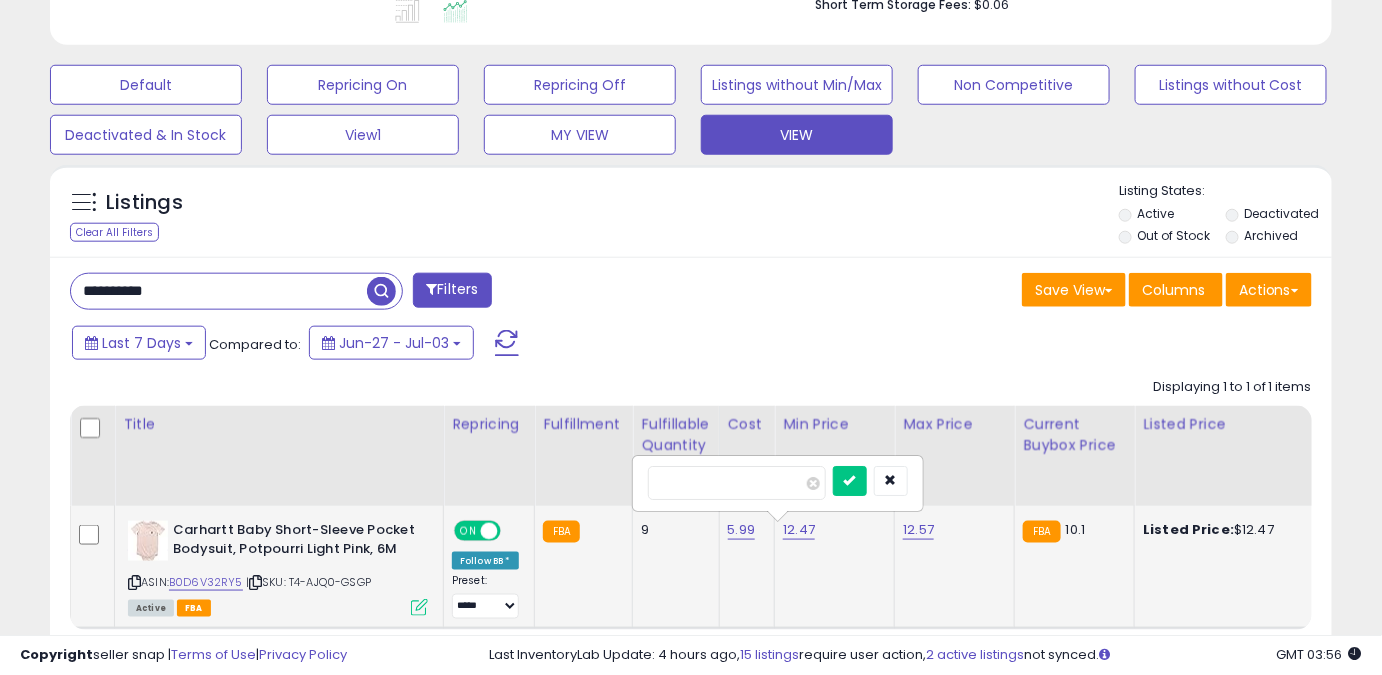 click on "*****" at bounding box center (737, 483) 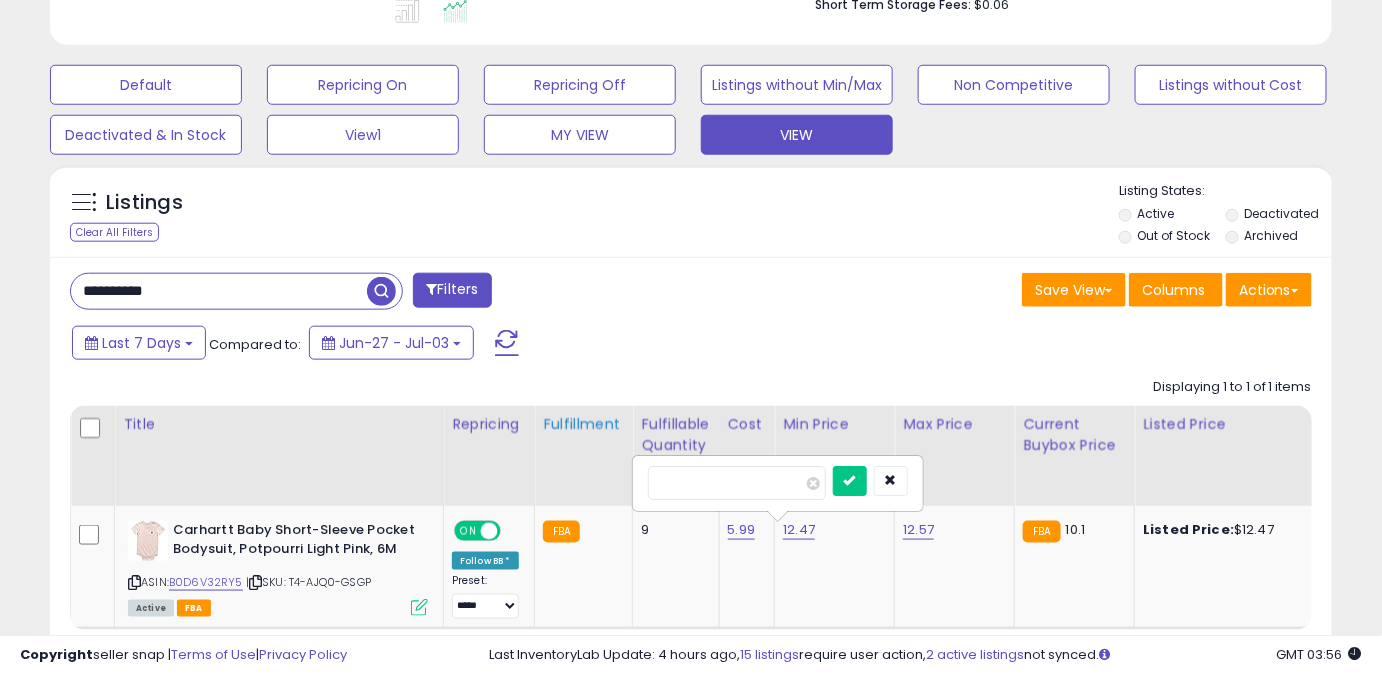 drag, startPoint x: 637, startPoint y: 468, endPoint x: 570, endPoint y: 459, distance: 67.601776 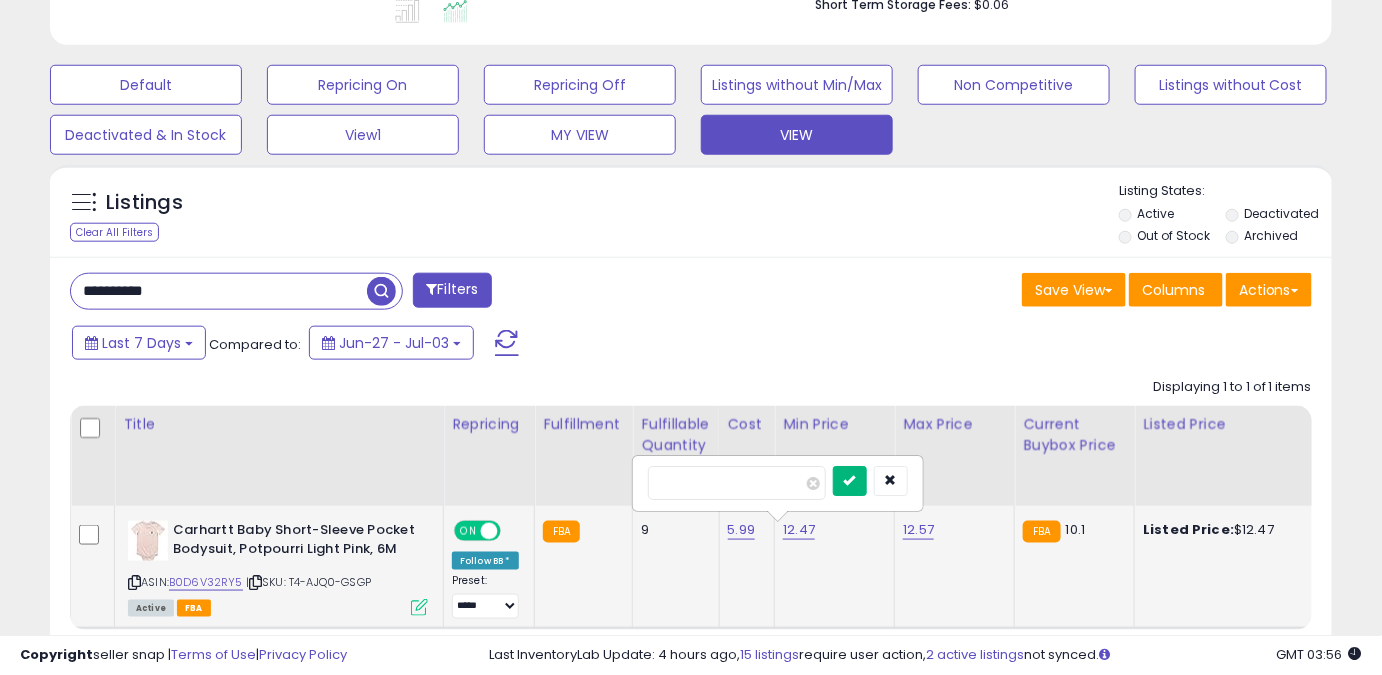 type on "****" 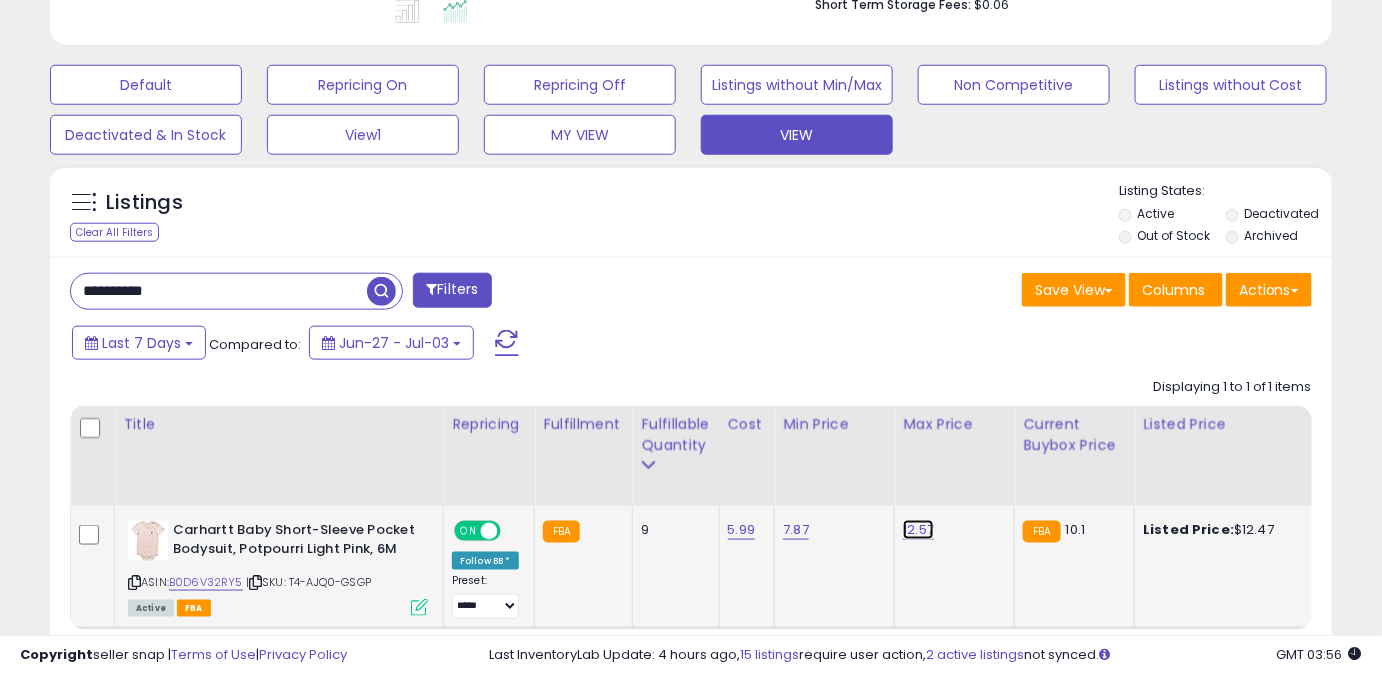 drag, startPoint x: 916, startPoint y: 531, endPoint x: 885, endPoint y: 522, distance: 32.280025 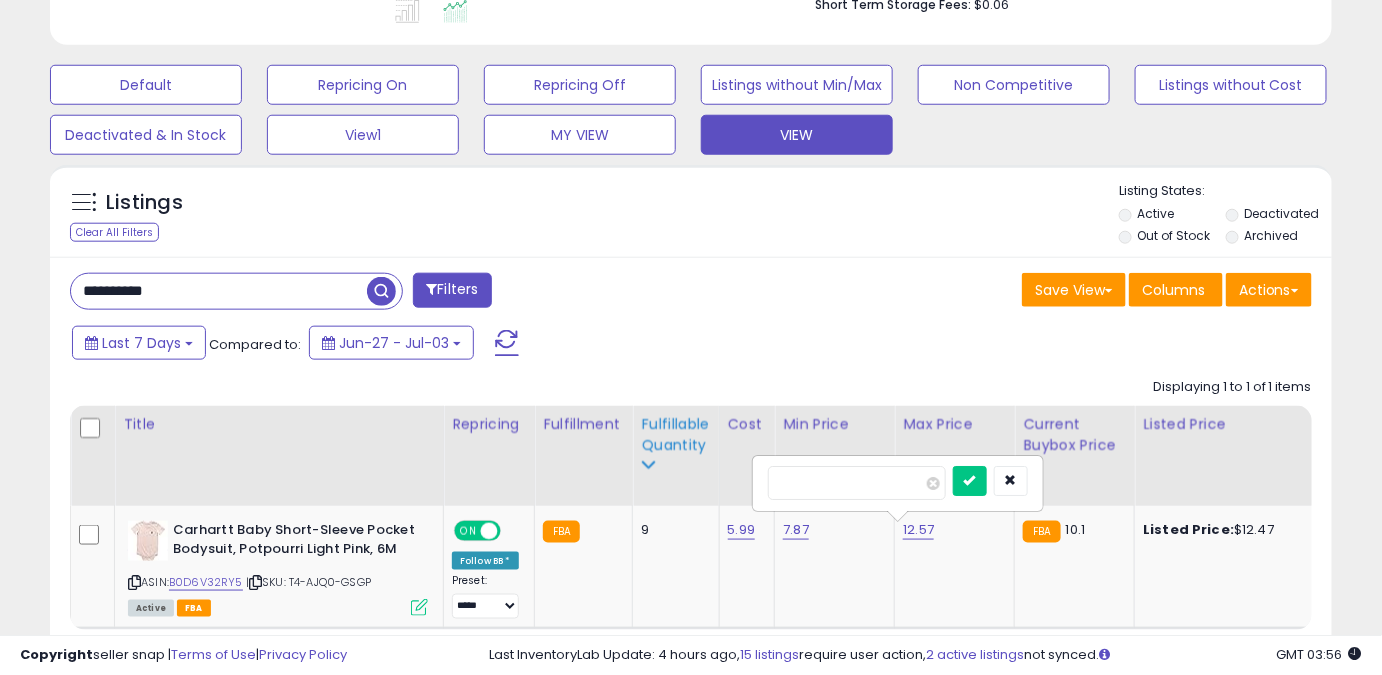 drag, startPoint x: 840, startPoint y: 483, endPoint x: 671, endPoint y: 489, distance: 169.10648 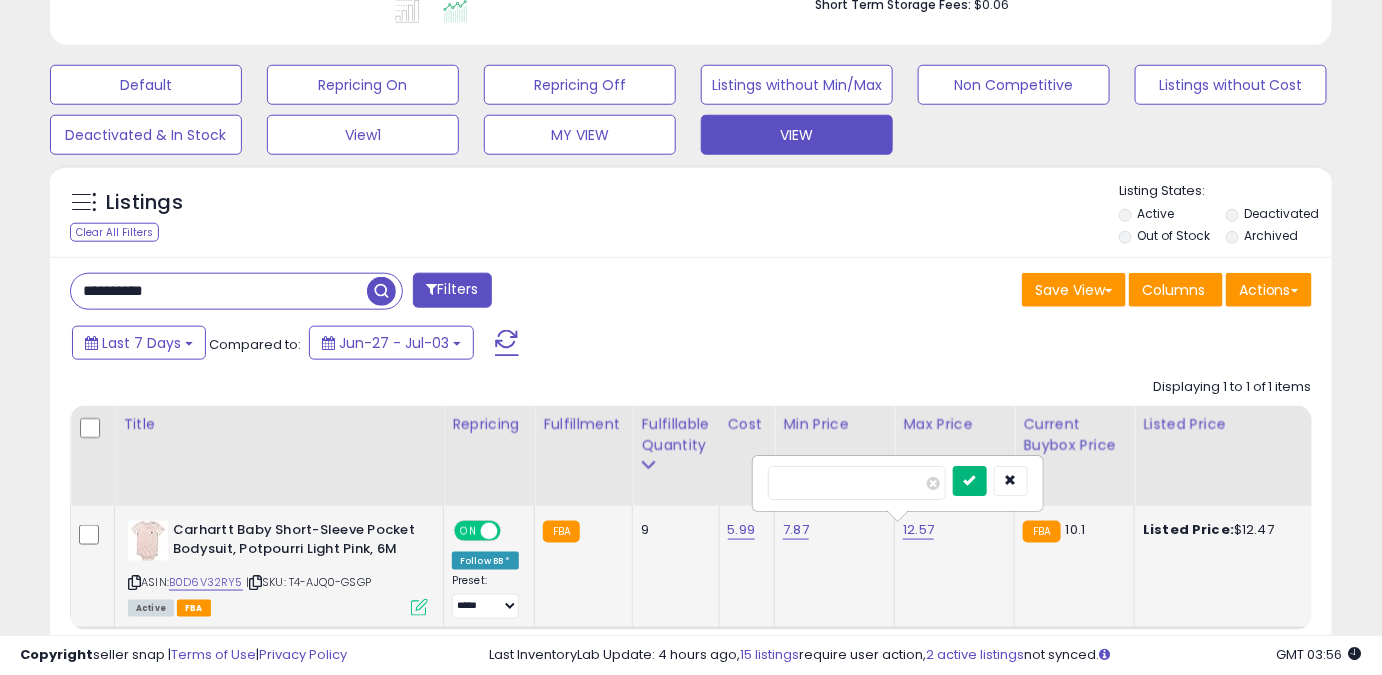type on "****" 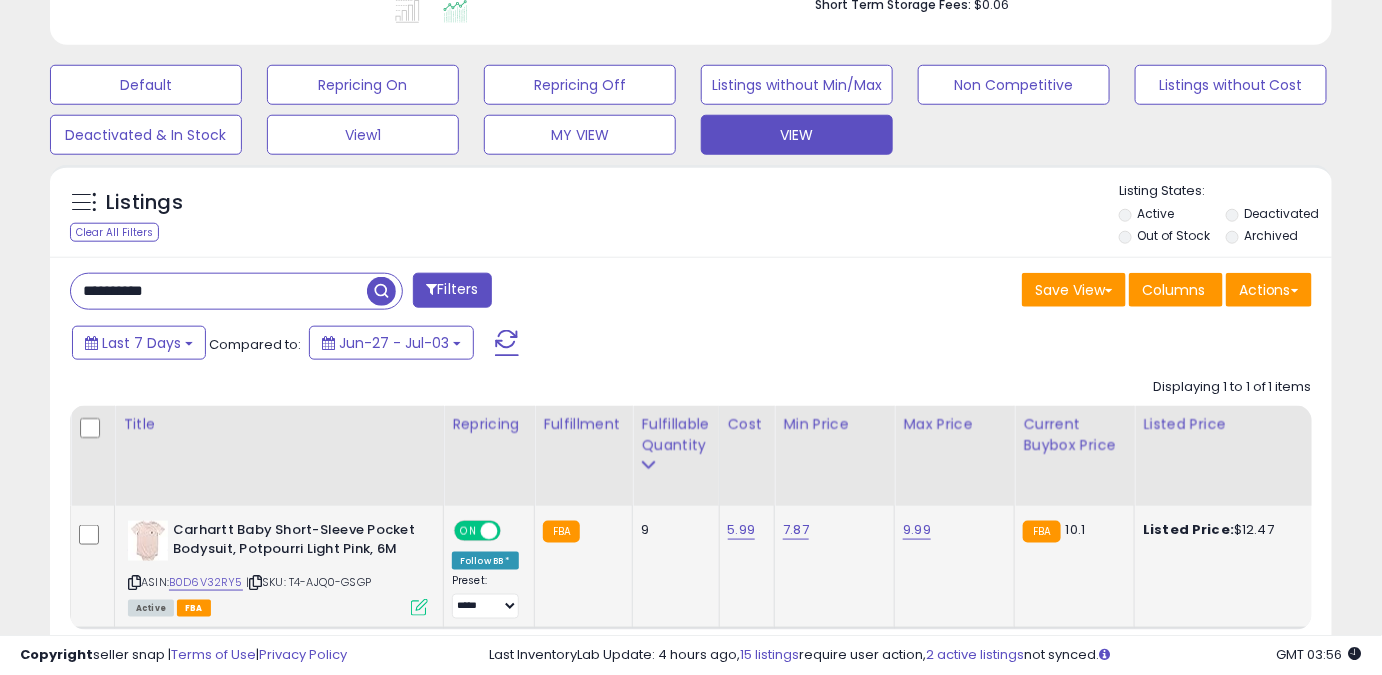 drag, startPoint x: 253, startPoint y: 303, endPoint x: 0, endPoint y: 298, distance: 253.04941 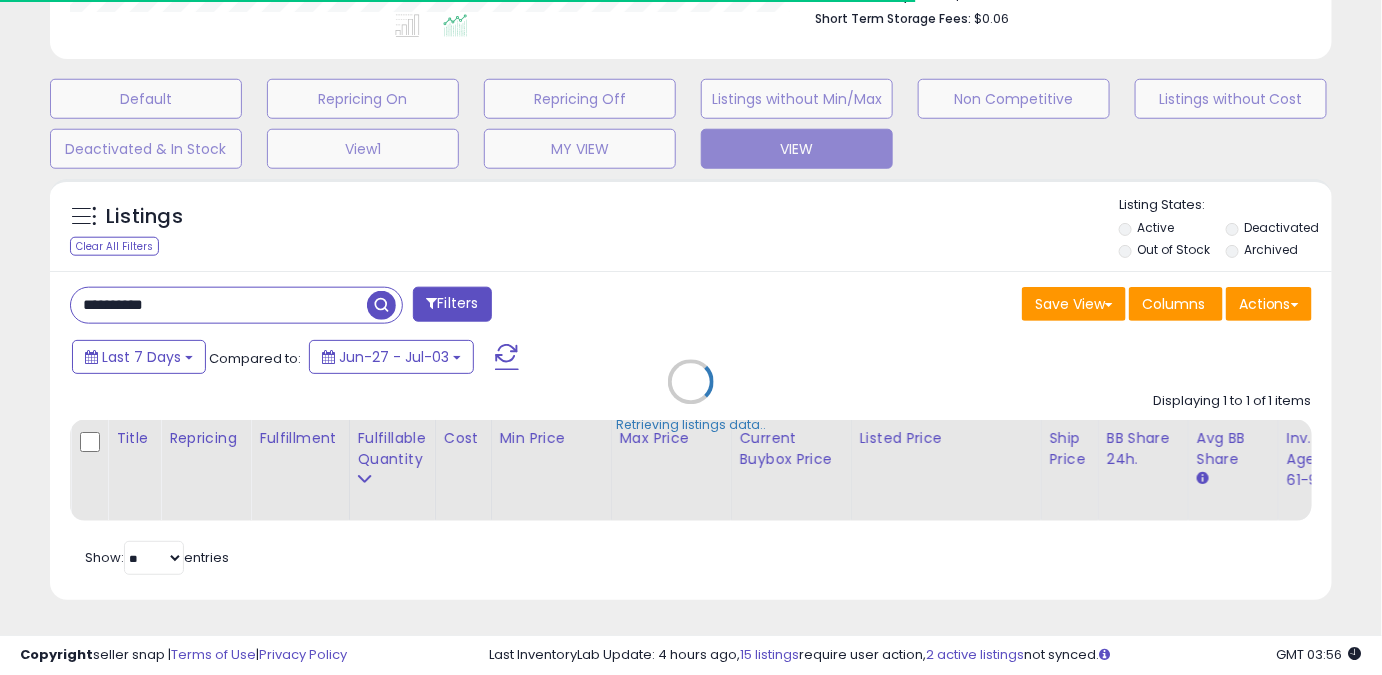 scroll, scrollTop: 410, scrollLeft: 741, axis: both 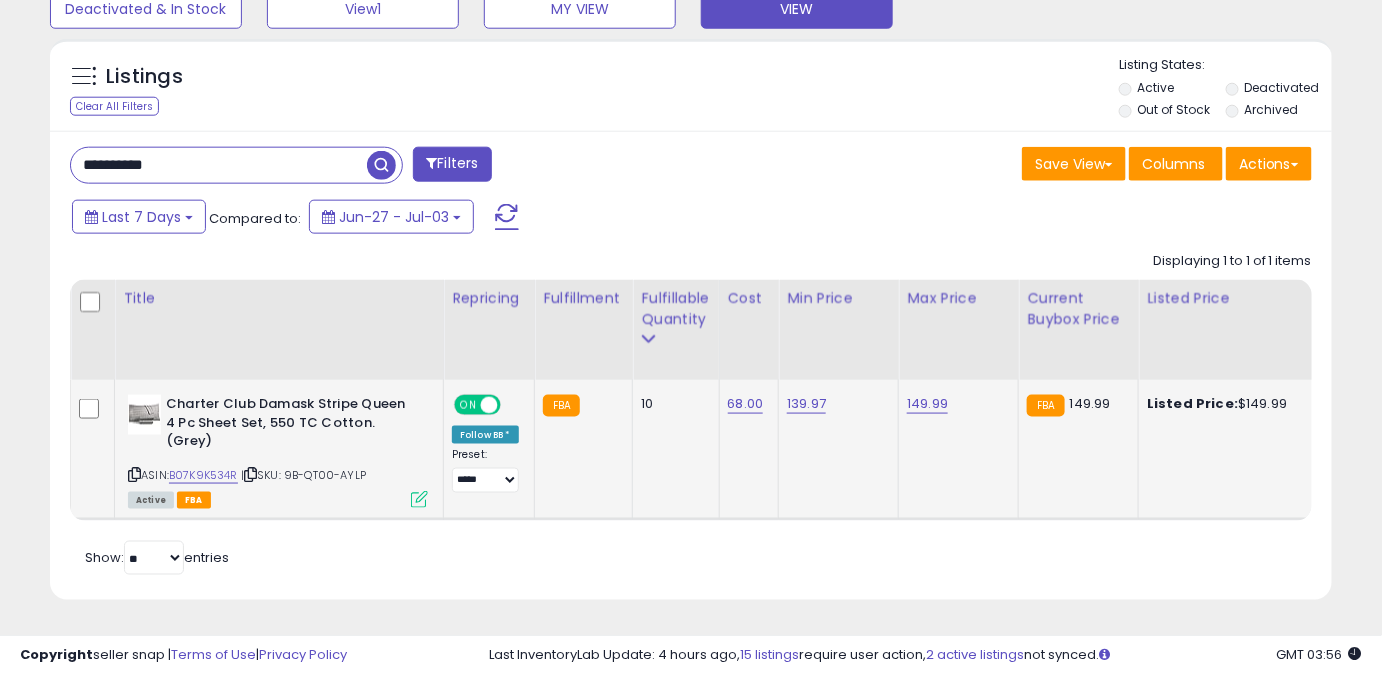 type on "**********" 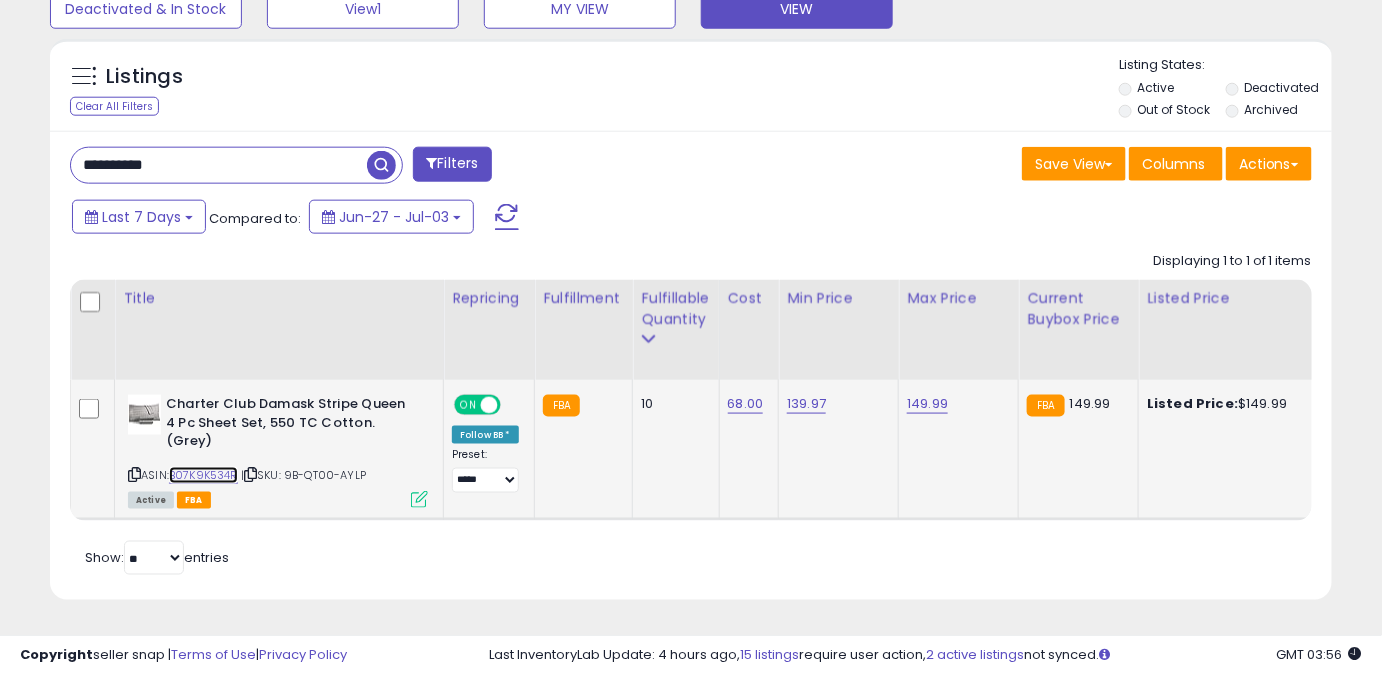 click on "B07K9K534R" at bounding box center (203, 475) 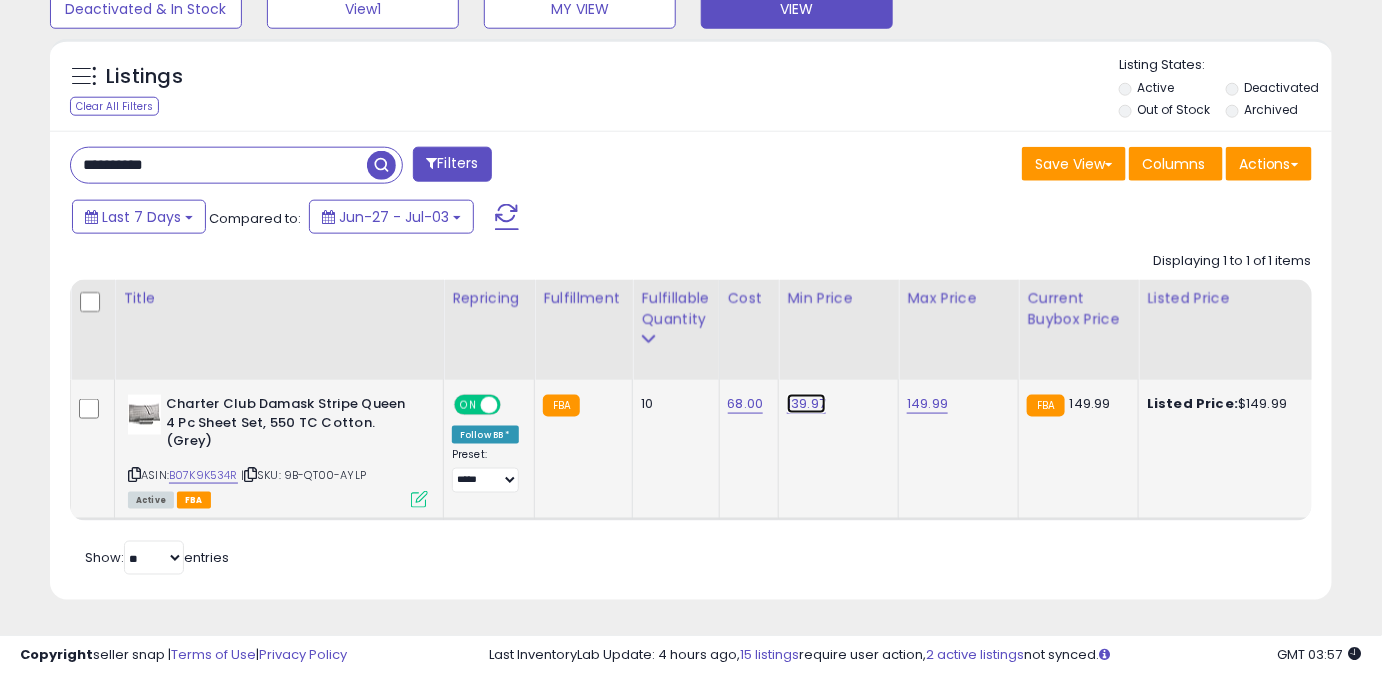 click on "139.97" at bounding box center (806, 404) 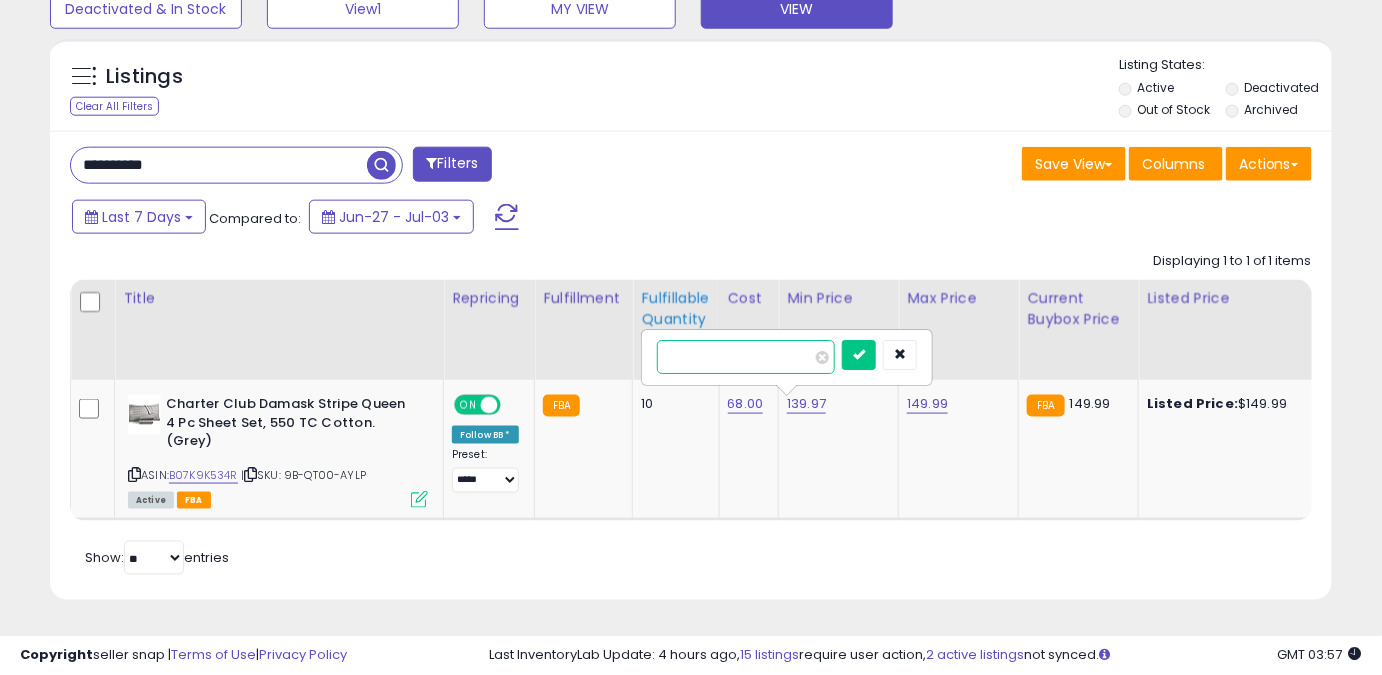 drag, startPoint x: 753, startPoint y: 349, endPoint x: 638, endPoint y: 356, distance: 115.212845 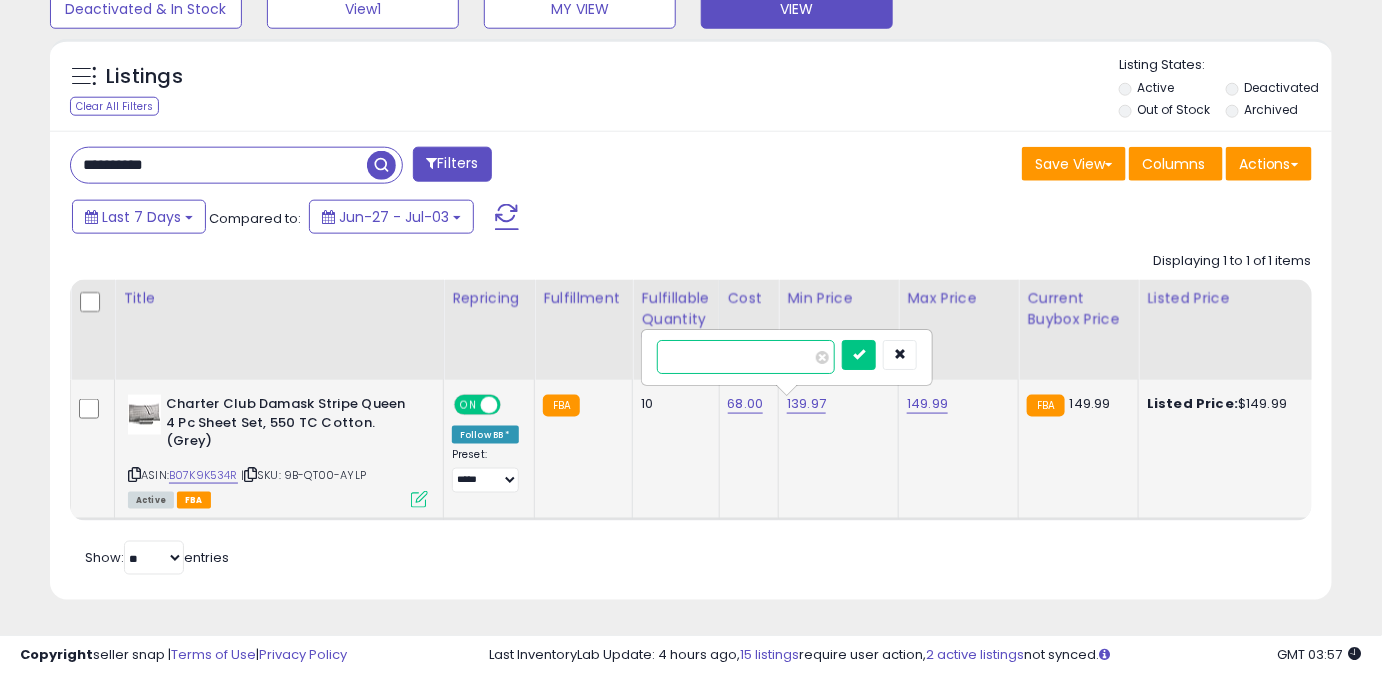 type on "******" 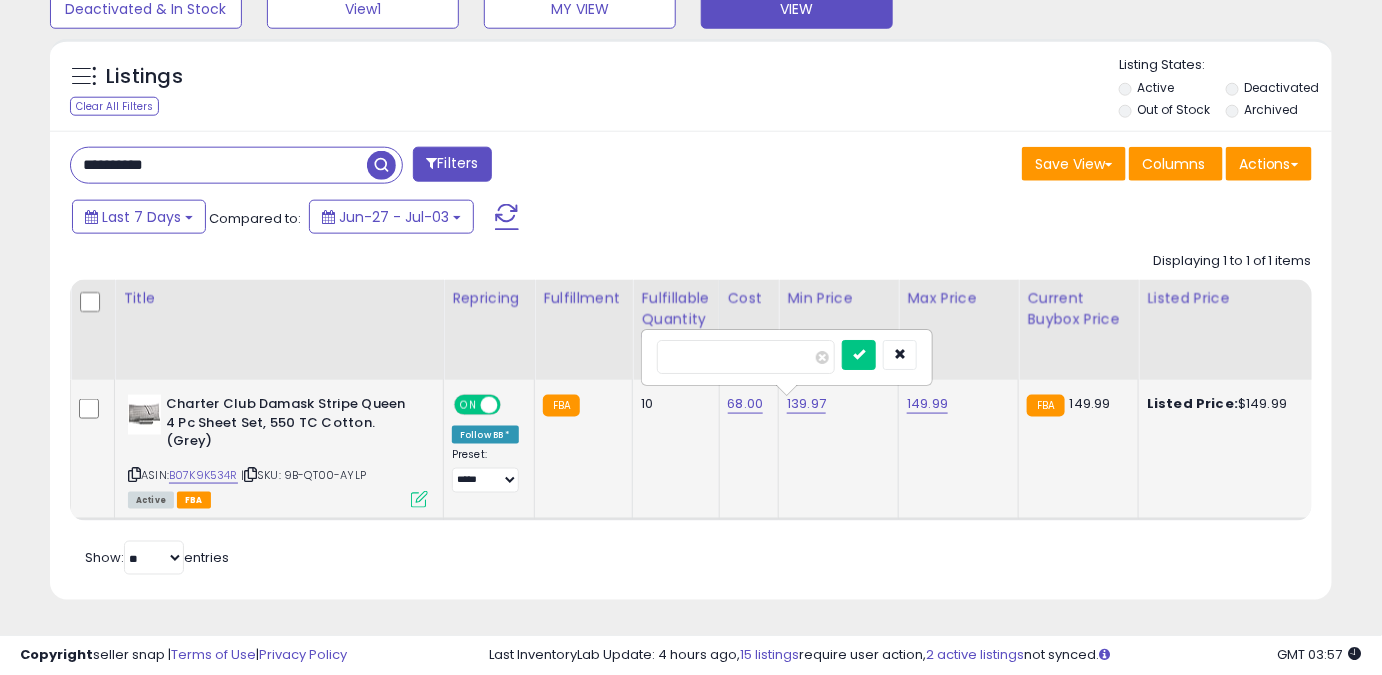 click on "******" at bounding box center (787, 357) 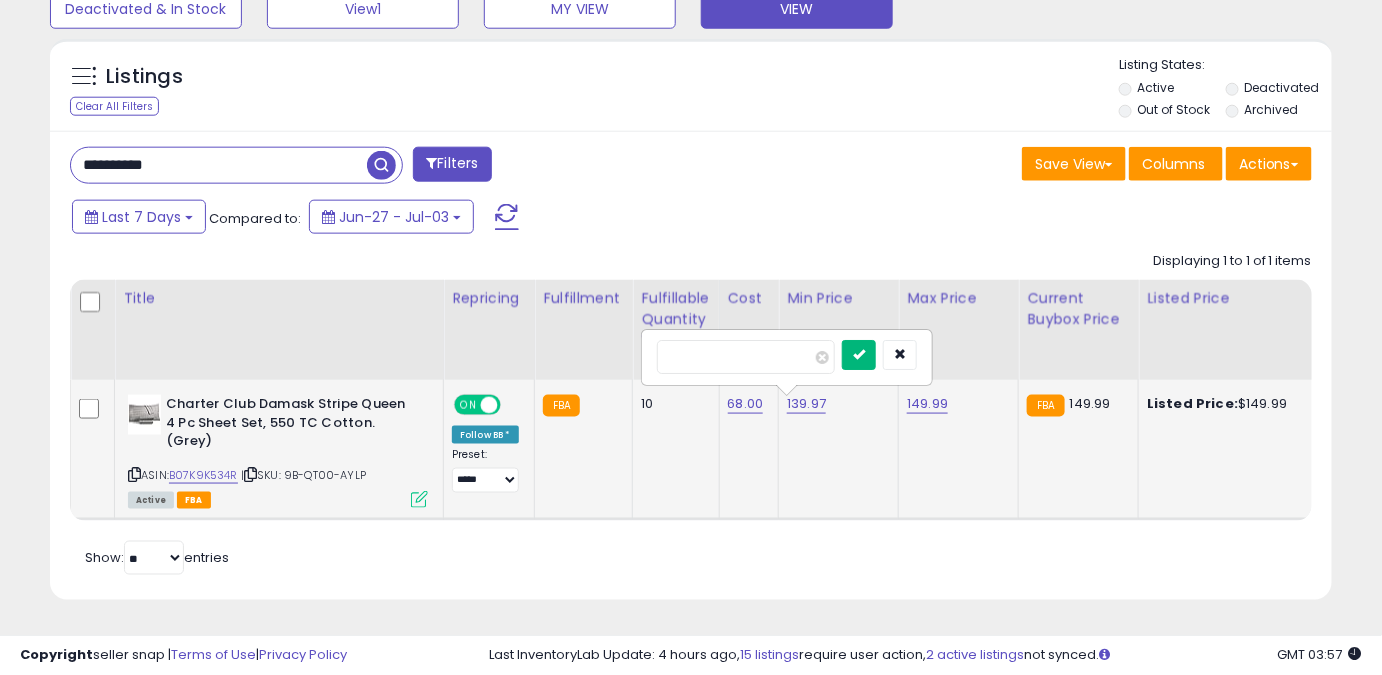 click at bounding box center (859, 355) 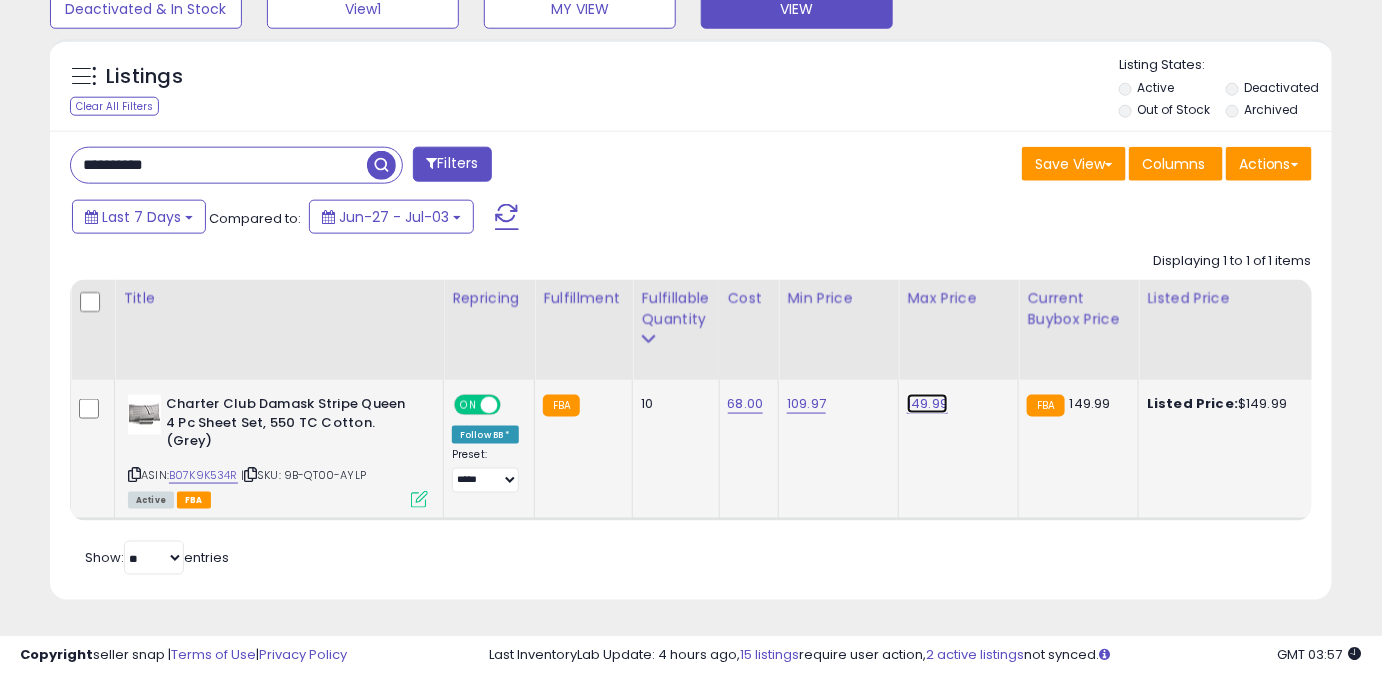 click on "149.99" at bounding box center (927, 404) 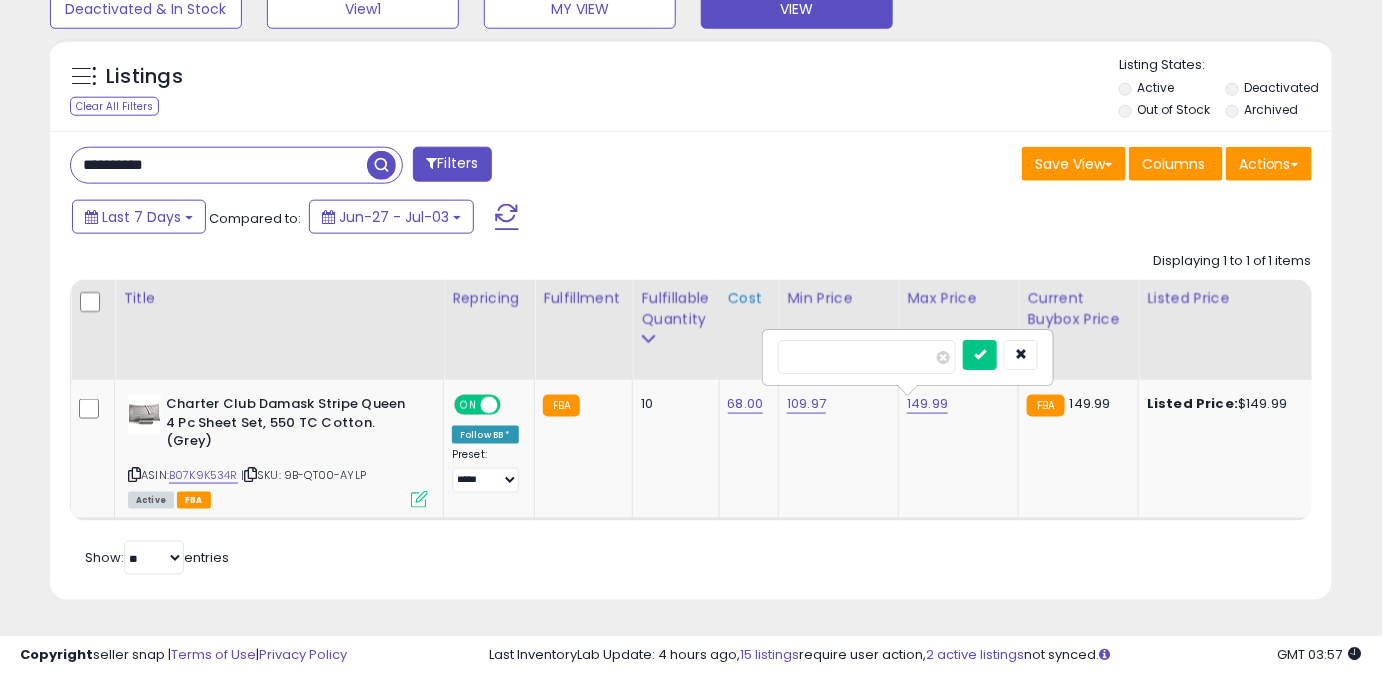 drag, startPoint x: 870, startPoint y: 340, endPoint x: 719, endPoint y: 341, distance: 151.00331 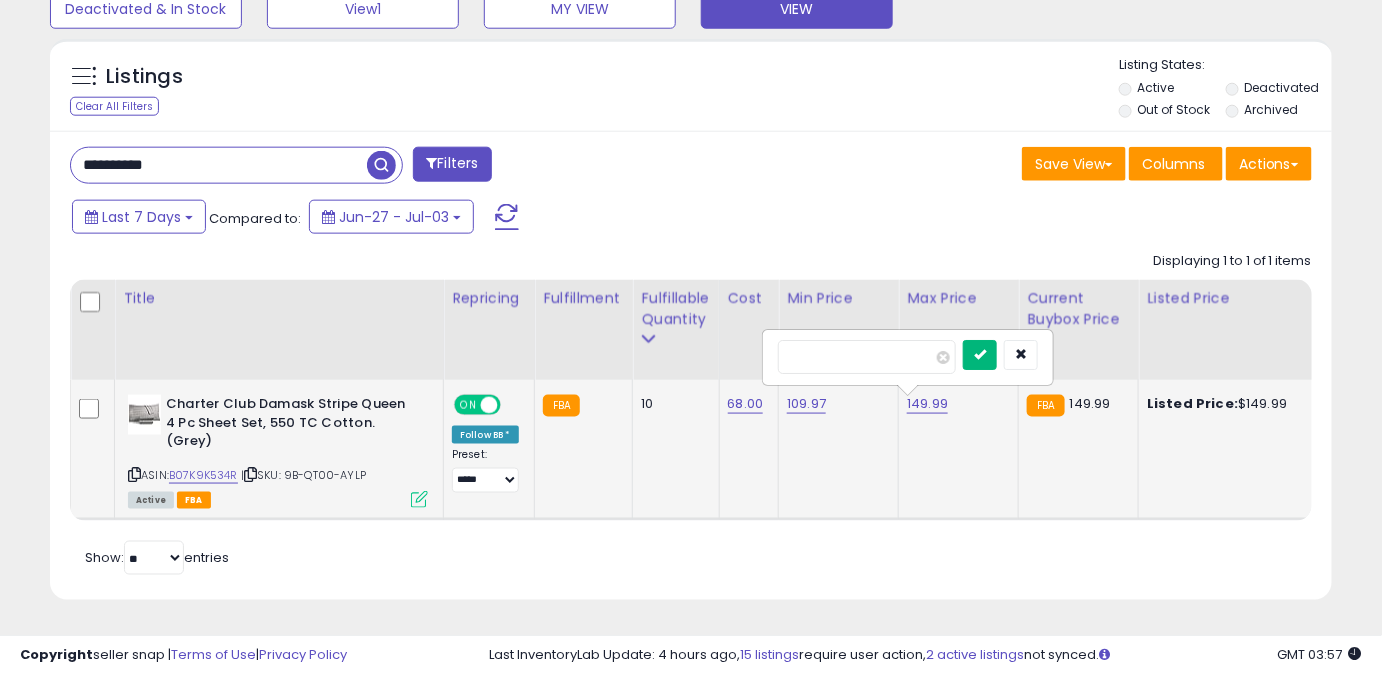 type on "******" 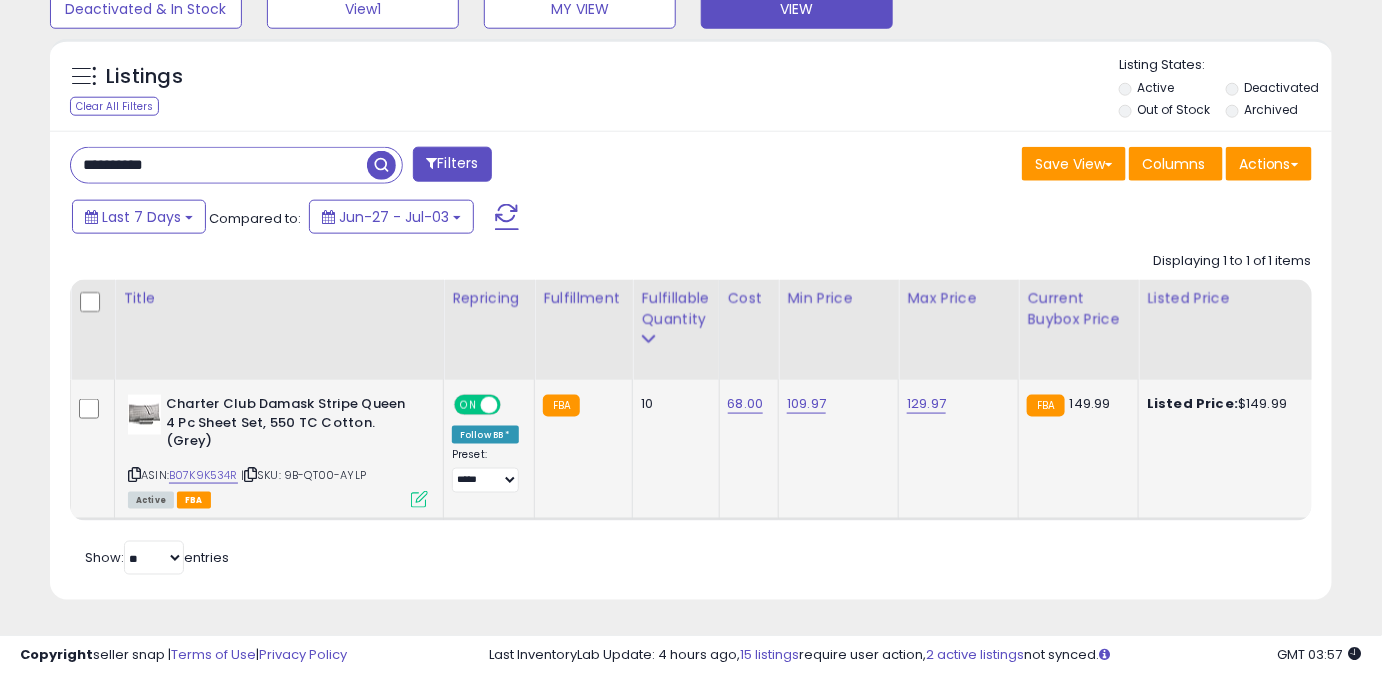 drag, startPoint x: 216, startPoint y: 156, endPoint x: 0, endPoint y: 167, distance: 216.2799 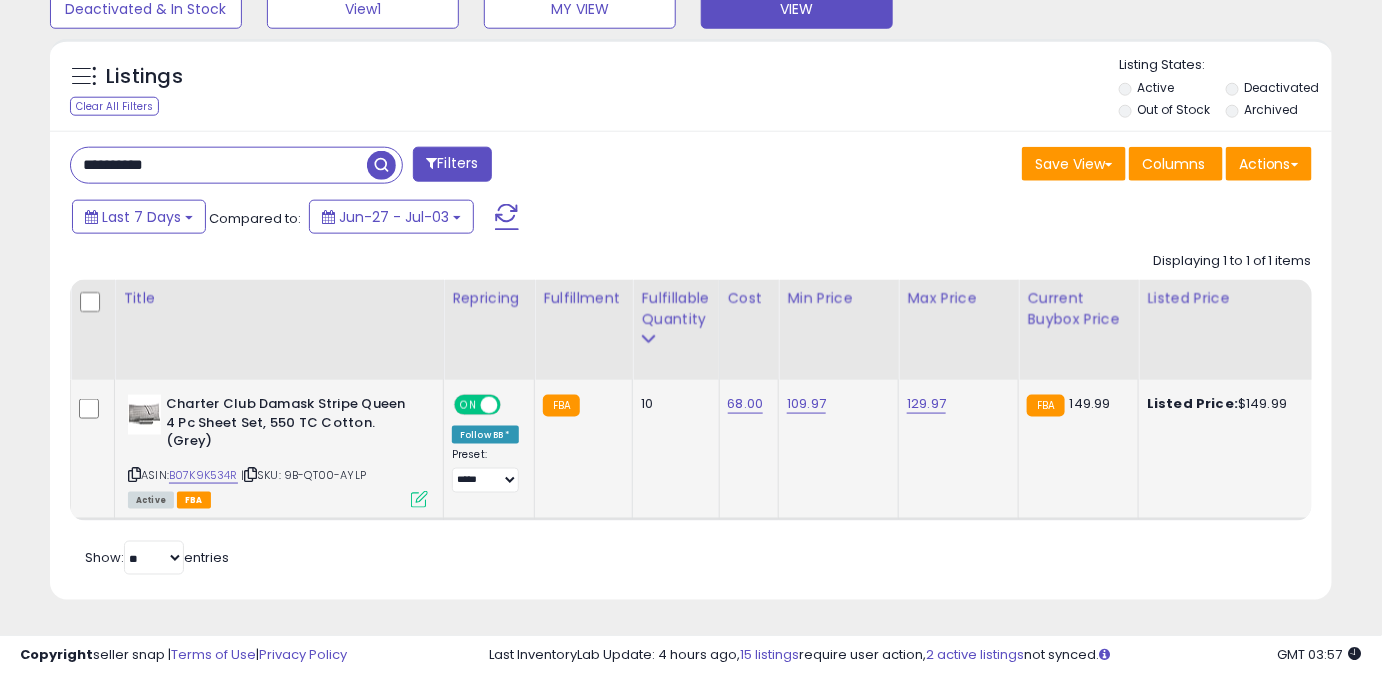 paste 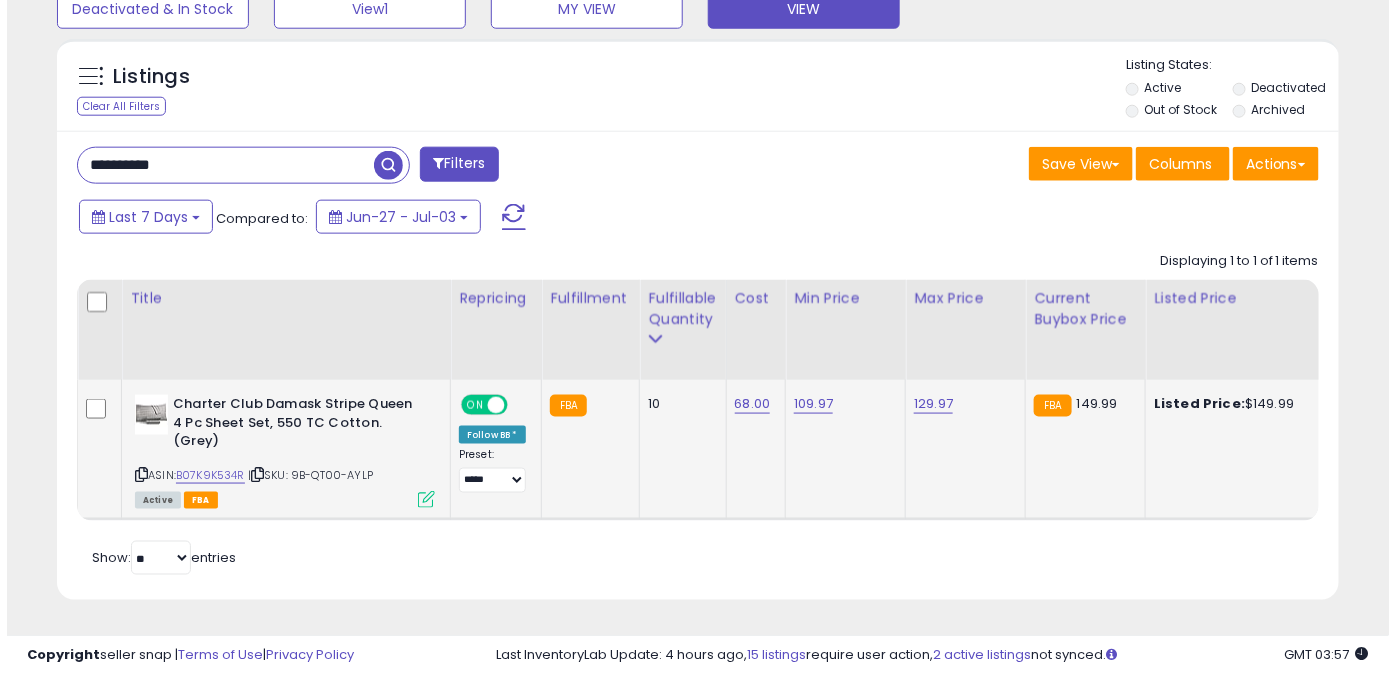 scroll, scrollTop: 565, scrollLeft: 0, axis: vertical 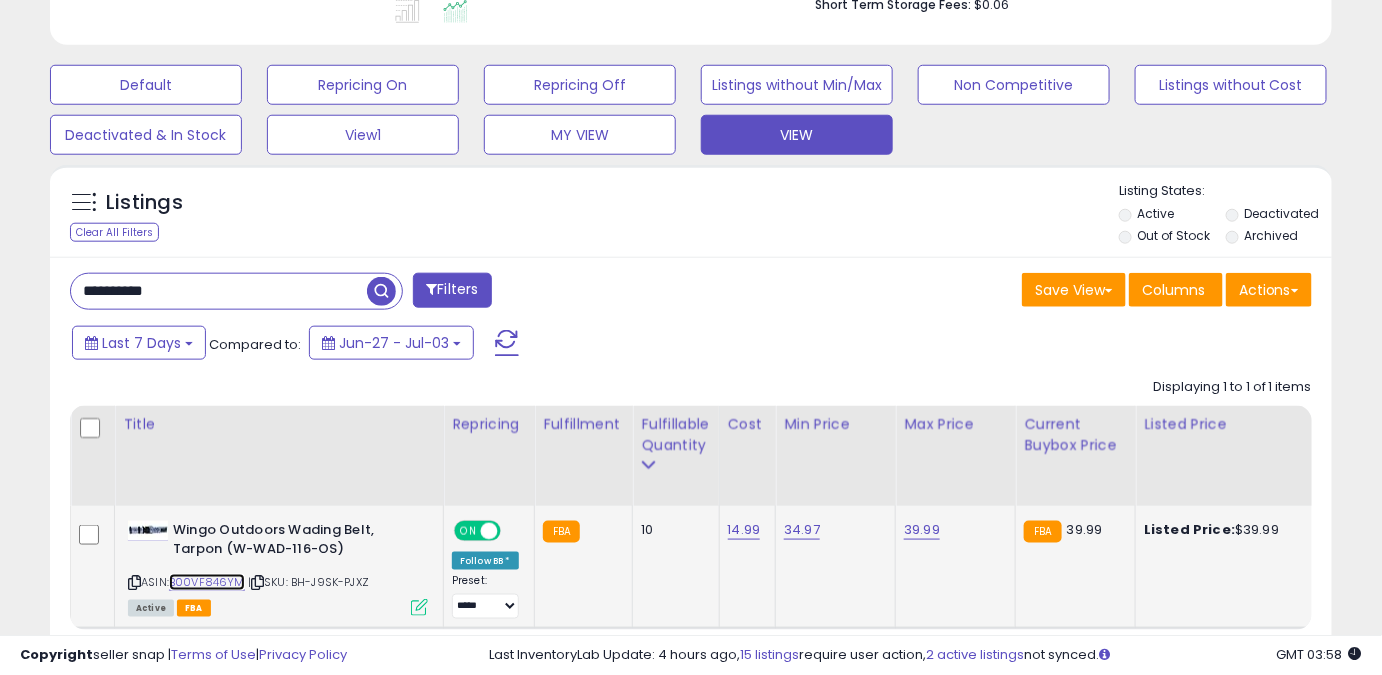 click on "B00VF846YM" at bounding box center (207, 582) 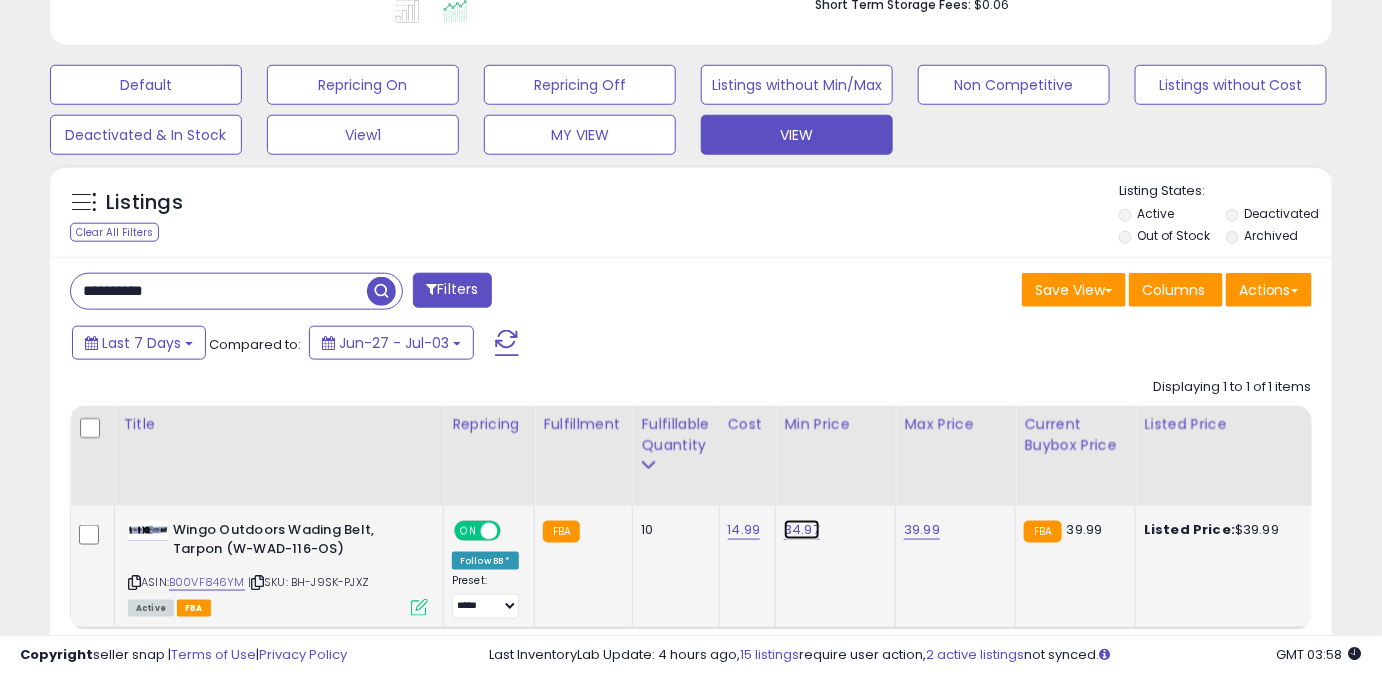 click on "34.97" at bounding box center [802, 530] 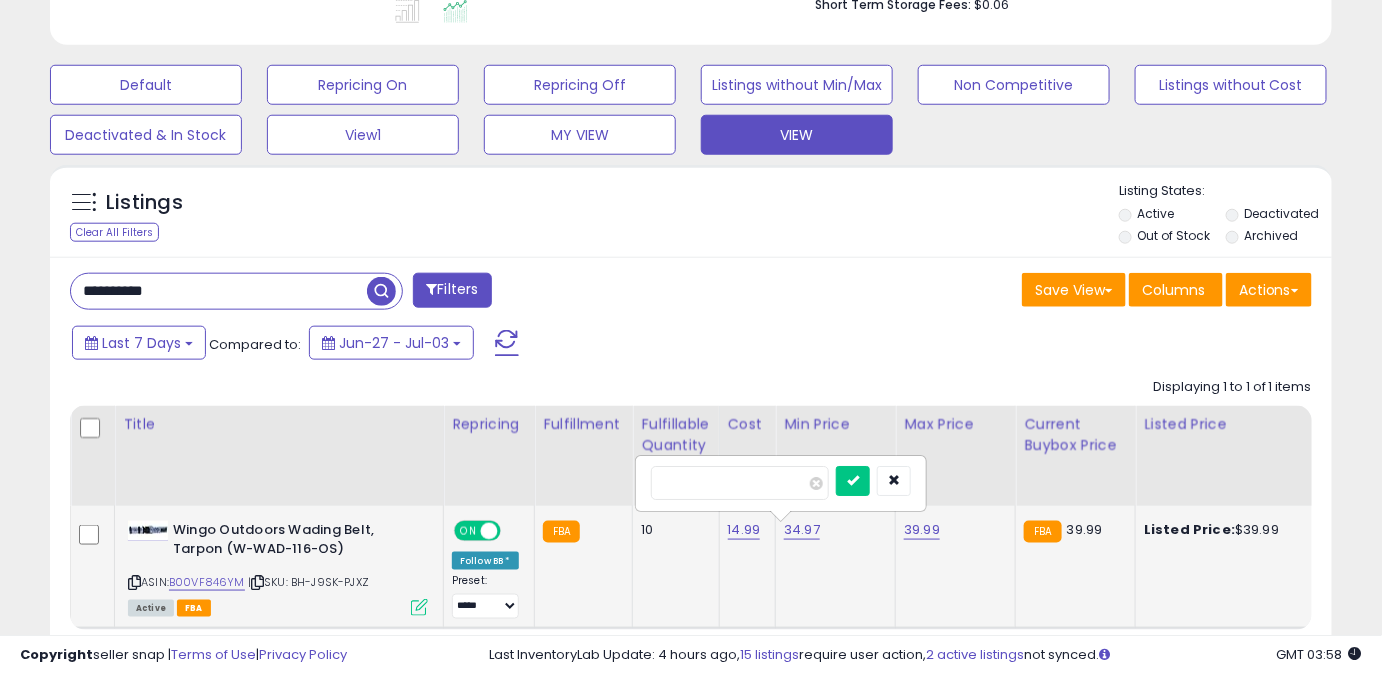 drag, startPoint x: 731, startPoint y: 479, endPoint x: 645, endPoint y: 488, distance: 86.46965 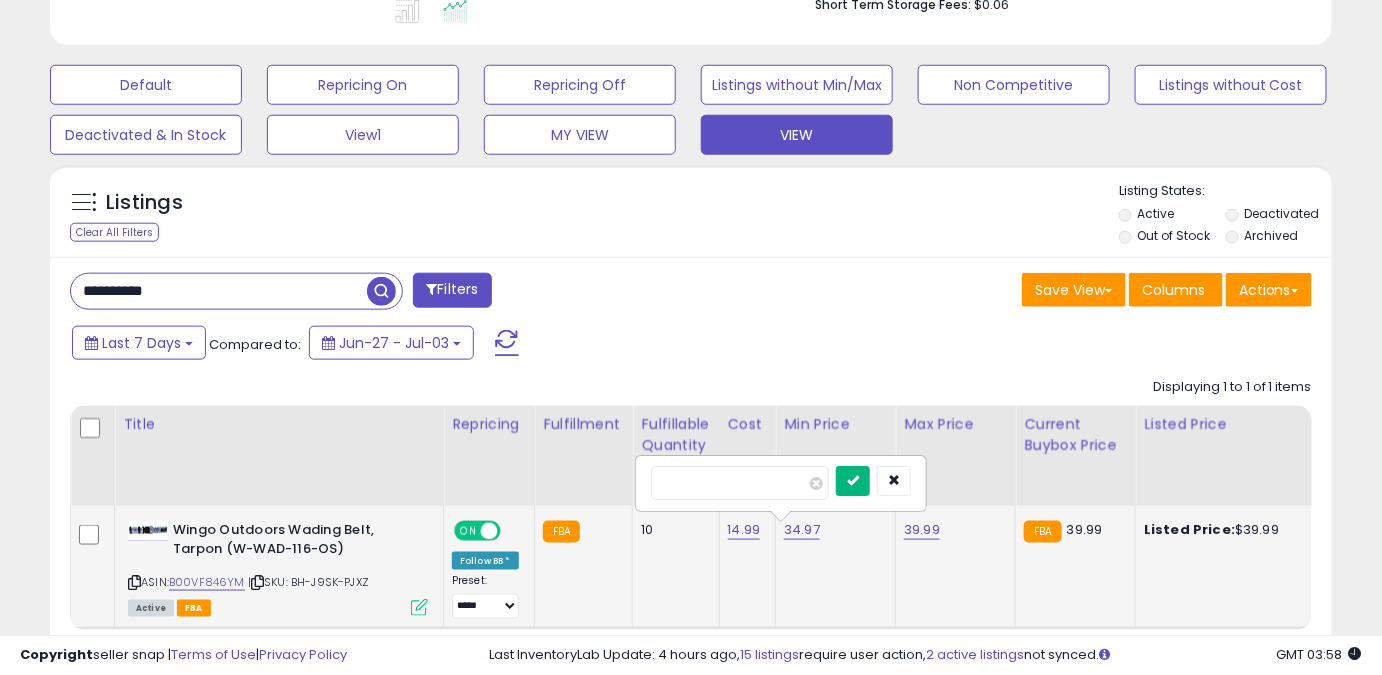 type on "*****" 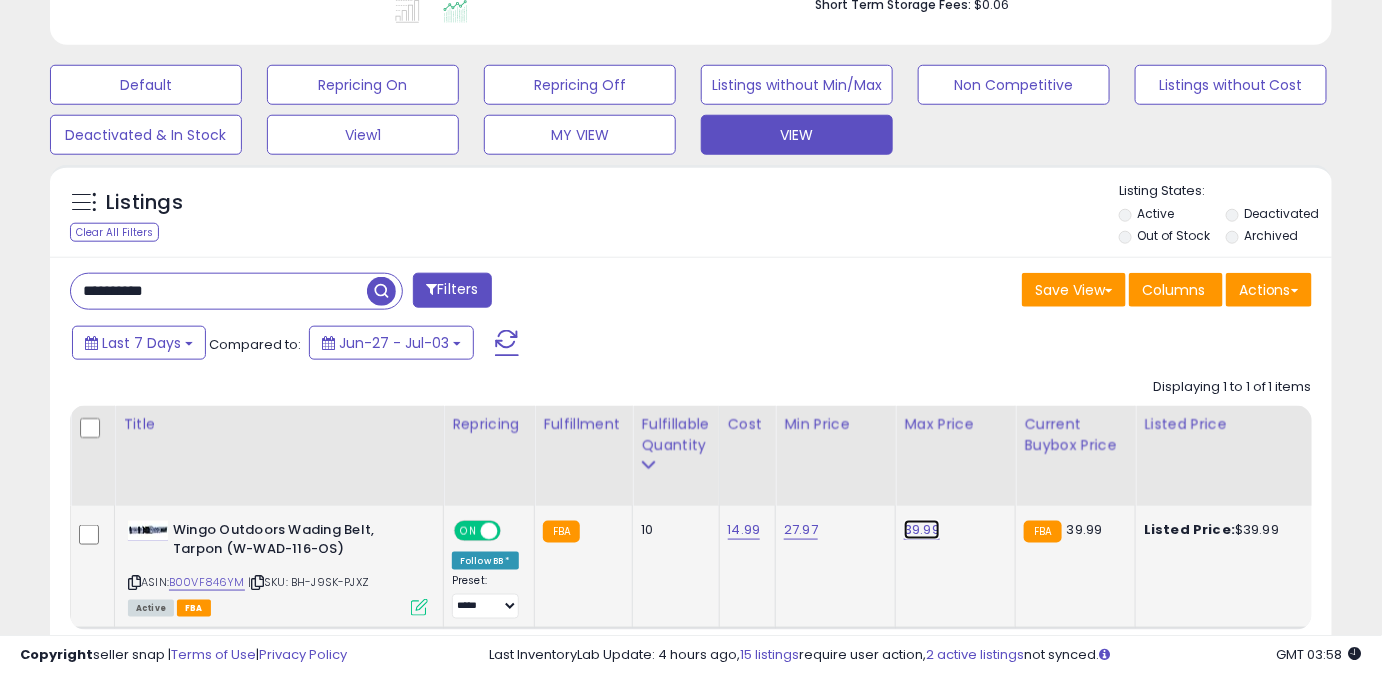 drag, startPoint x: 930, startPoint y: 534, endPoint x: 918, endPoint y: 527, distance: 13.892444 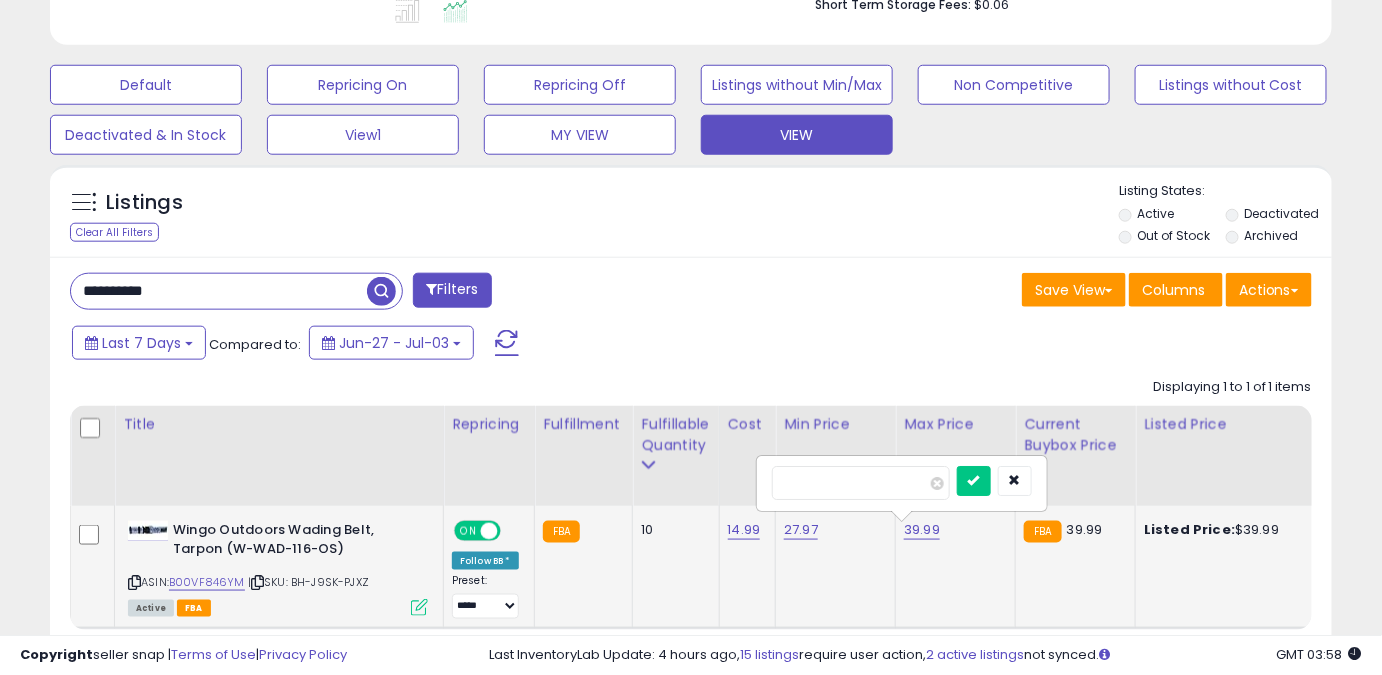 drag, startPoint x: 863, startPoint y: 490, endPoint x: 754, endPoint y: 498, distance: 109.29318 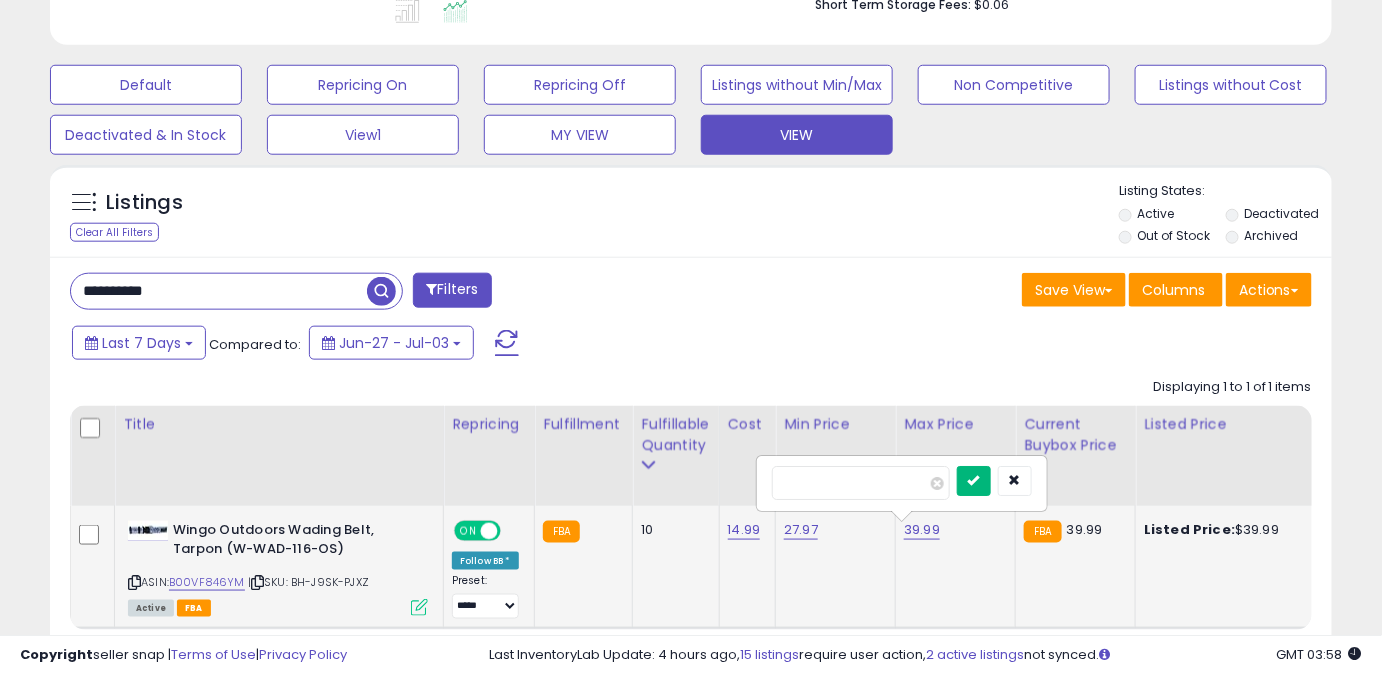 type on "*****" 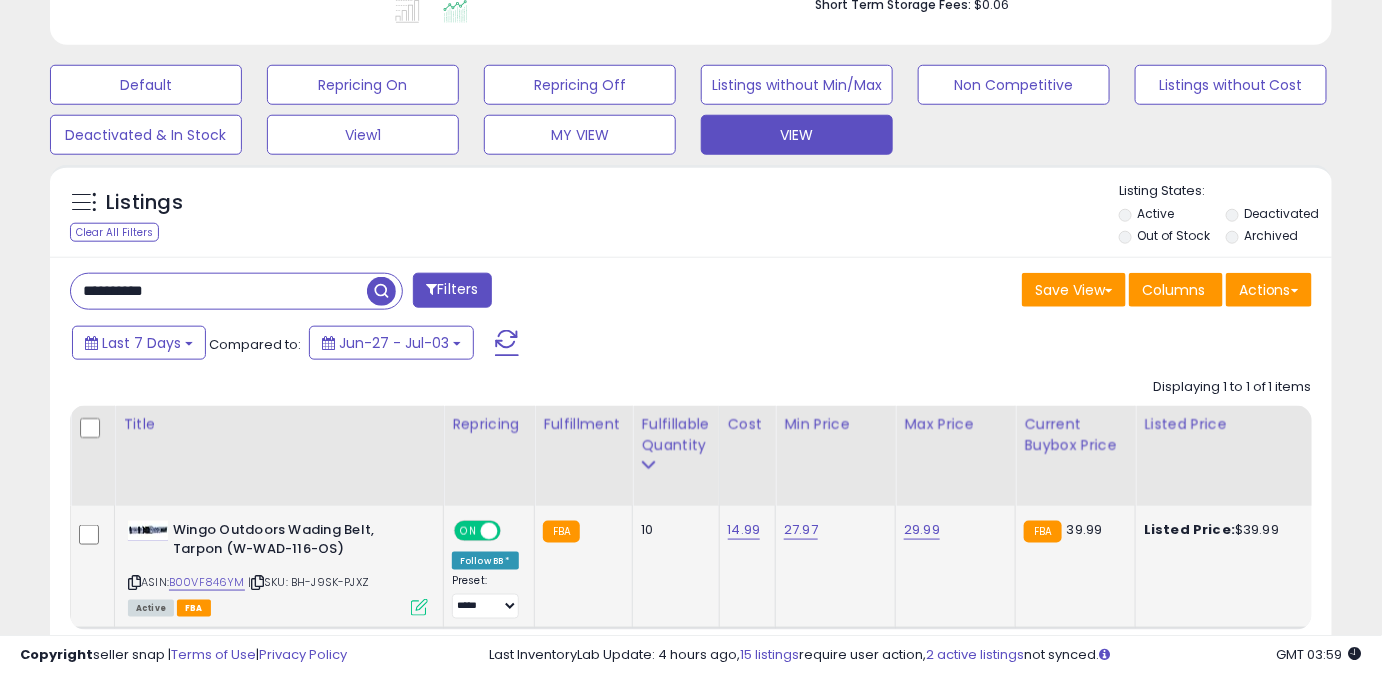 drag, startPoint x: 195, startPoint y: 279, endPoint x: 17, endPoint y: 292, distance: 178.47409 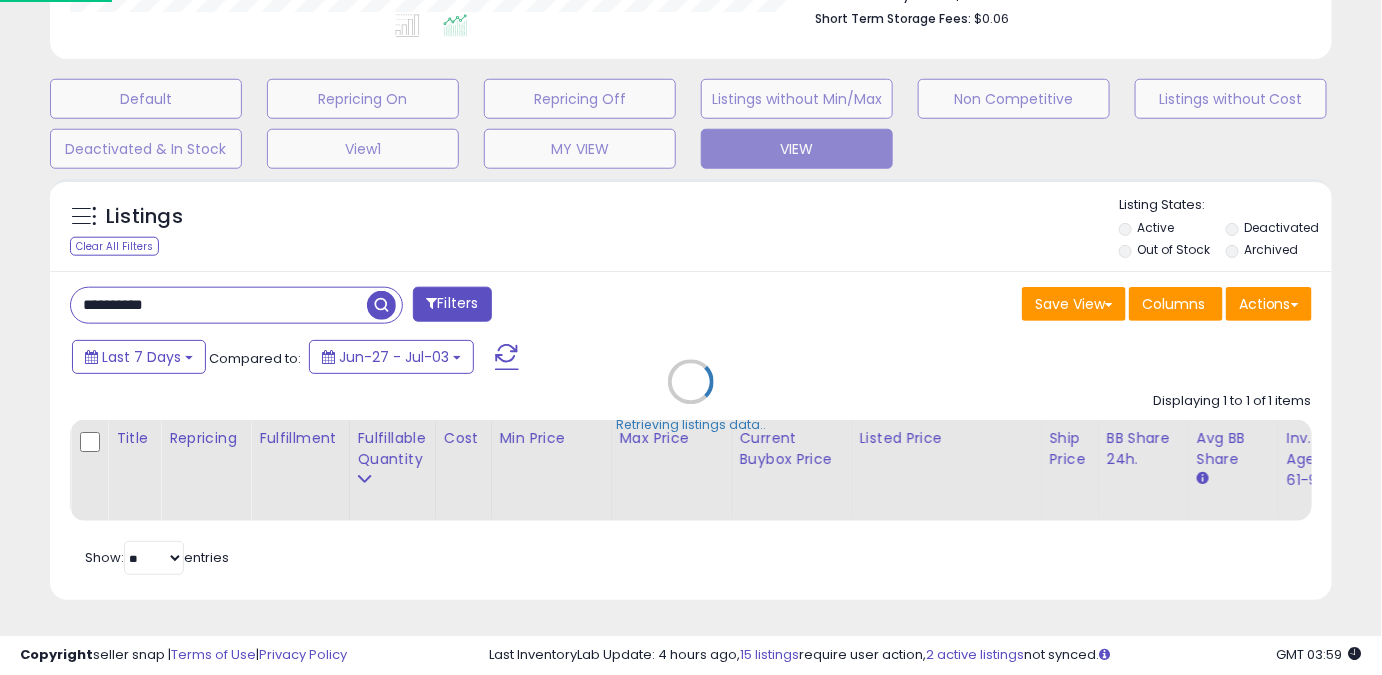 scroll, scrollTop: 999589, scrollLeft: 999249, axis: both 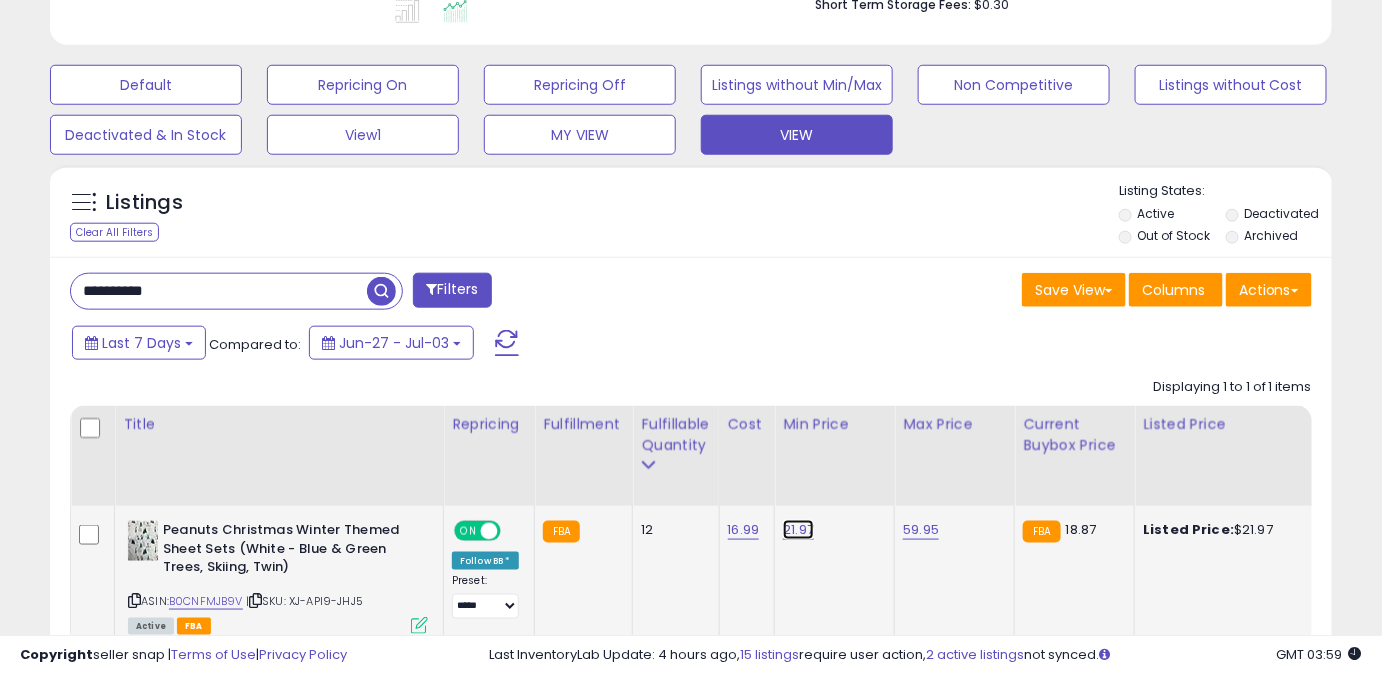 click on "21.97" at bounding box center [798, 530] 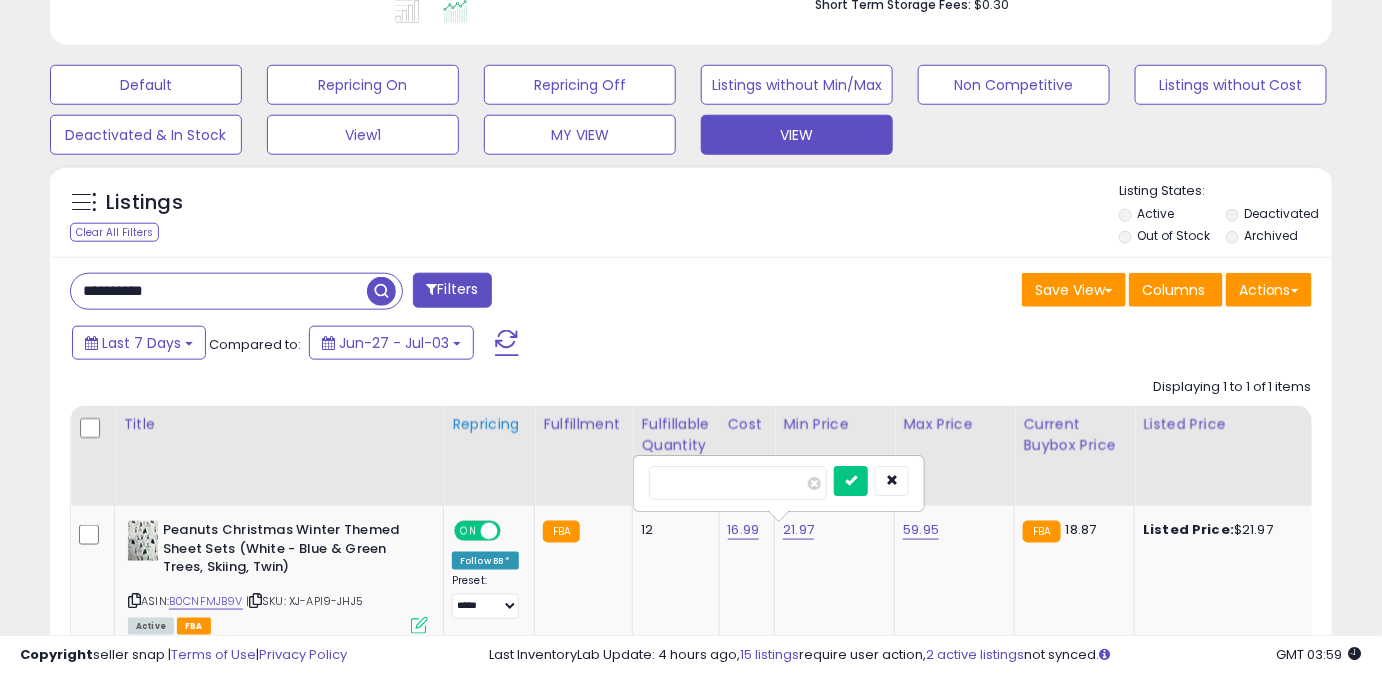drag, startPoint x: 720, startPoint y: 480, endPoint x: 469, endPoint y: 501, distance: 251.87695 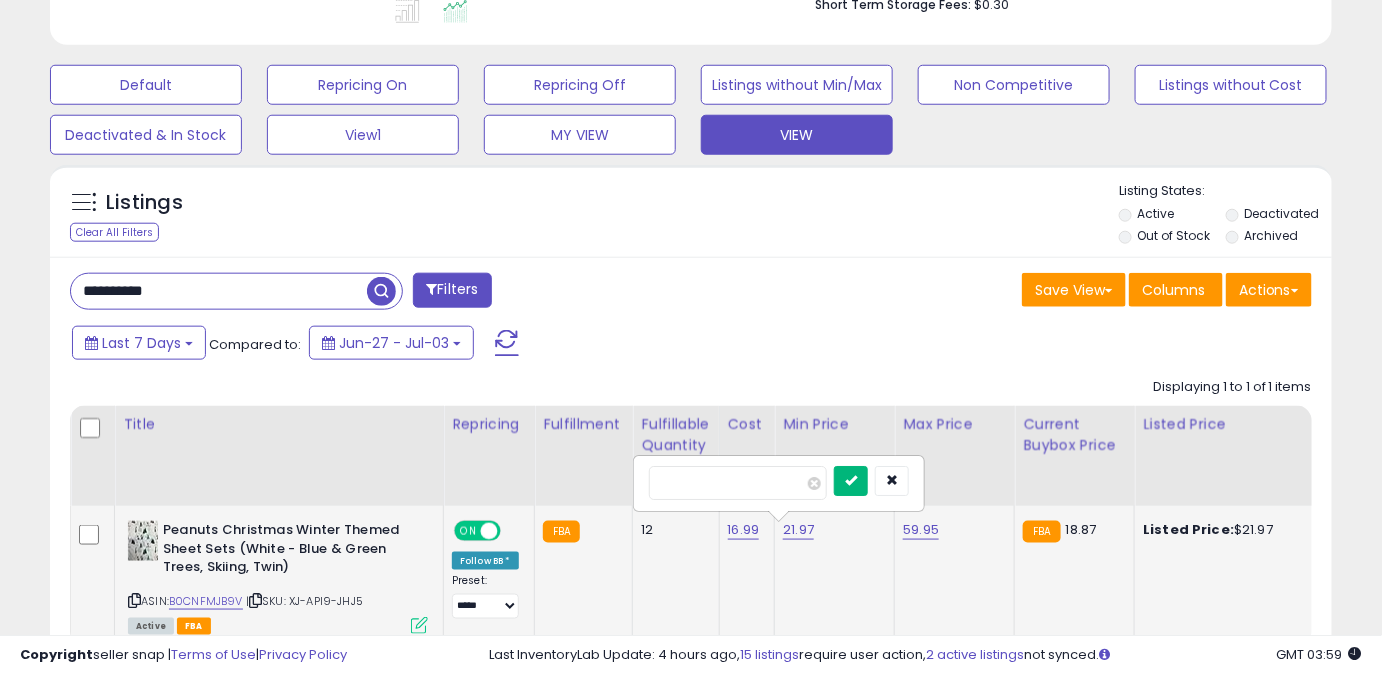 type on "*****" 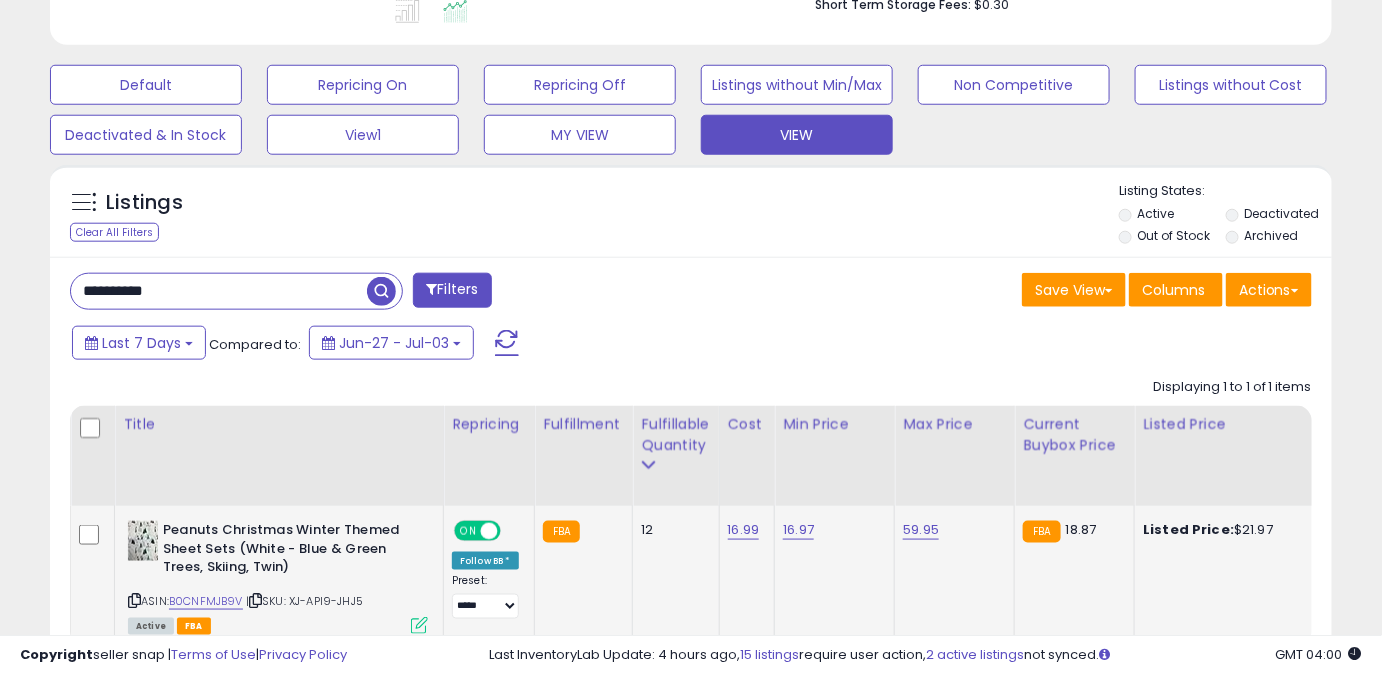 drag, startPoint x: 187, startPoint y: 298, endPoint x: 8, endPoint y: 288, distance: 179.27911 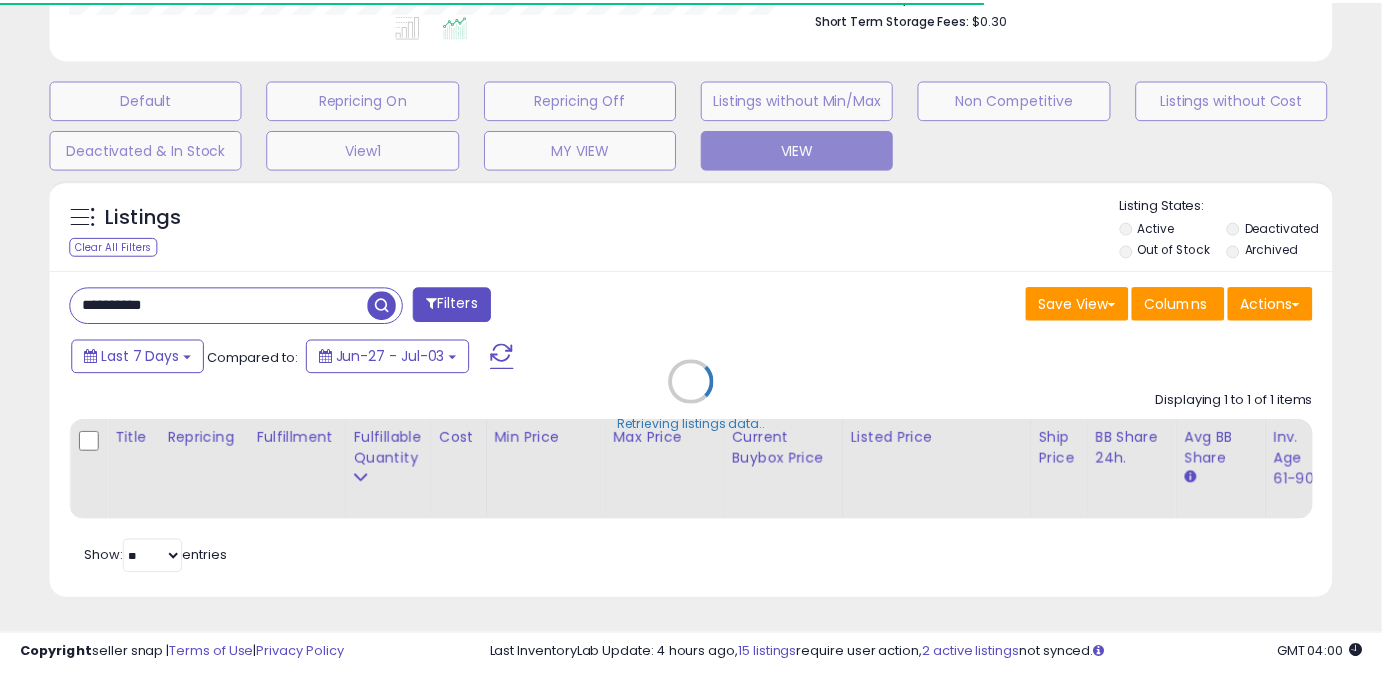 scroll, scrollTop: 410, scrollLeft: 741, axis: both 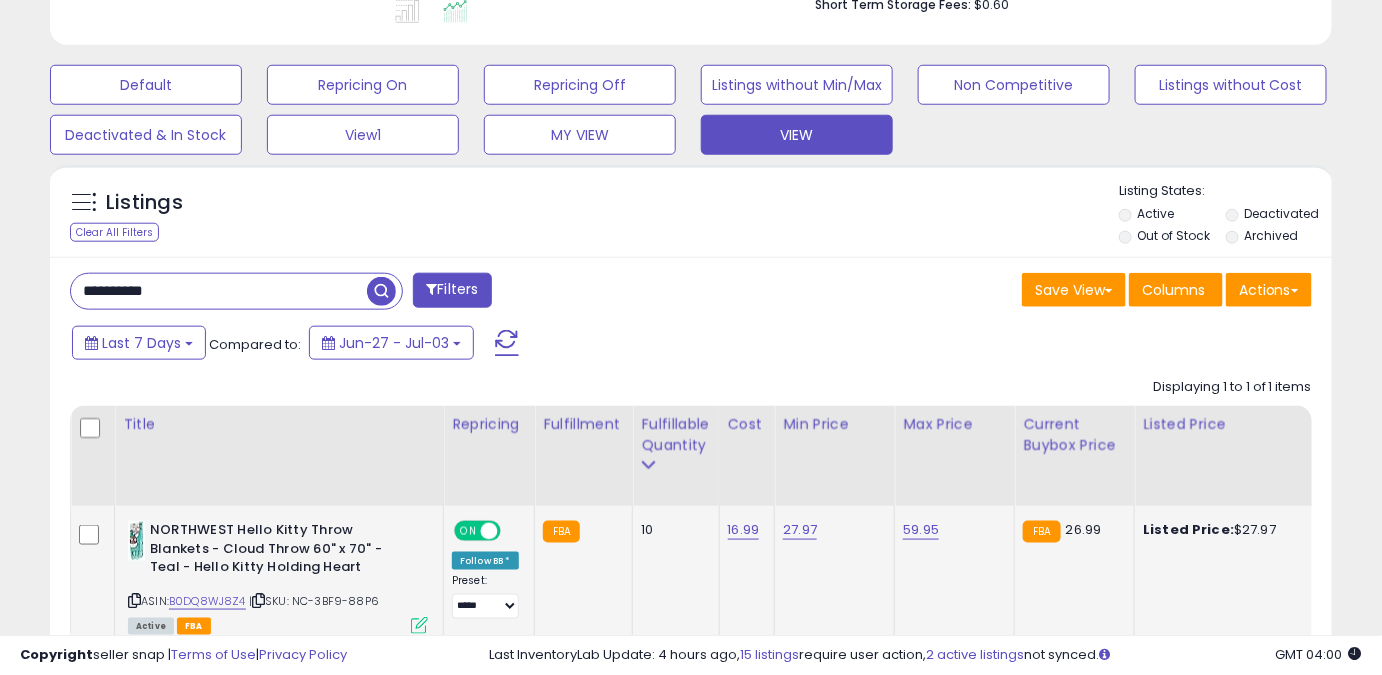 type on "**********" 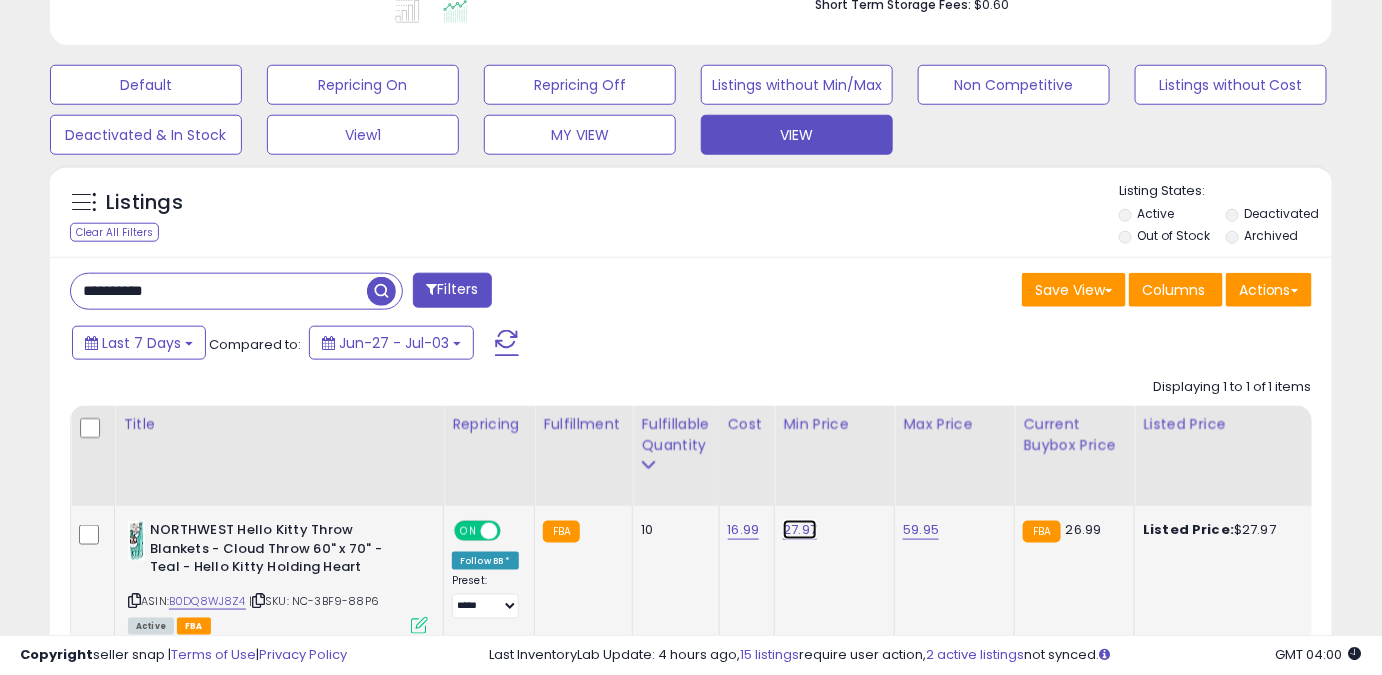 click on "27.97" at bounding box center [800, 530] 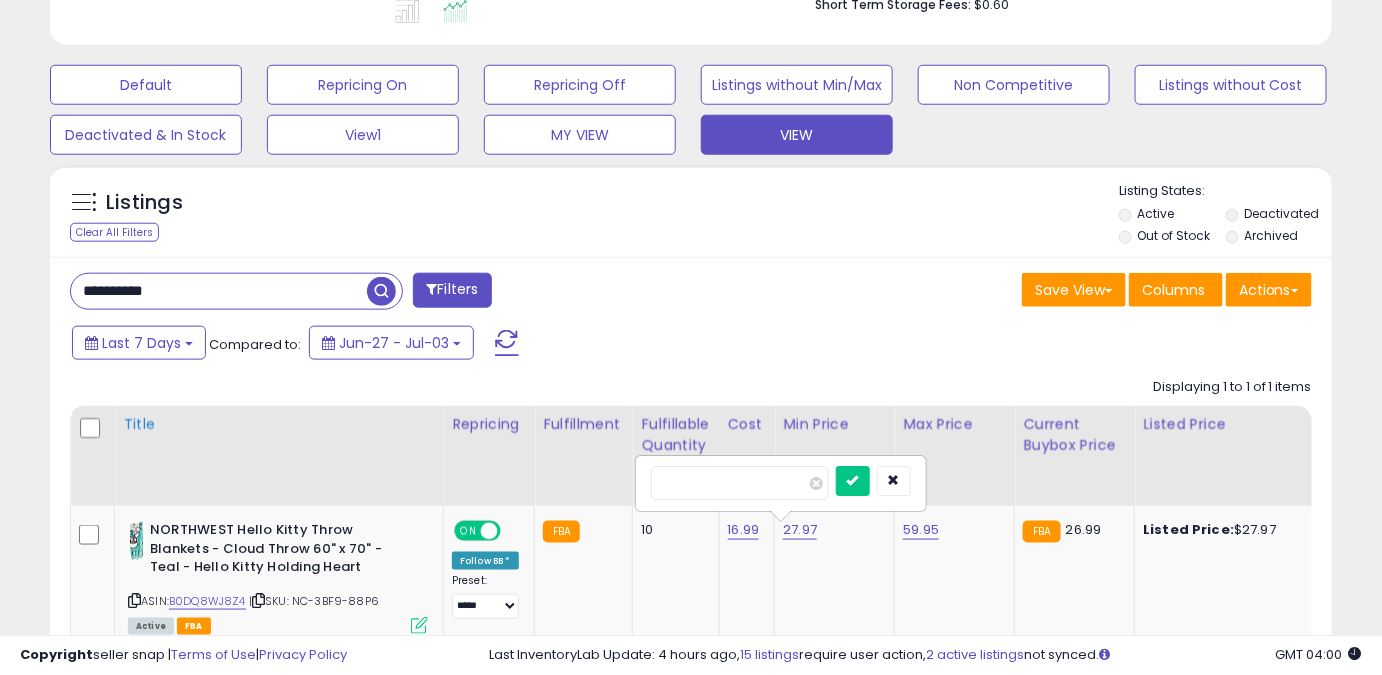 drag, startPoint x: 744, startPoint y: 471, endPoint x: 346, endPoint y: 472, distance: 398.00125 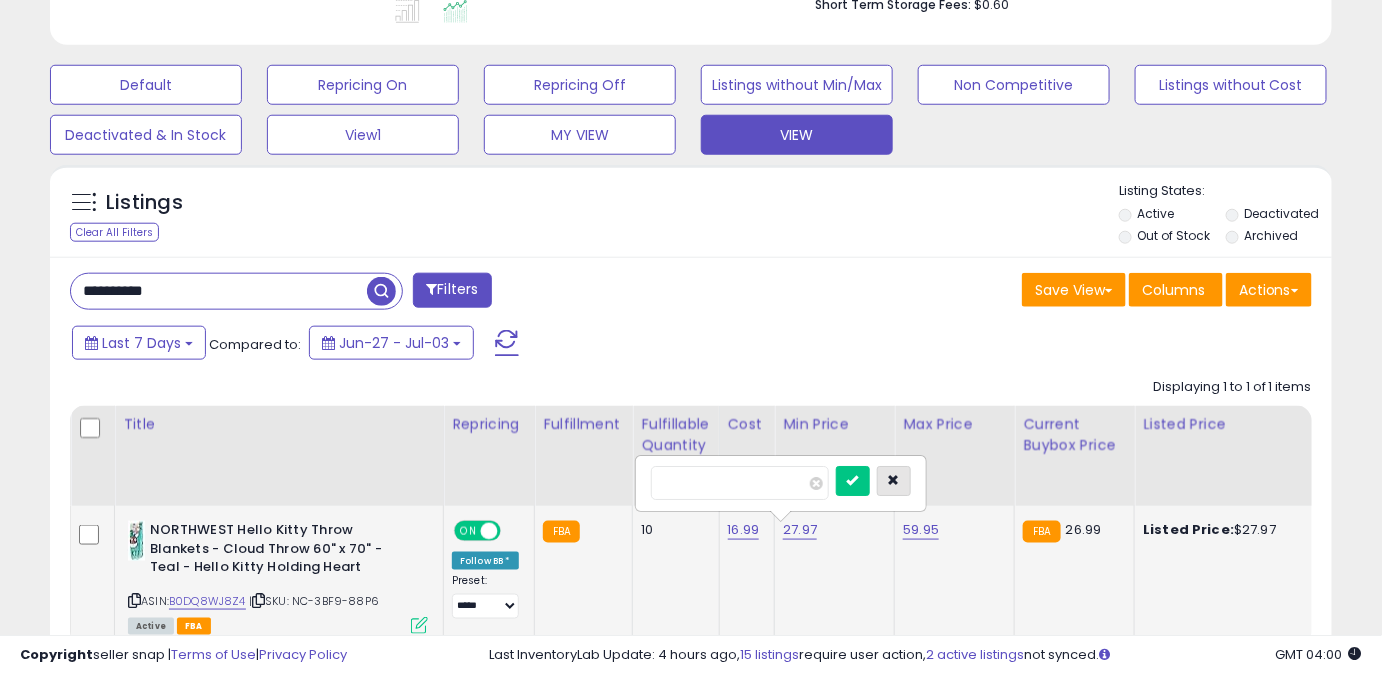type on "*****" 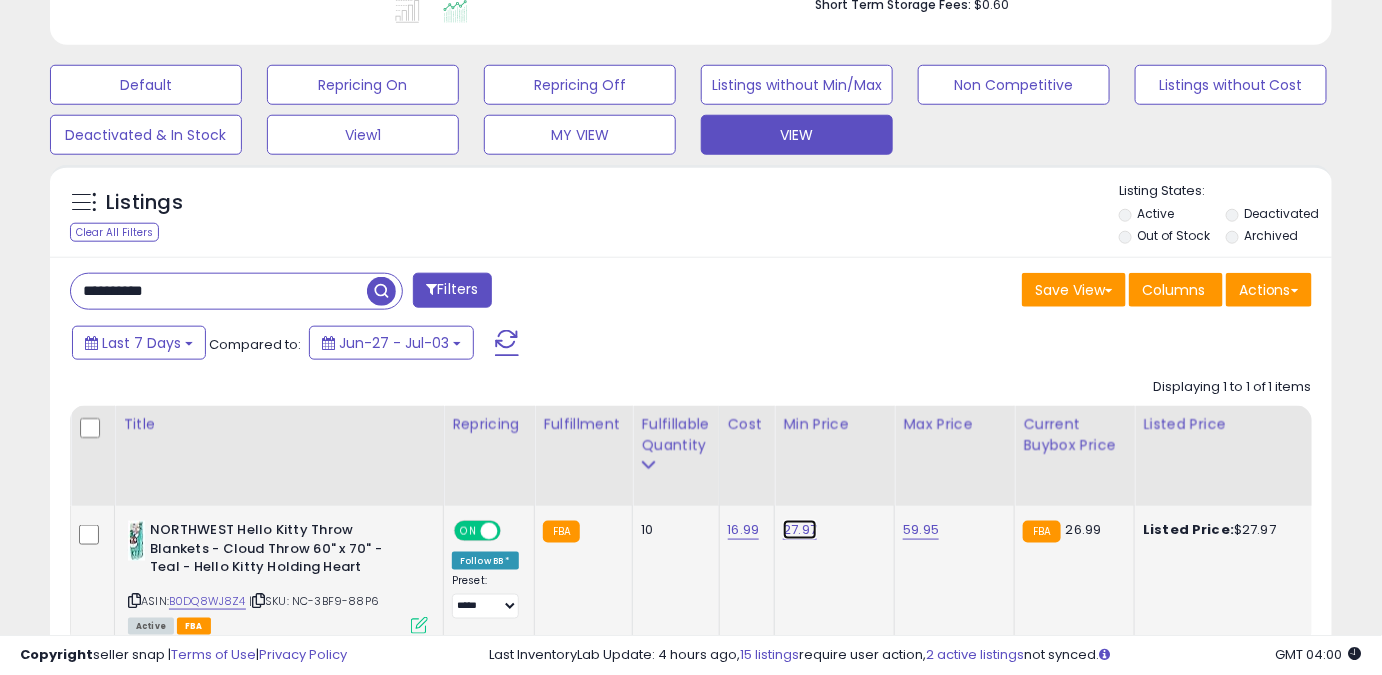 click on "27.97" at bounding box center (800, 530) 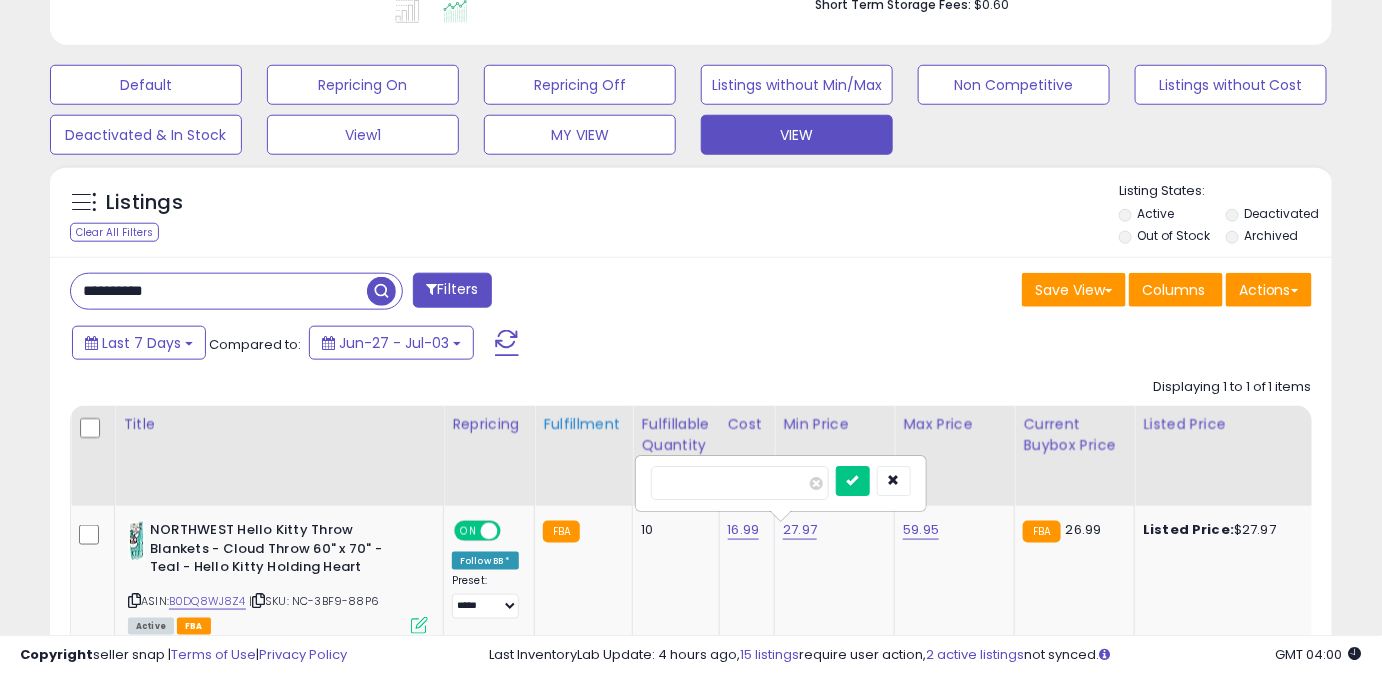 drag, startPoint x: 772, startPoint y: 478, endPoint x: 565, endPoint y: 445, distance: 209.61394 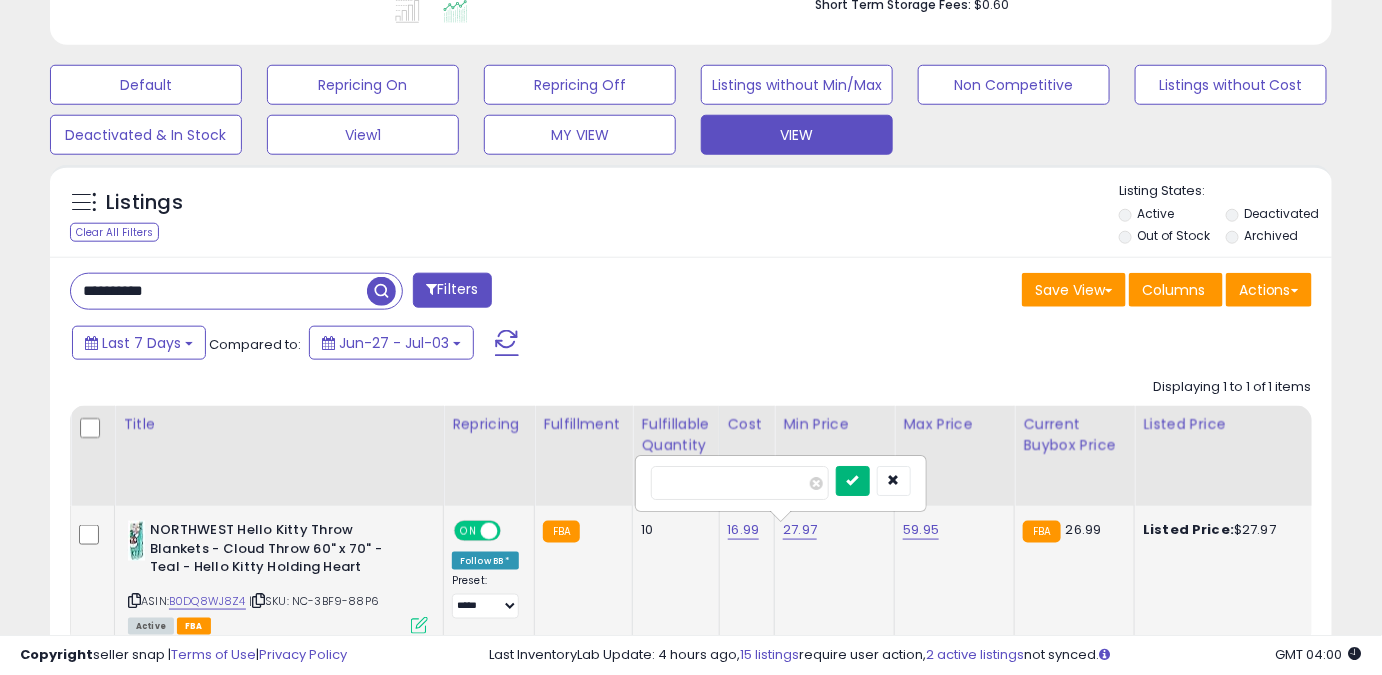 type on "*****" 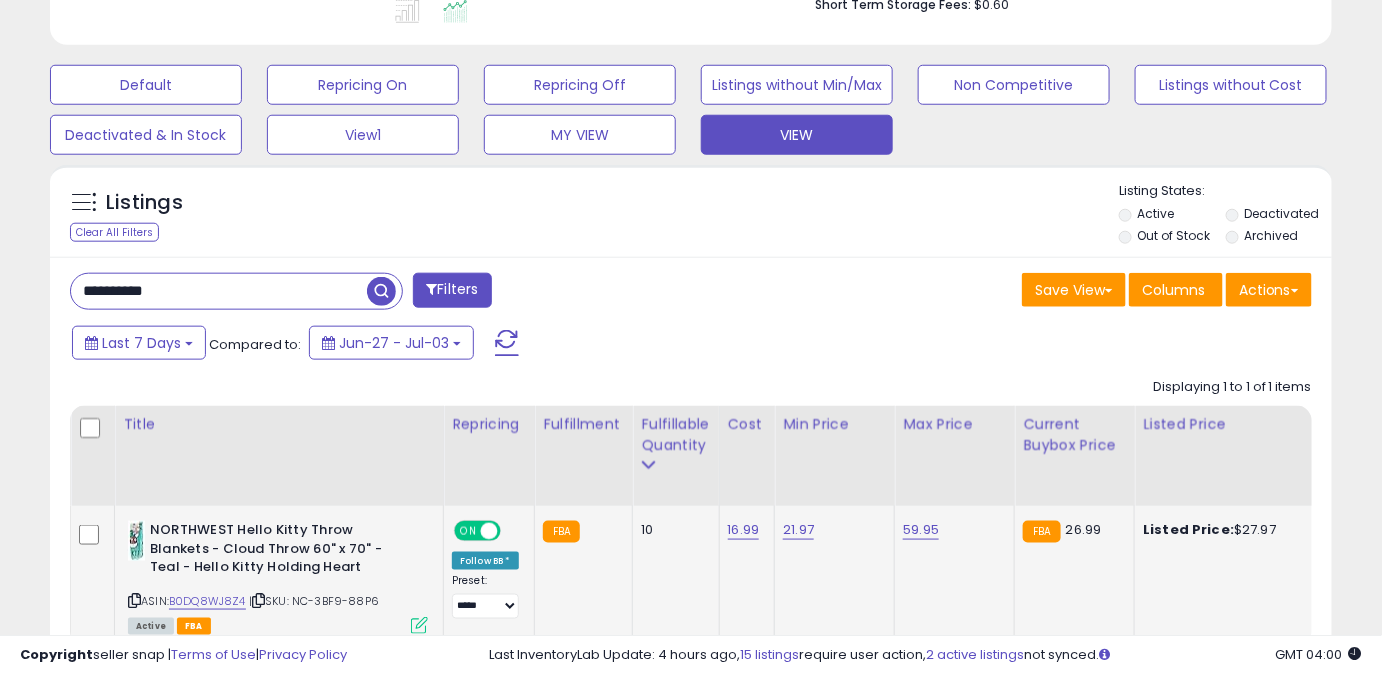 click on "**********" at bounding box center (691, 150) 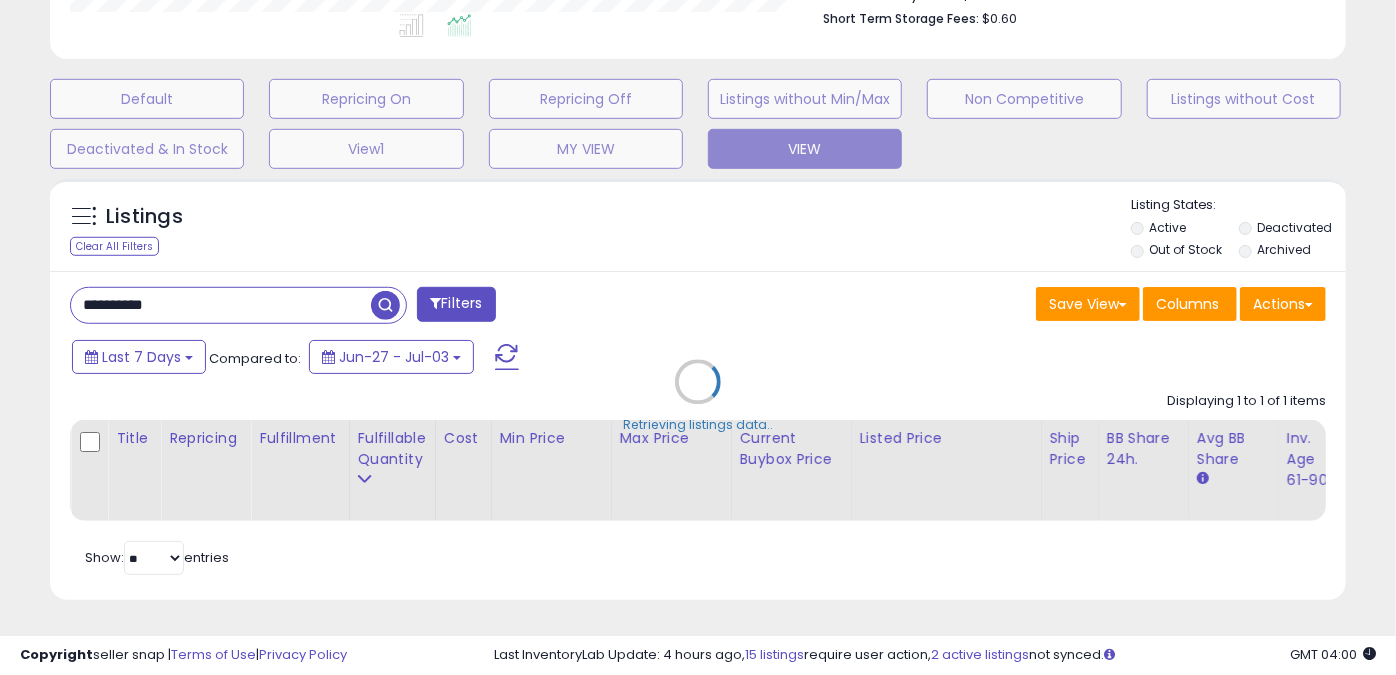 scroll, scrollTop: 999589, scrollLeft: 999249, axis: both 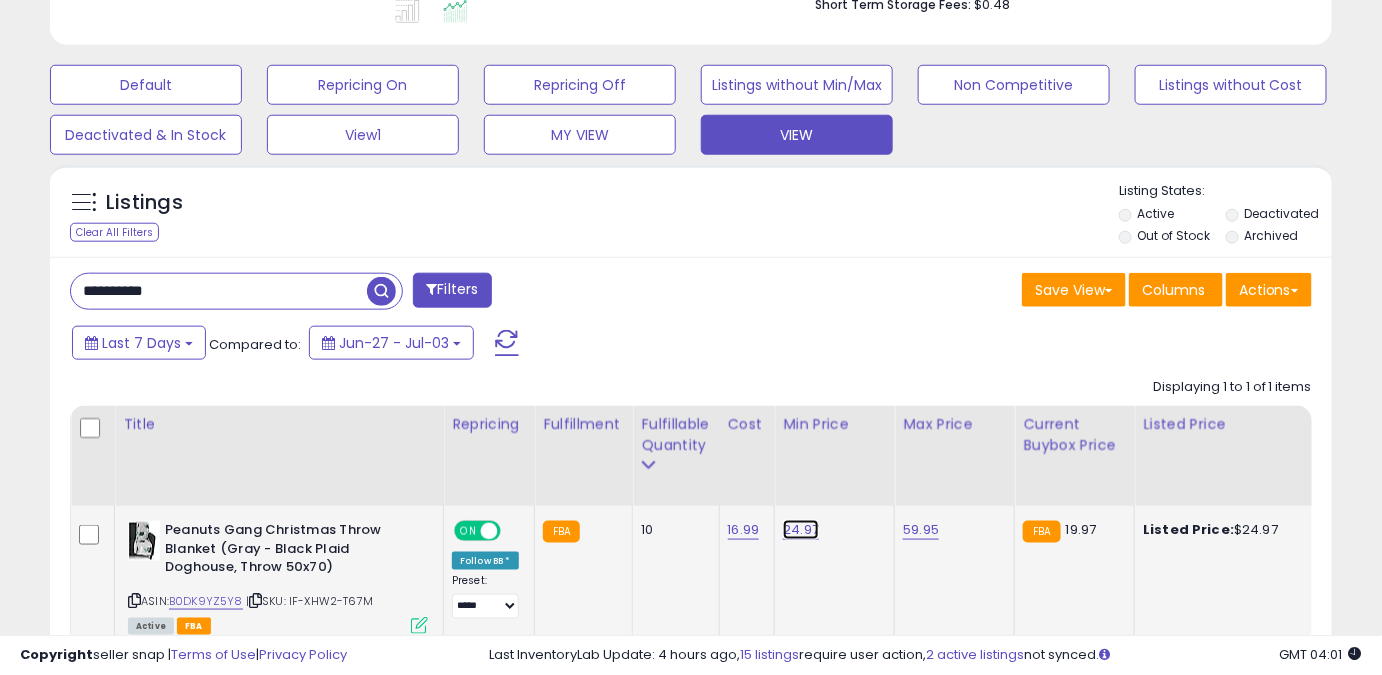 click on "24.97" at bounding box center (801, 530) 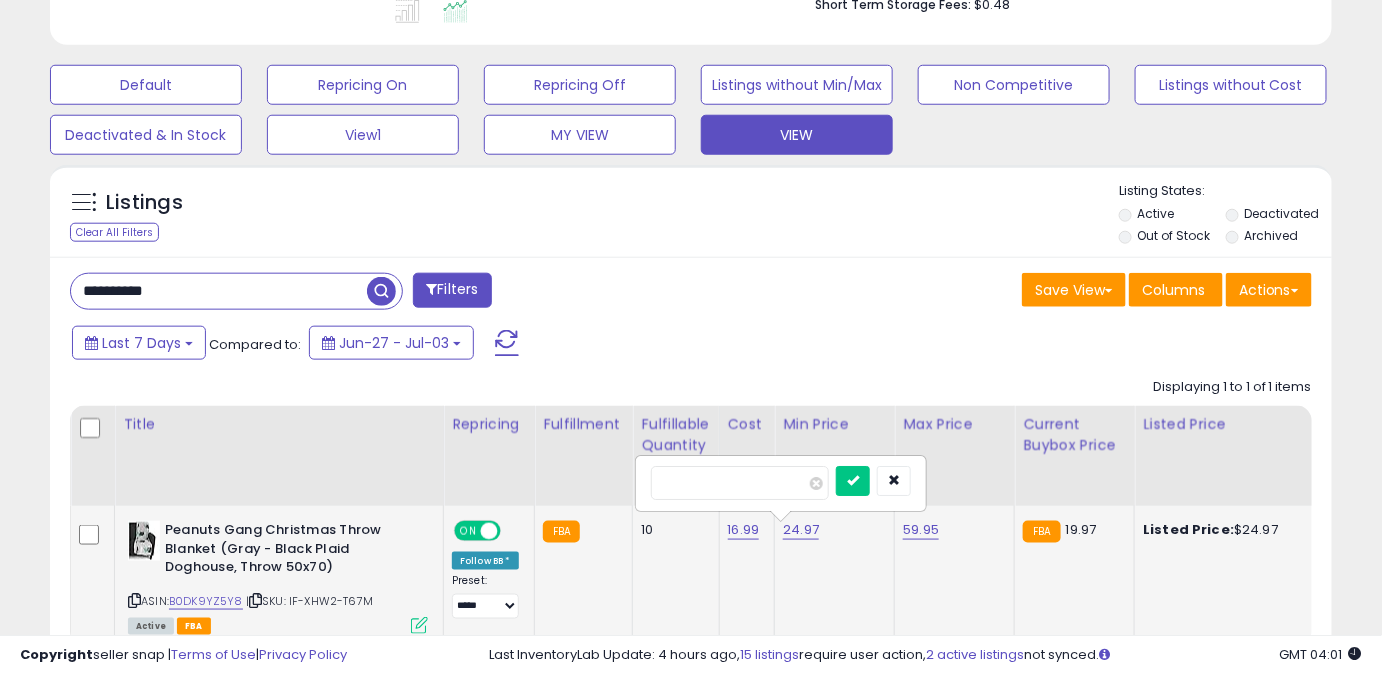 drag, startPoint x: 728, startPoint y: 484, endPoint x: 491, endPoint y: 507, distance: 238.11342 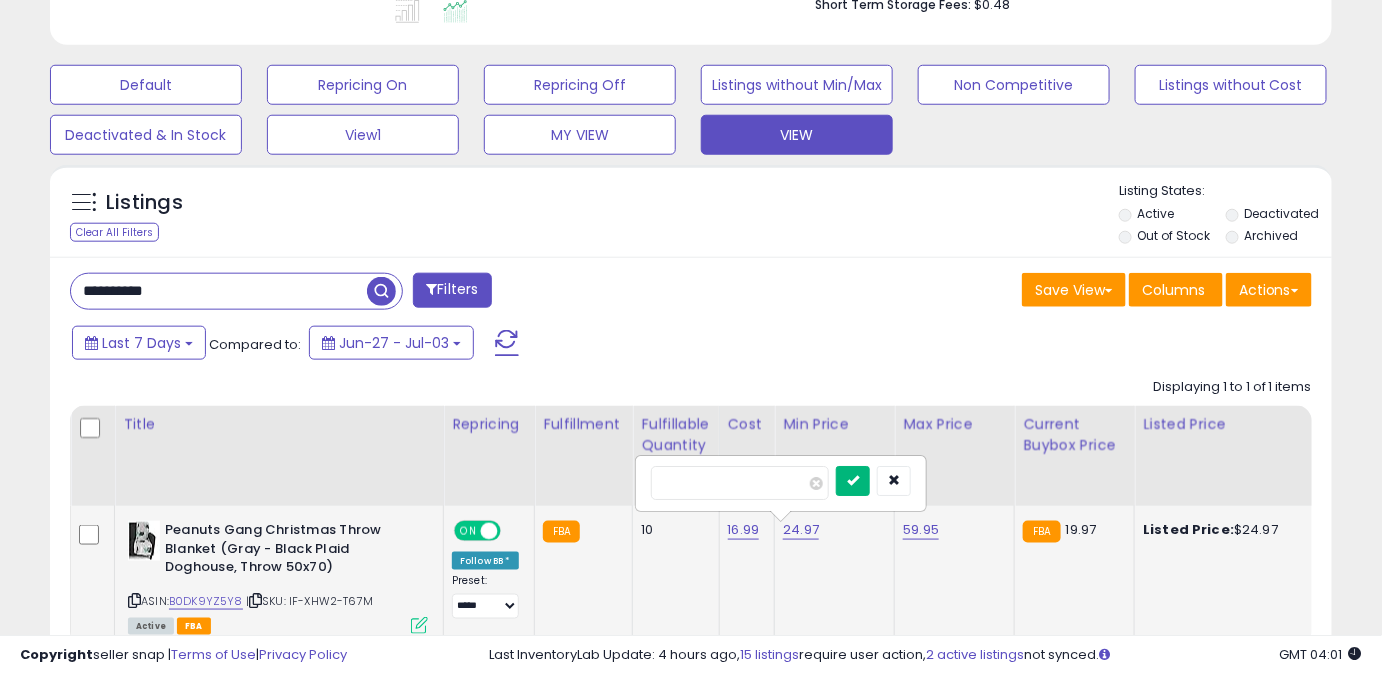 type on "*****" 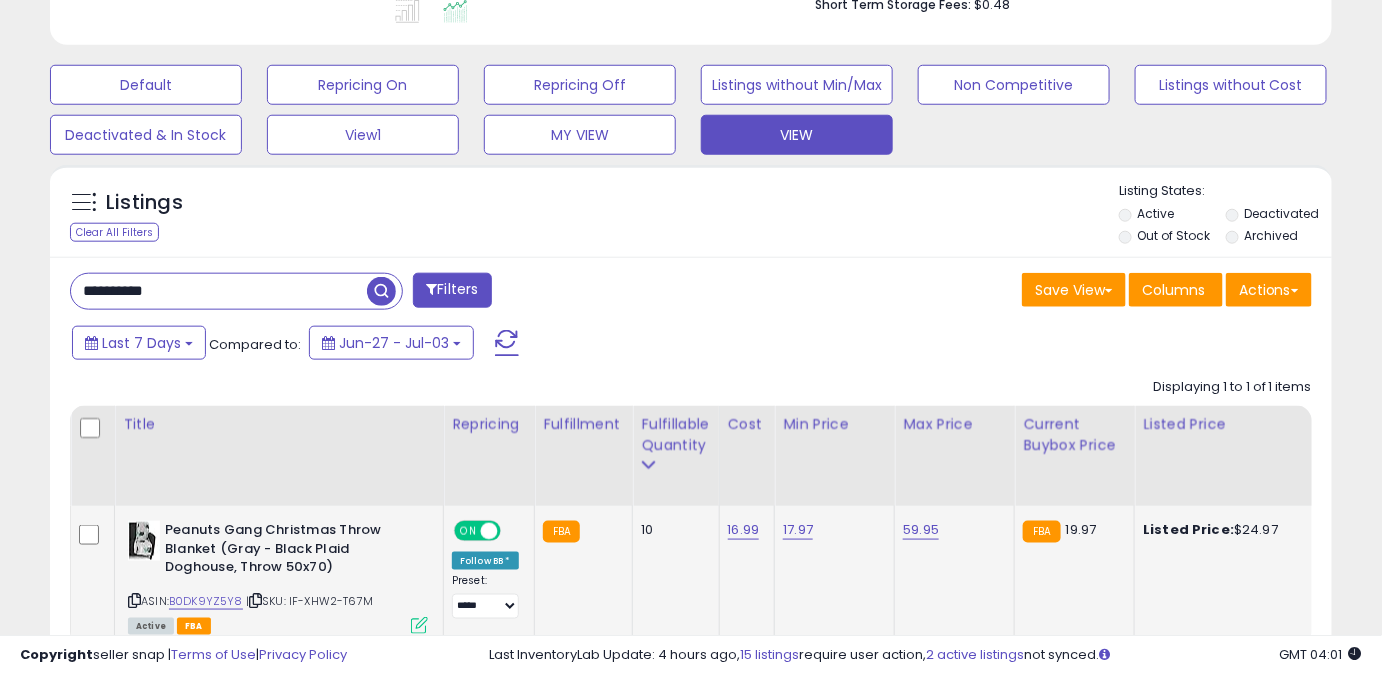 drag, startPoint x: 257, startPoint y: 307, endPoint x: 0, endPoint y: 311, distance: 257.03113 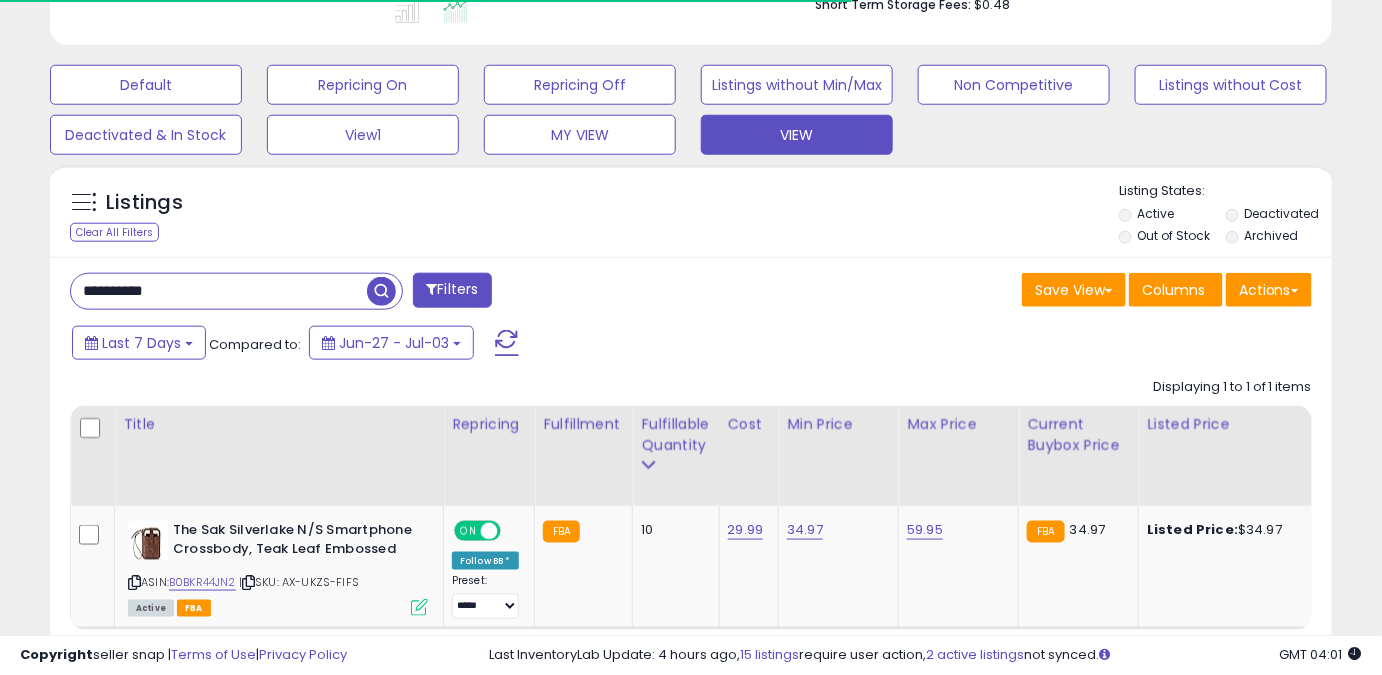 scroll, scrollTop: 410, scrollLeft: 741, axis: both 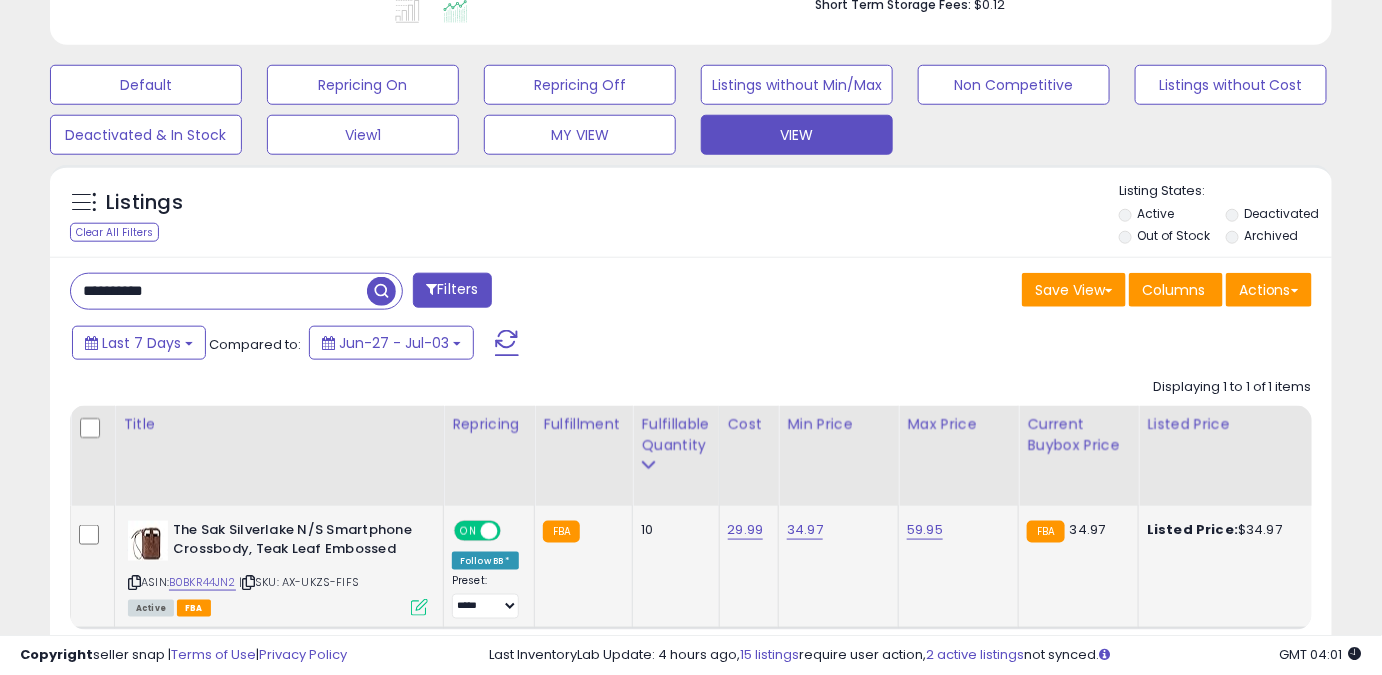 click on "ASIN:  B0BKR44JN2    |   SKU: AX-UKZS-FIFS Active FBA" at bounding box center (278, 567) 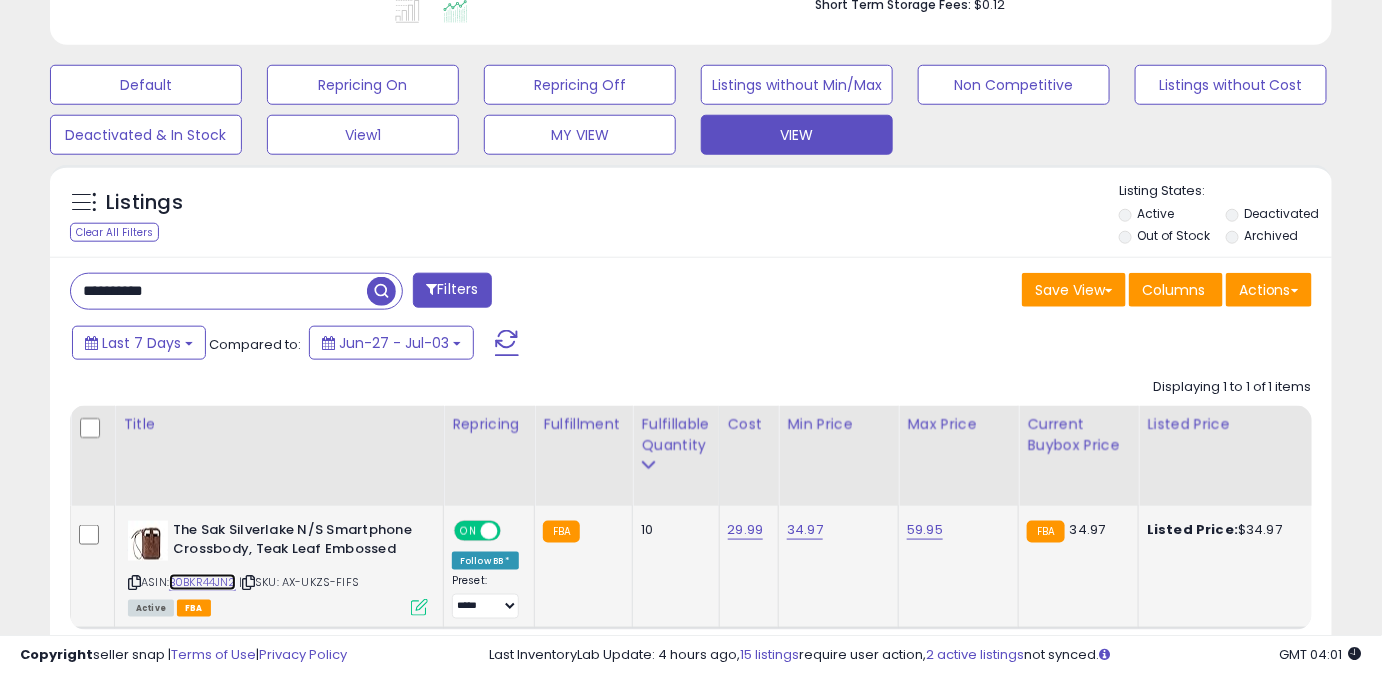 click on "B0BKR44JN2" at bounding box center [202, 582] 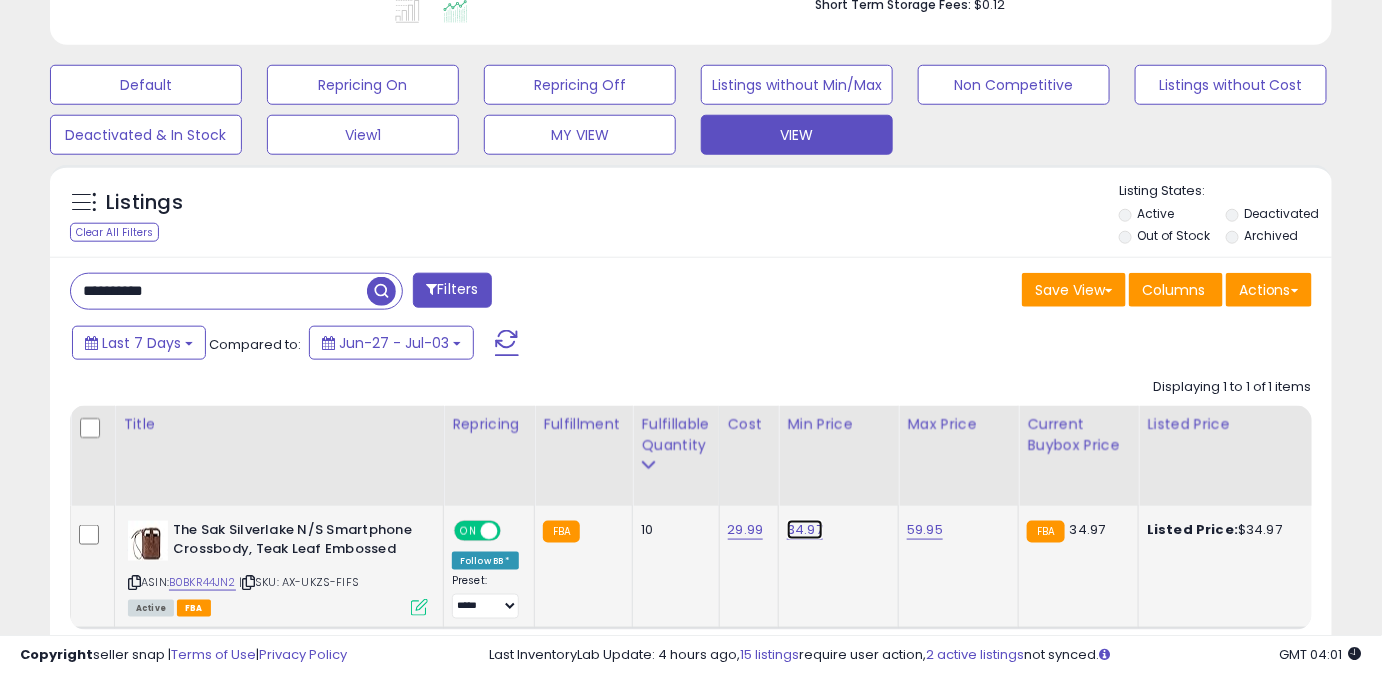 click on "34.97" at bounding box center [805, 530] 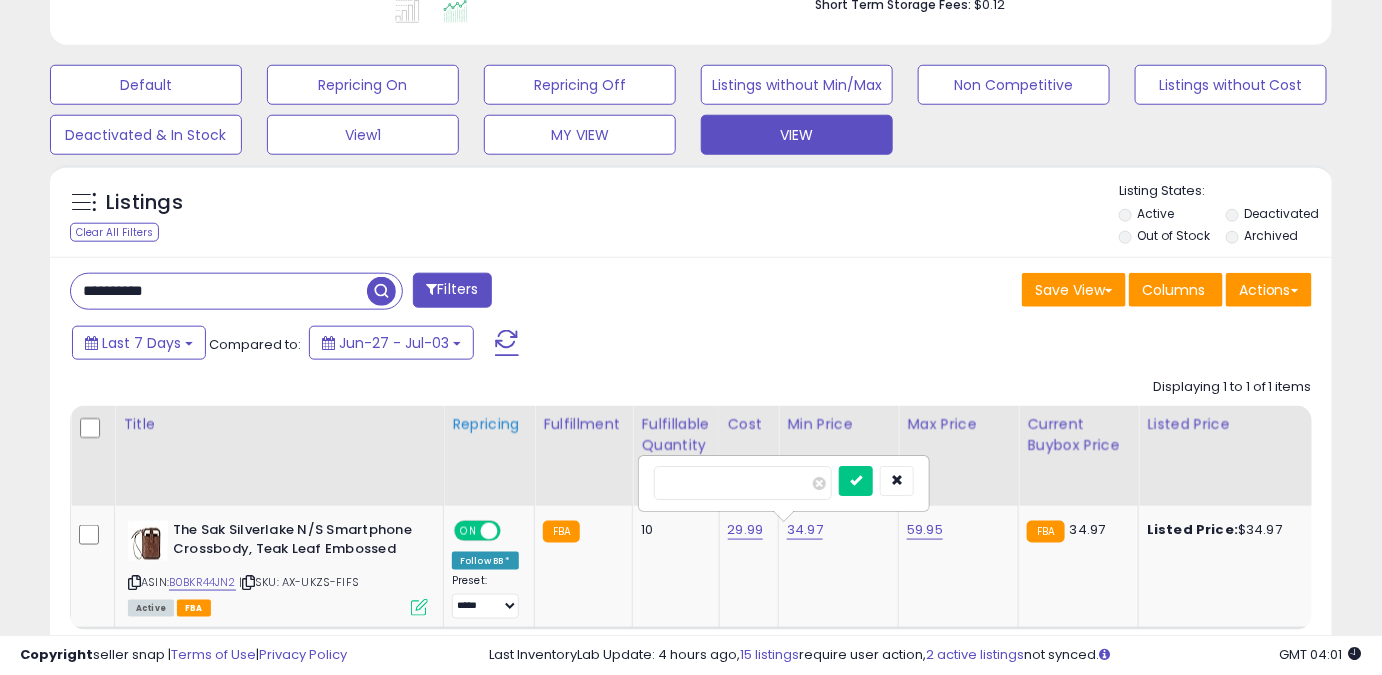 drag, startPoint x: 701, startPoint y: 475, endPoint x: 463, endPoint y: 490, distance: 238.47221 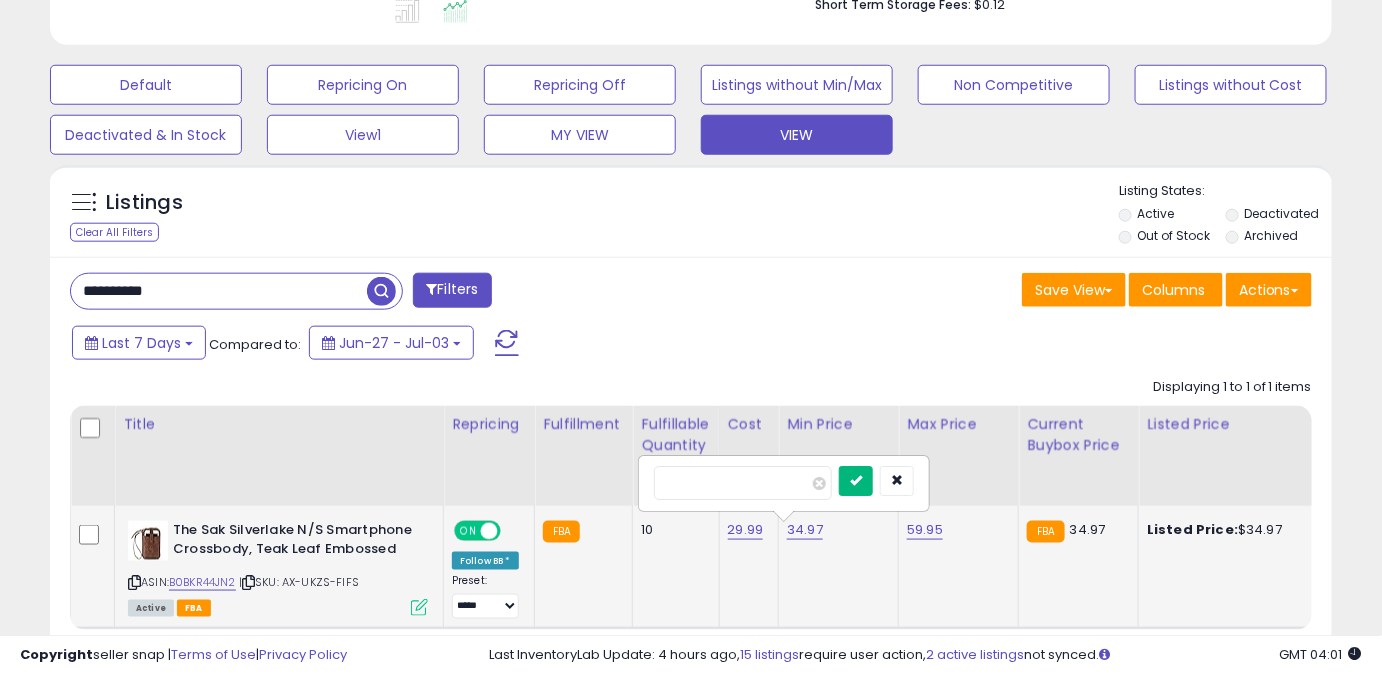 type on "*****" 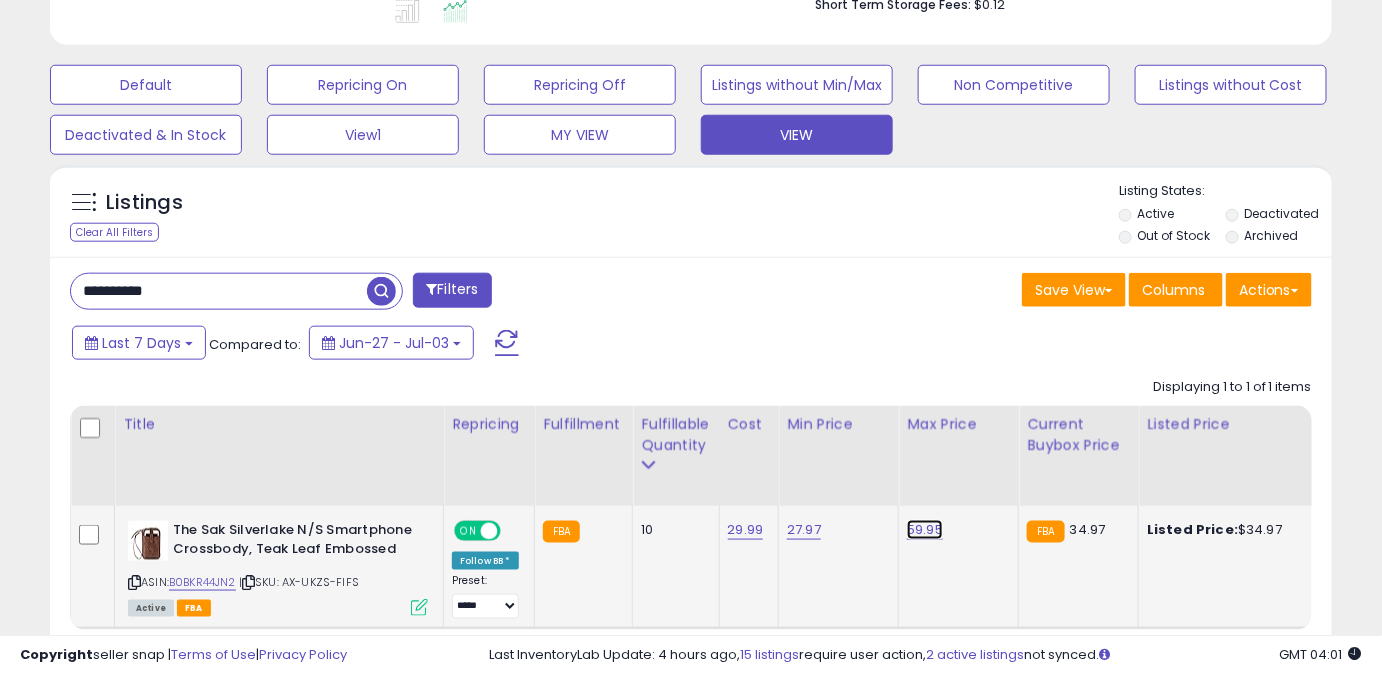 click on "59.95" at bounding box center (925, 530) 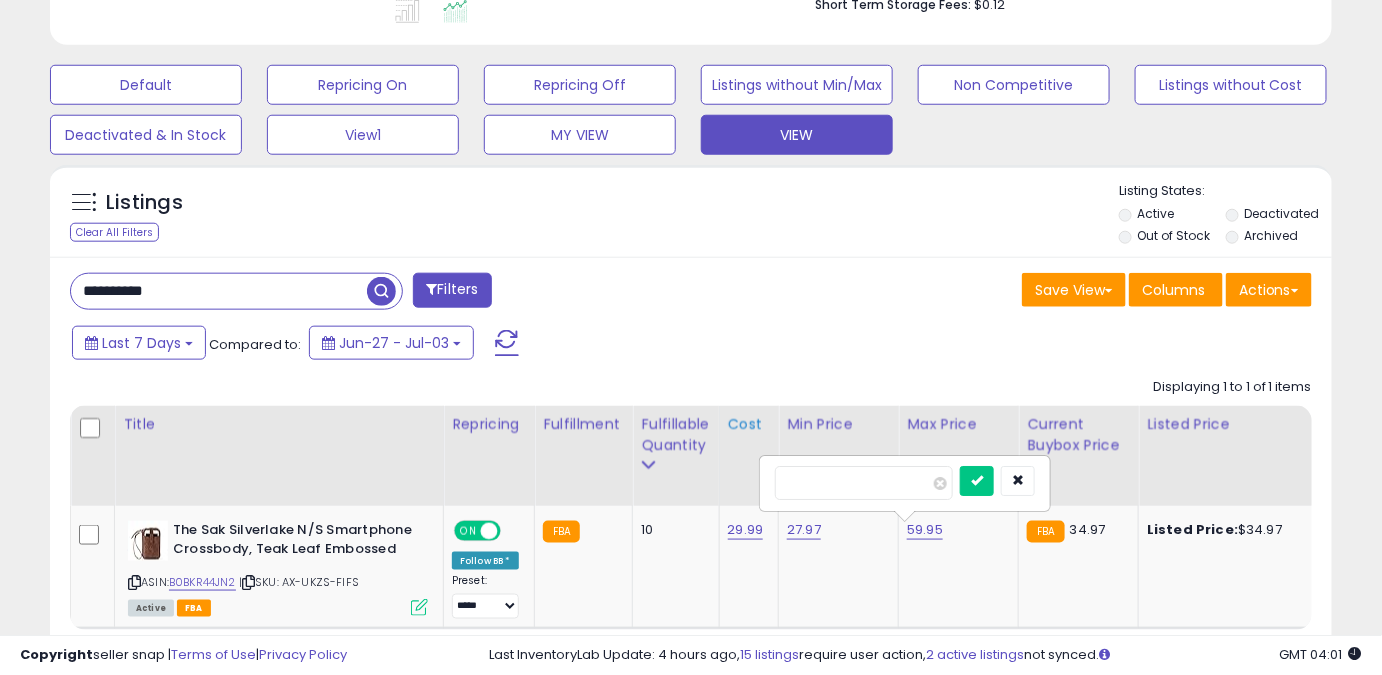 drag, startPoint x: 875, startPoint y: 487, endPoint x: 728, endPoint y: 485, distance: 147.01361 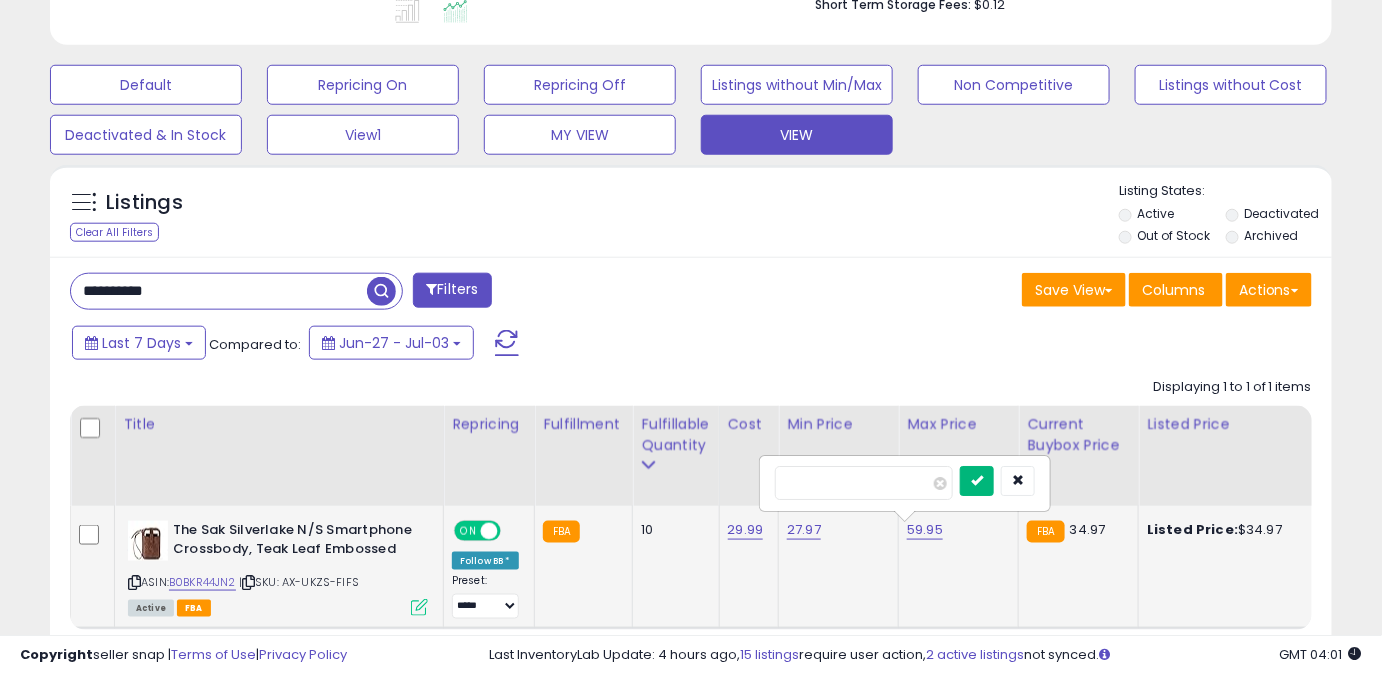 type on "*****" 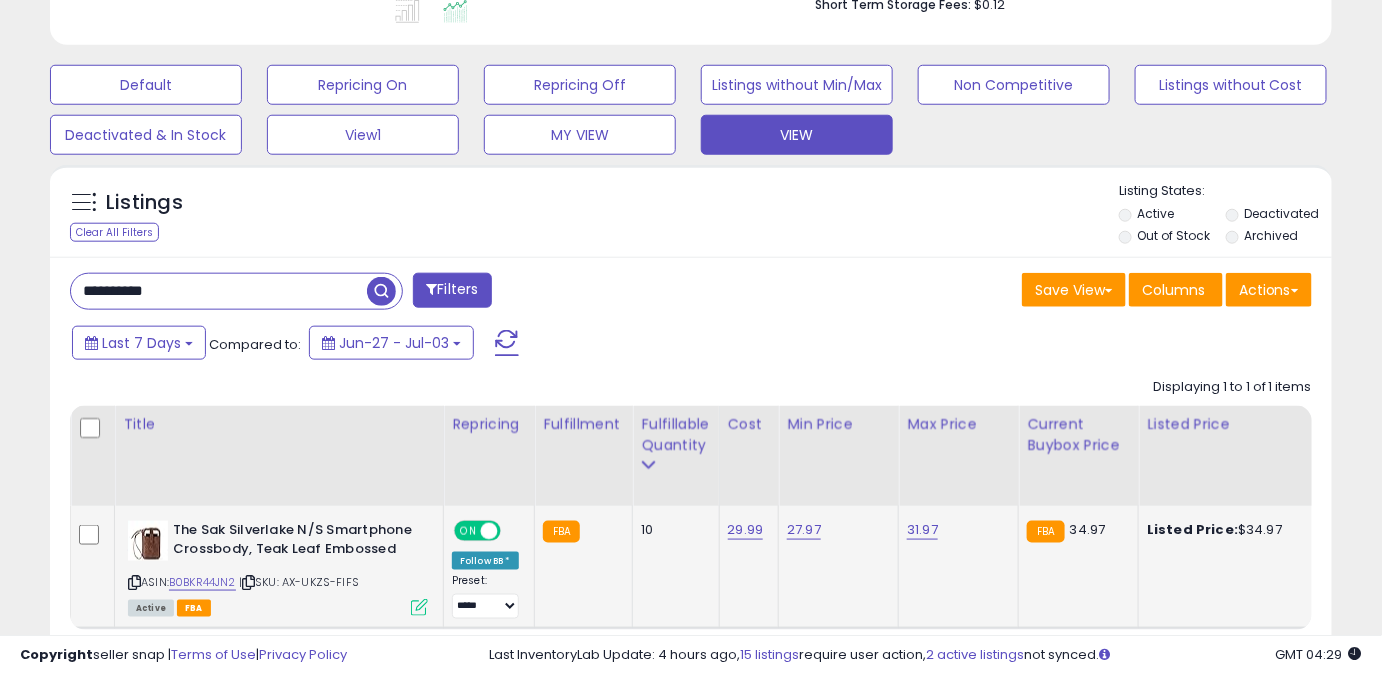 drag, startPoint x: 233, startPoint y: 286, endPoint x: 0, endPoint y: 291, distance: 233.05363 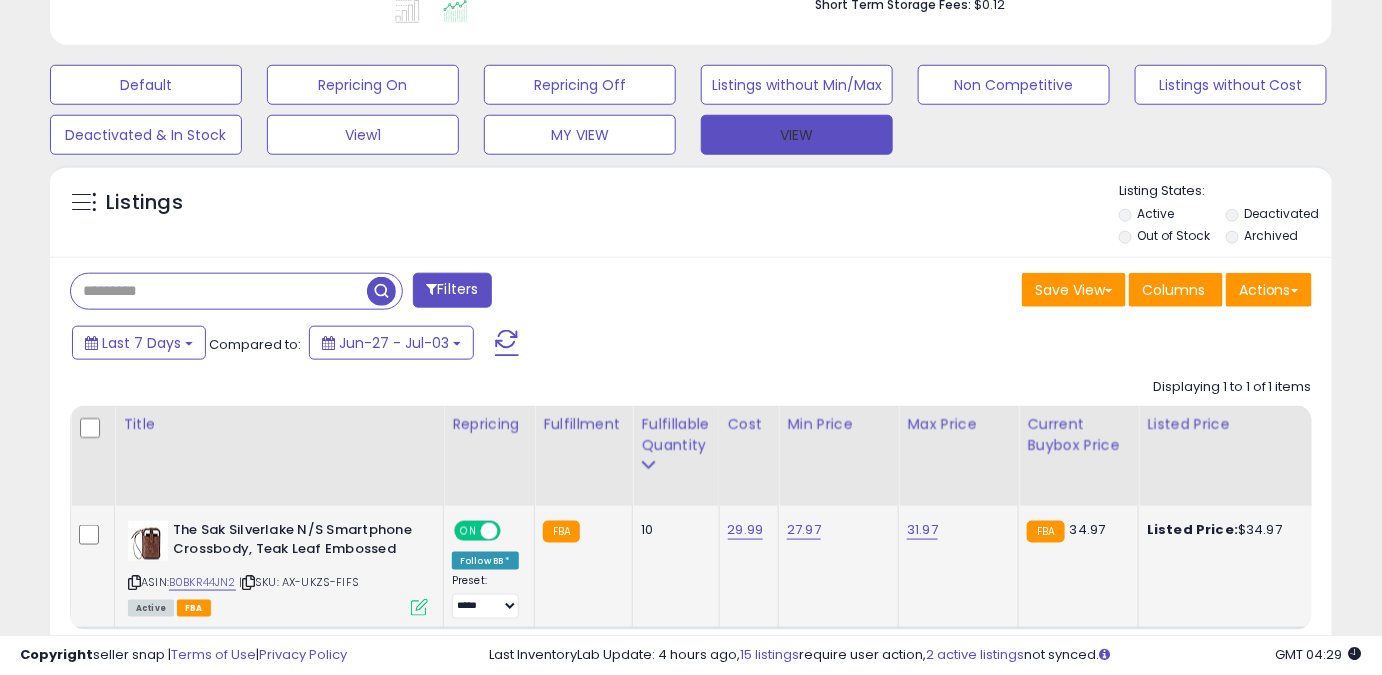 click on "VIEW" at bounding box center [797, 135] 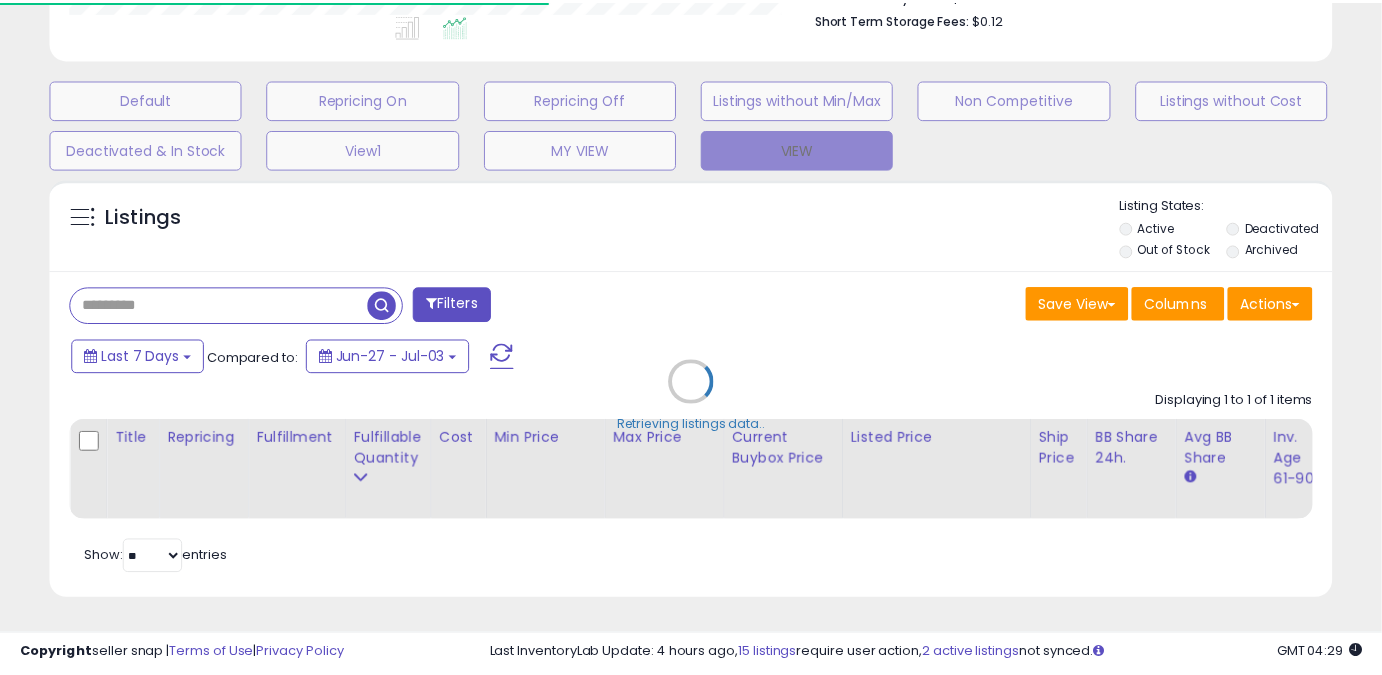 scroll, scrollTop: 410, scrollLeft: 741, axis: both 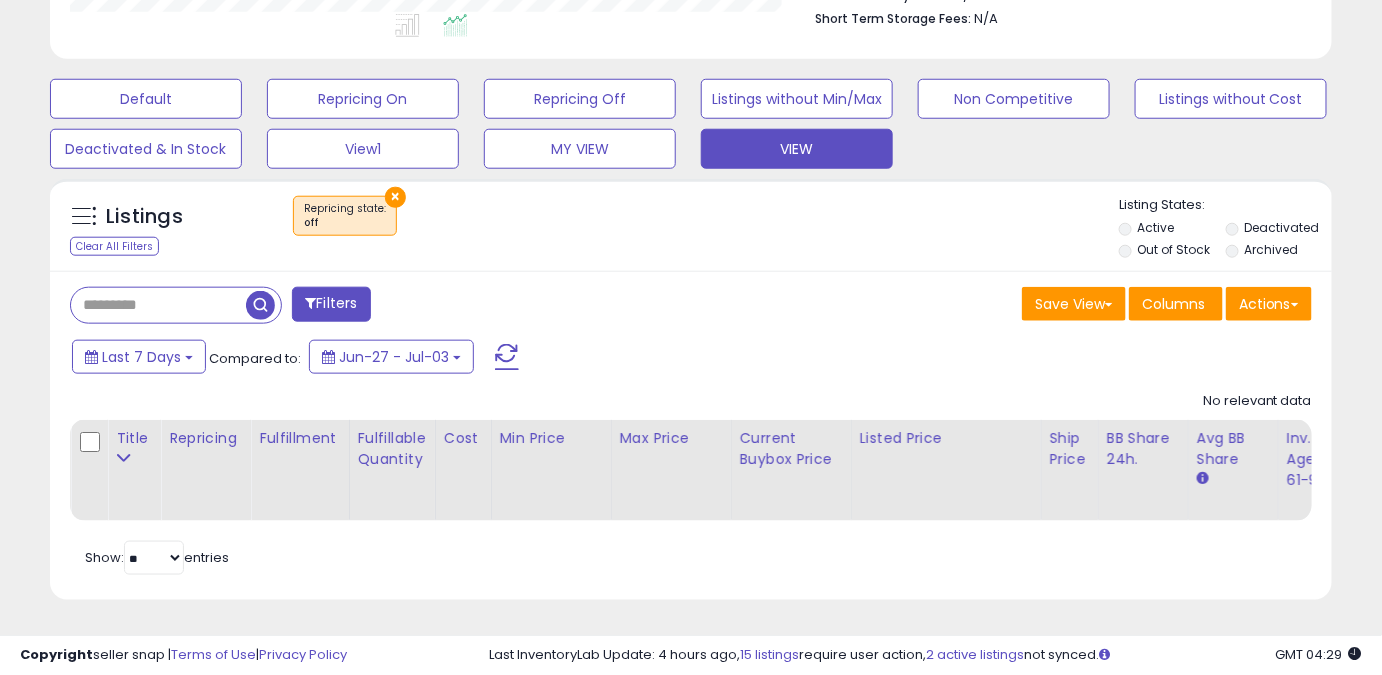 click on "×" at bounding box center (395, 197) 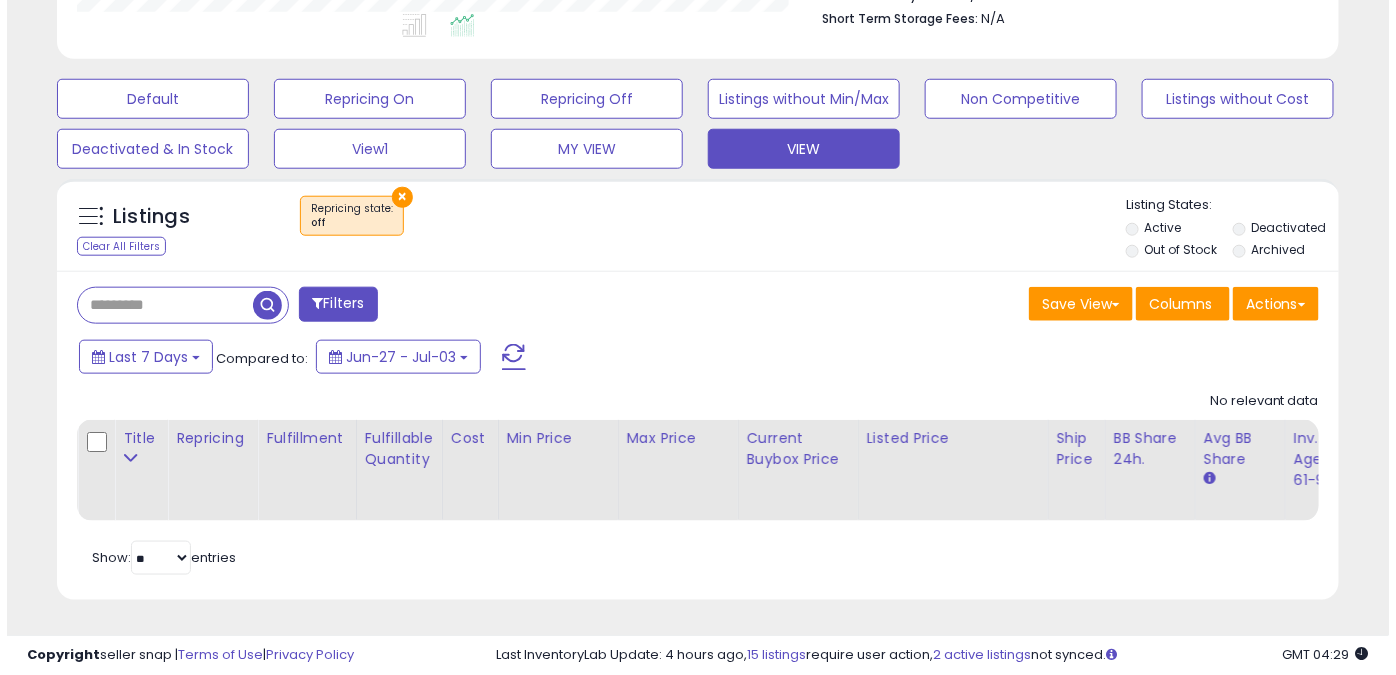 scroll, scrollTop: 999589, scrollLeft: 999249, axis: both 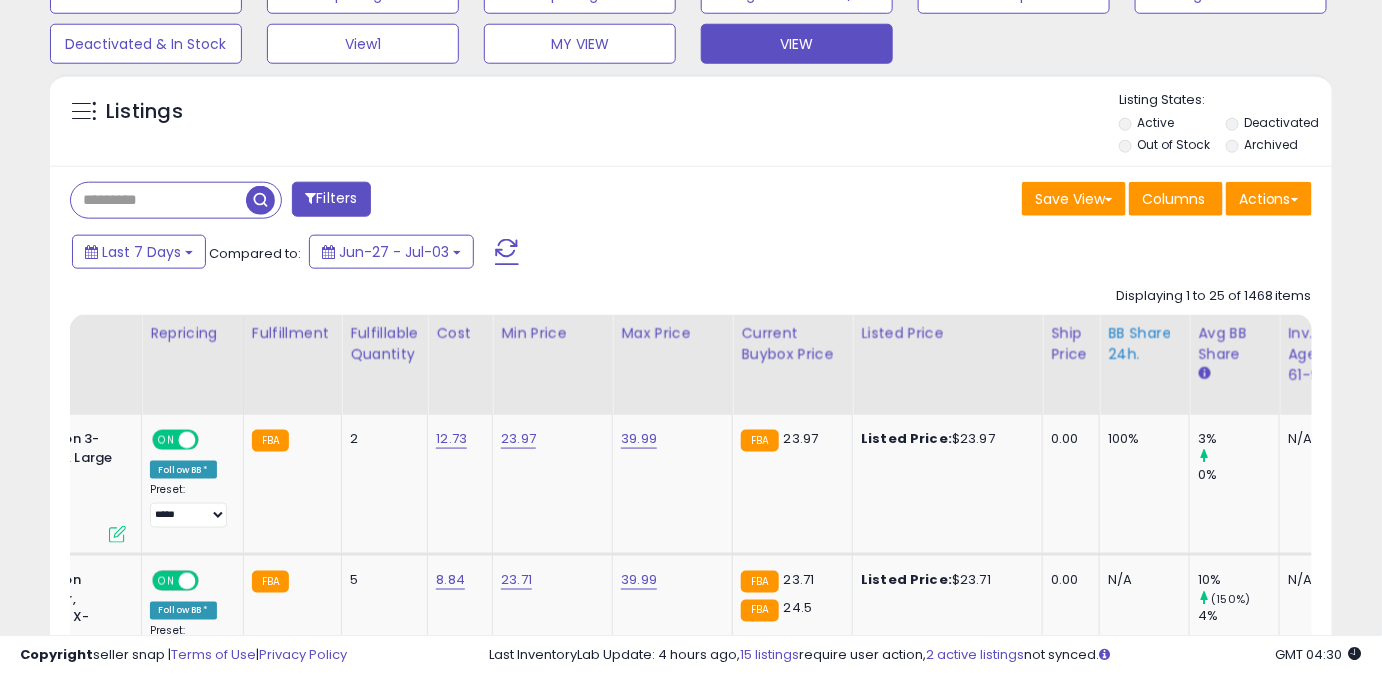 click on "BB Share 24h." at bounding box center (1144, 344) 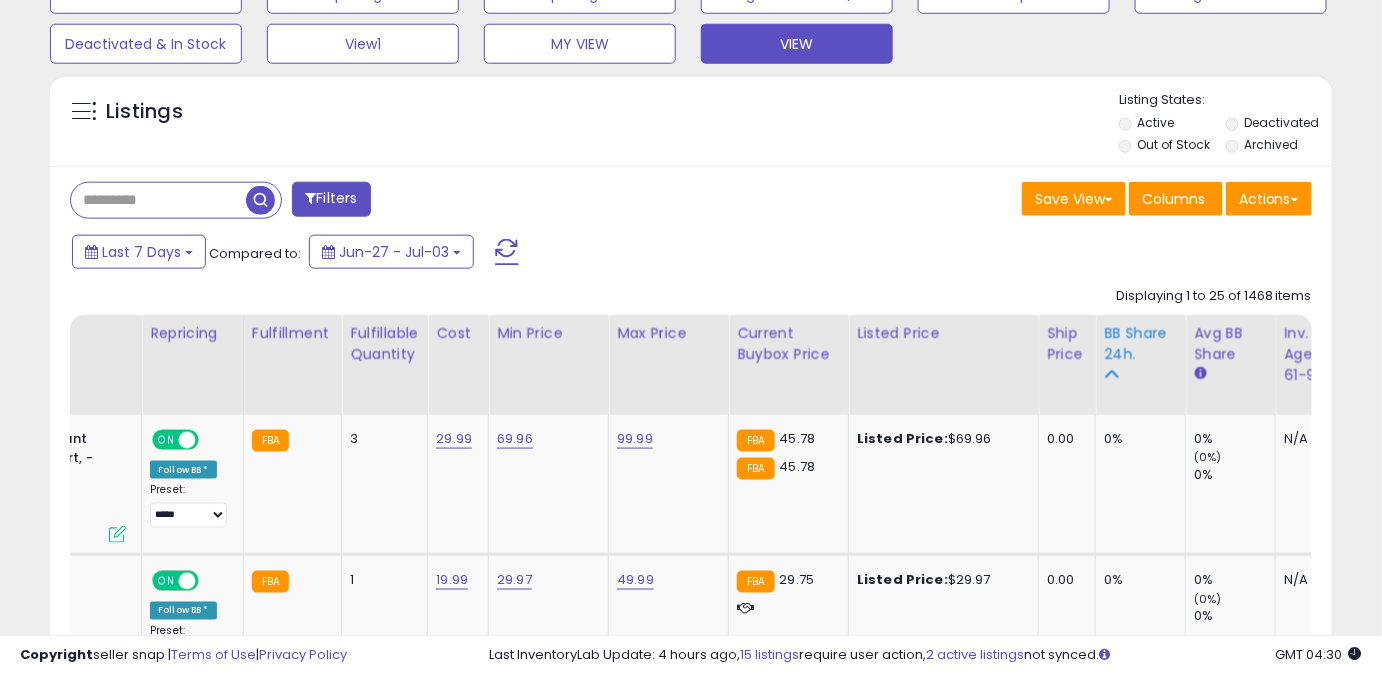 click on "BB Share 24h." 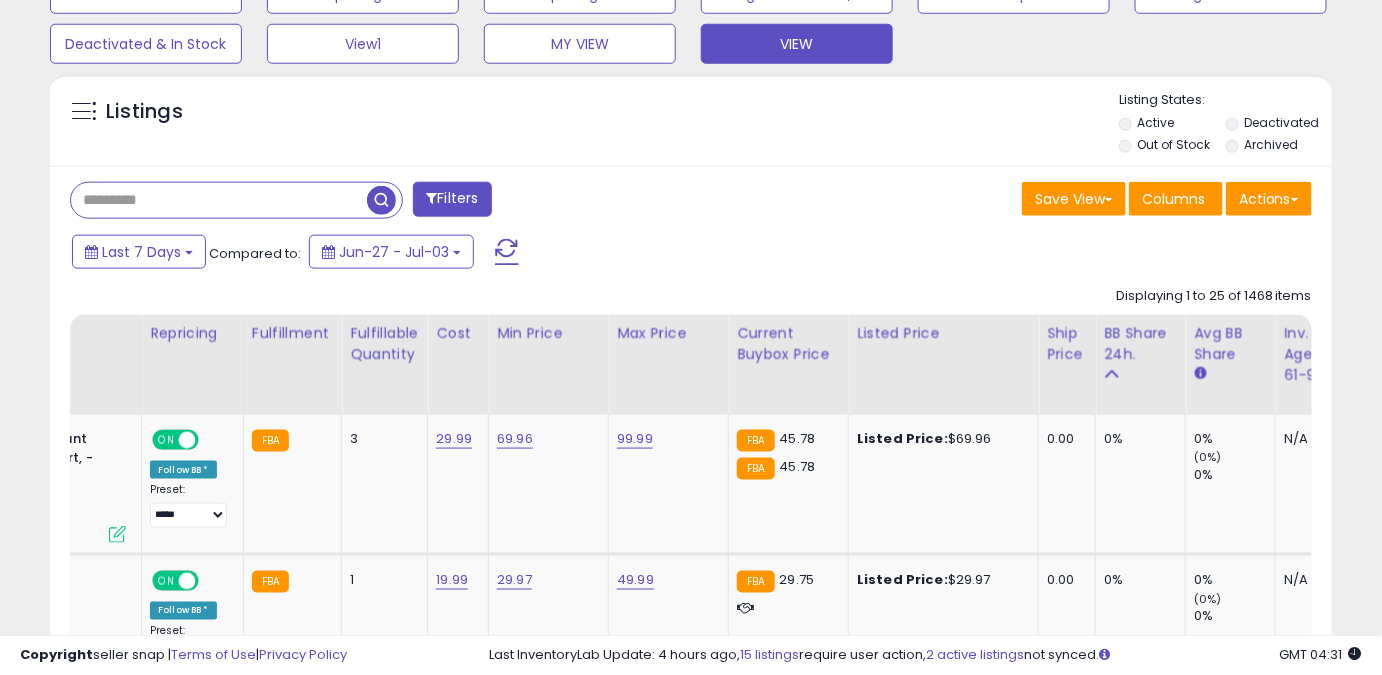 click at bounding box center [219, 200] 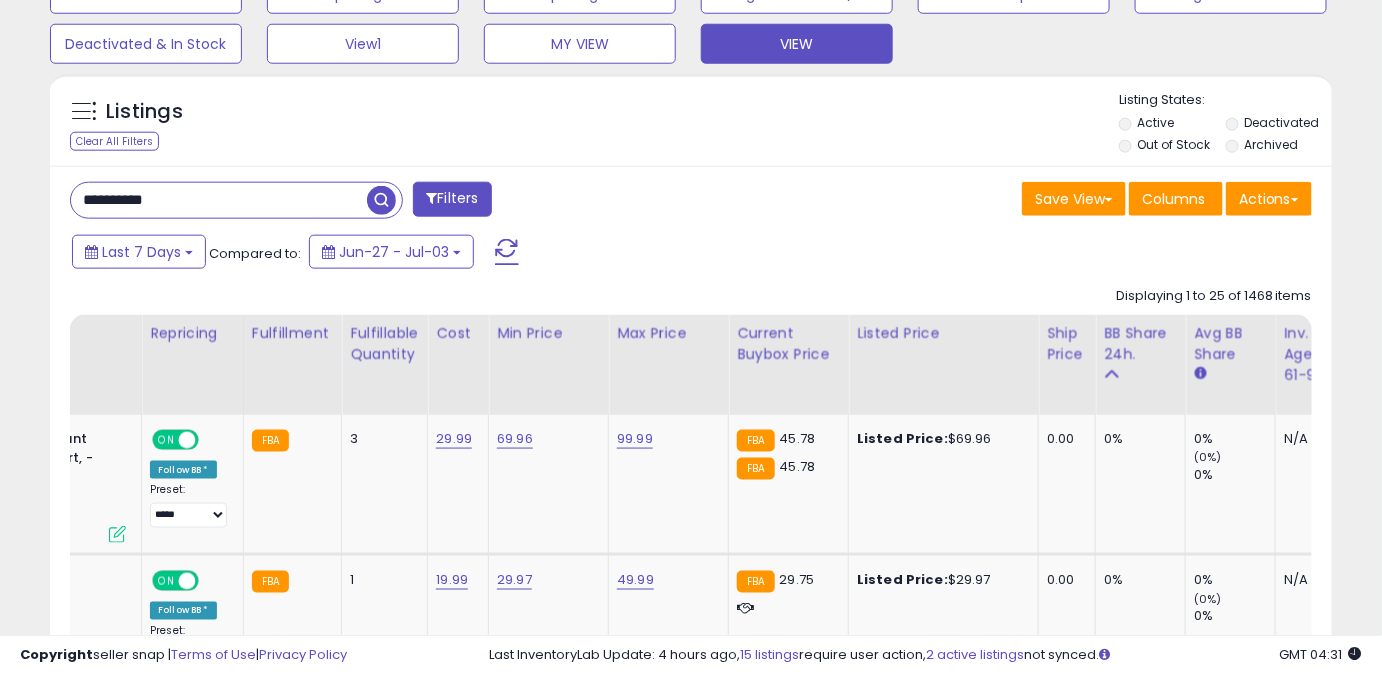 type on "**********" 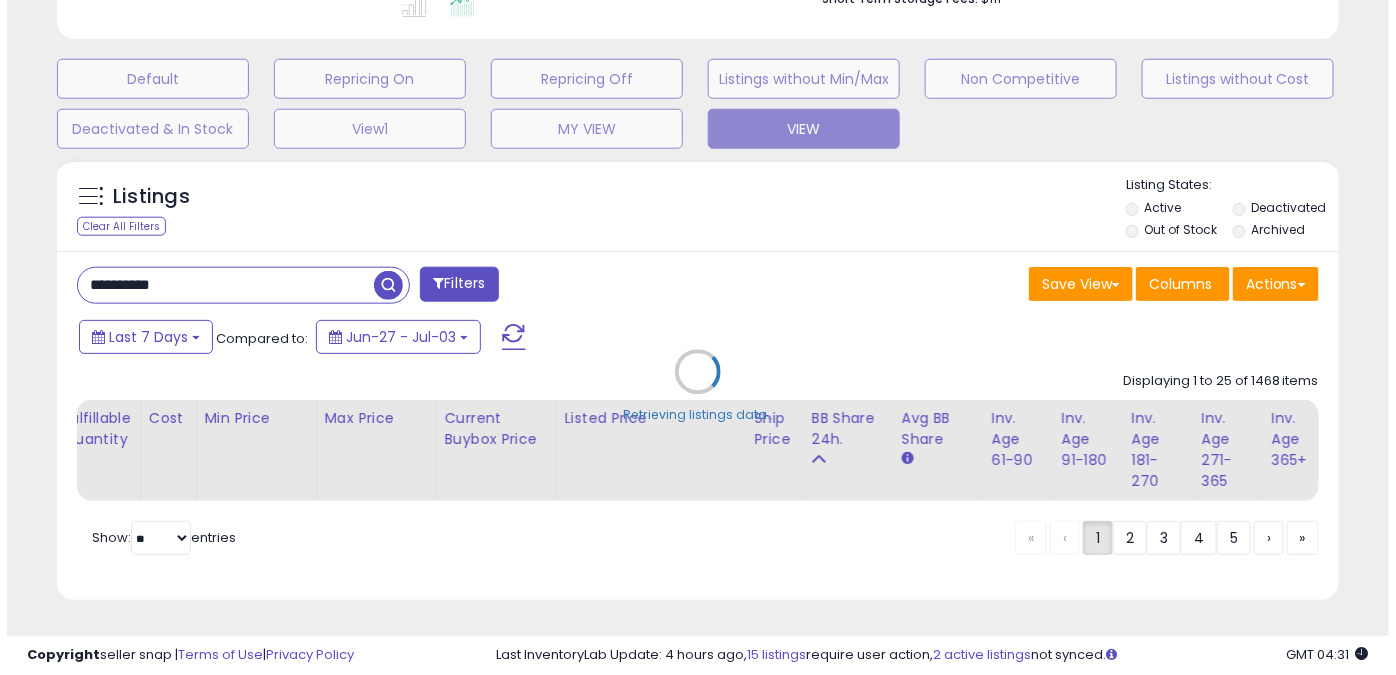scroll, scrollTop: 584, scrollLeft: 0, axis: vertical 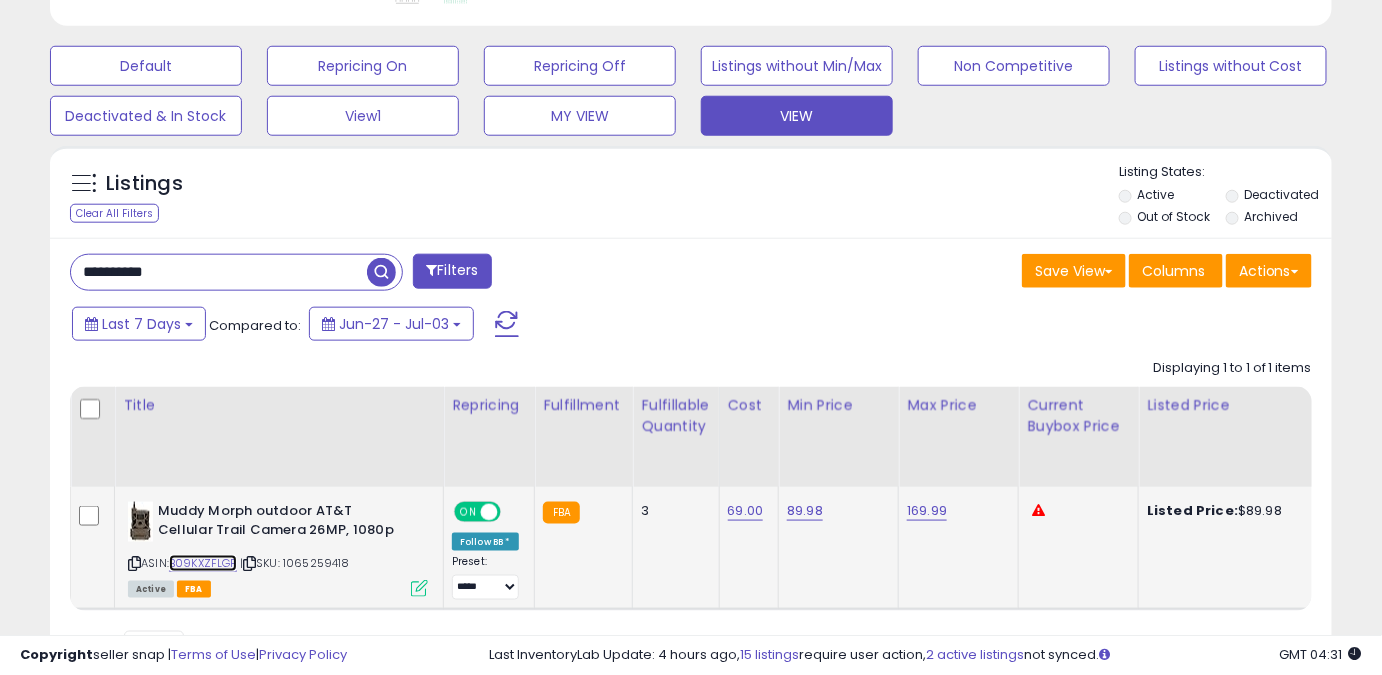 click on "B09KXZFLGF" at bounding box center (203, 563) 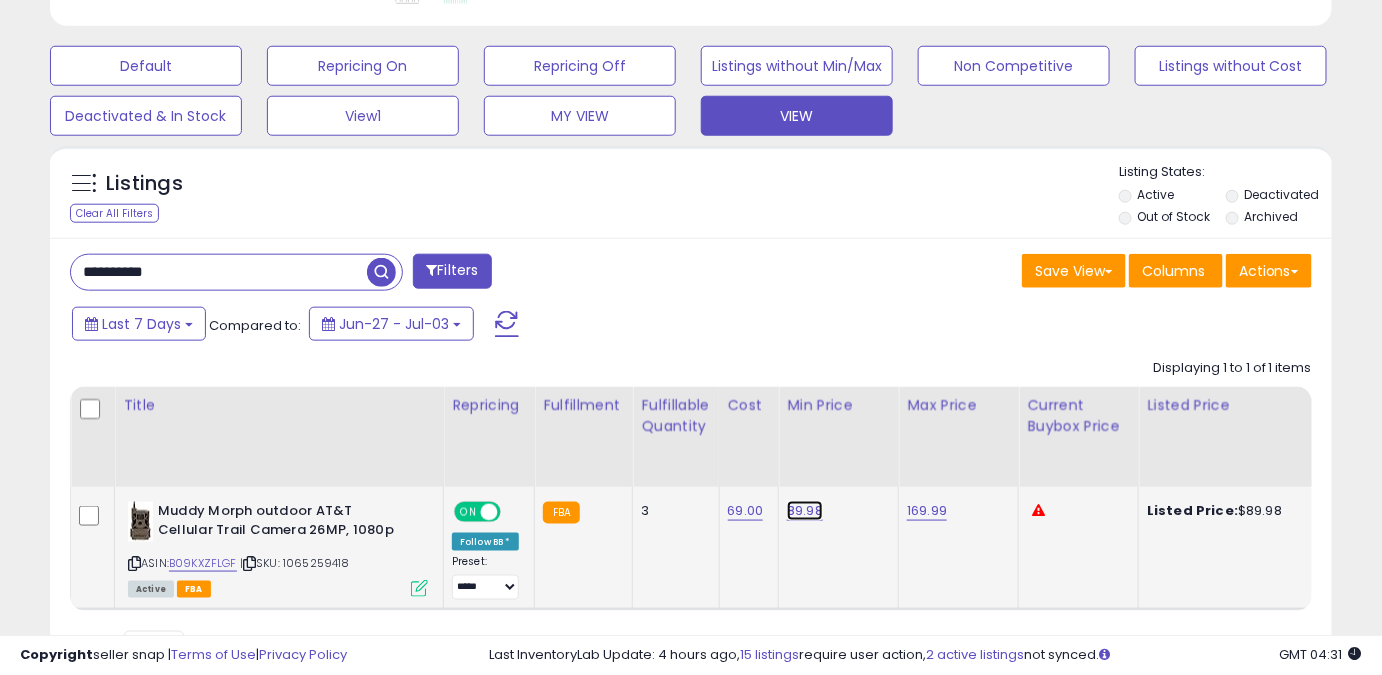 click on "89.98" at bounding box center [805, 511] 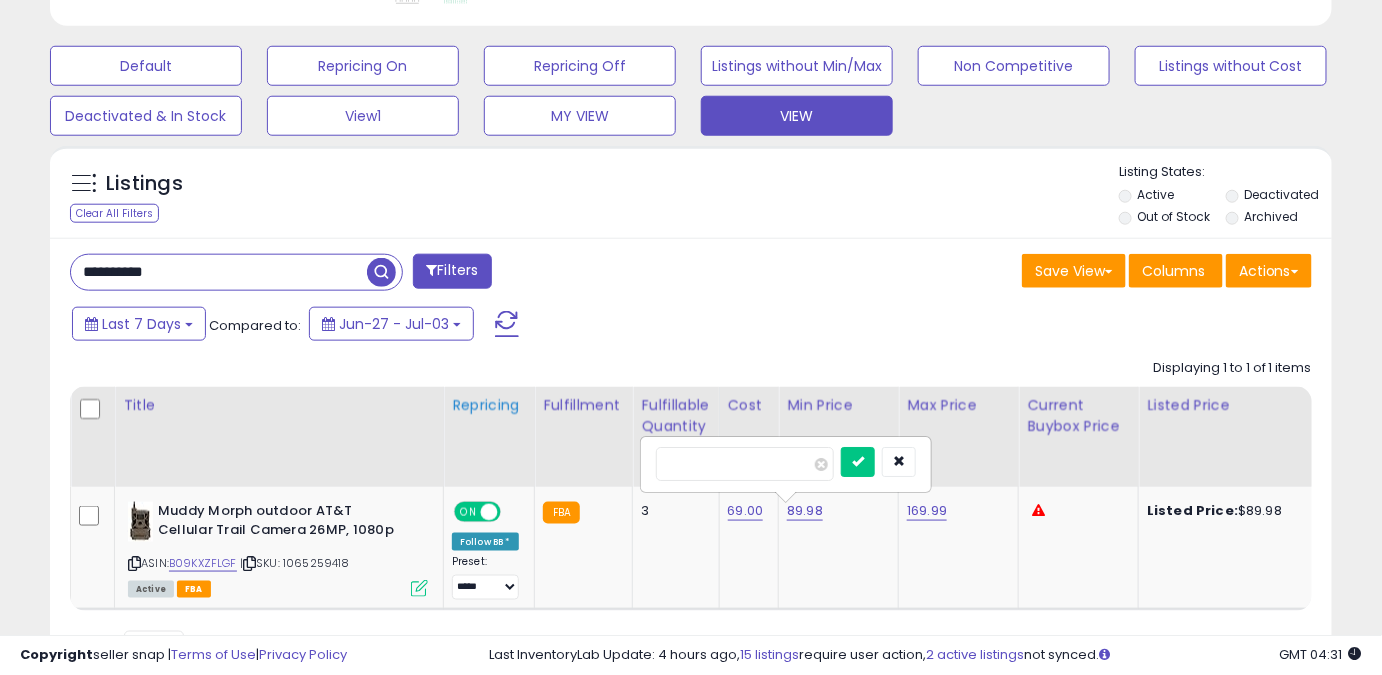 drag, startPoint x: 778, startPoint y: 468, endPoint x: 496, endPoint y: 479, distance: 282.21445 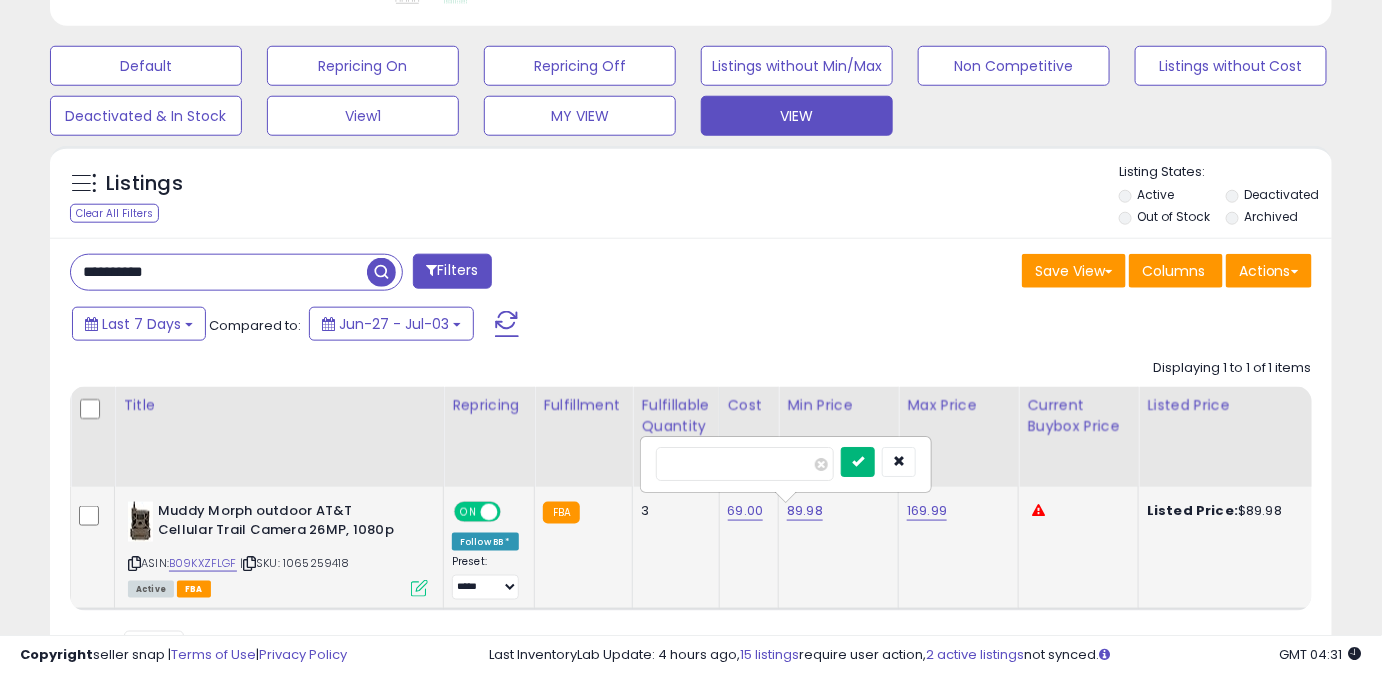 type on "*****" 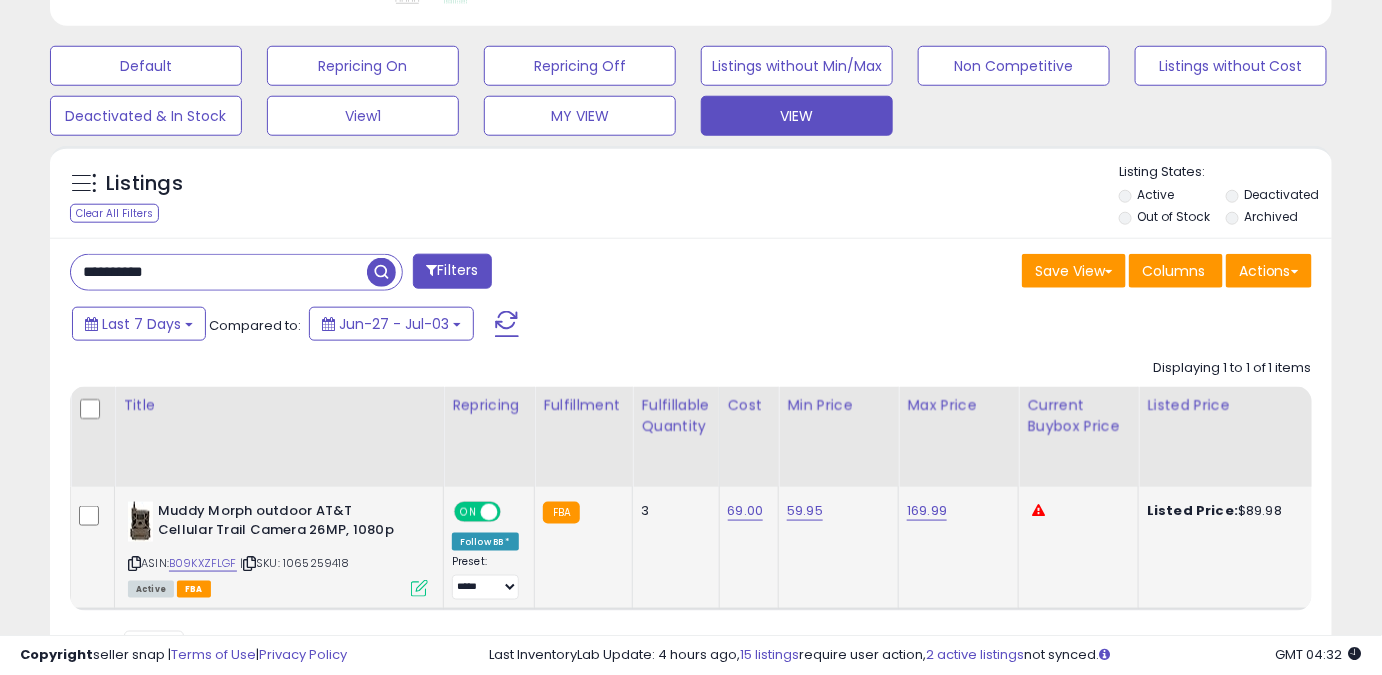 drag, startPoint x: 229, startPoint y: 279, endPoint x: 0, endPoint y: 297, distance: 229.70633 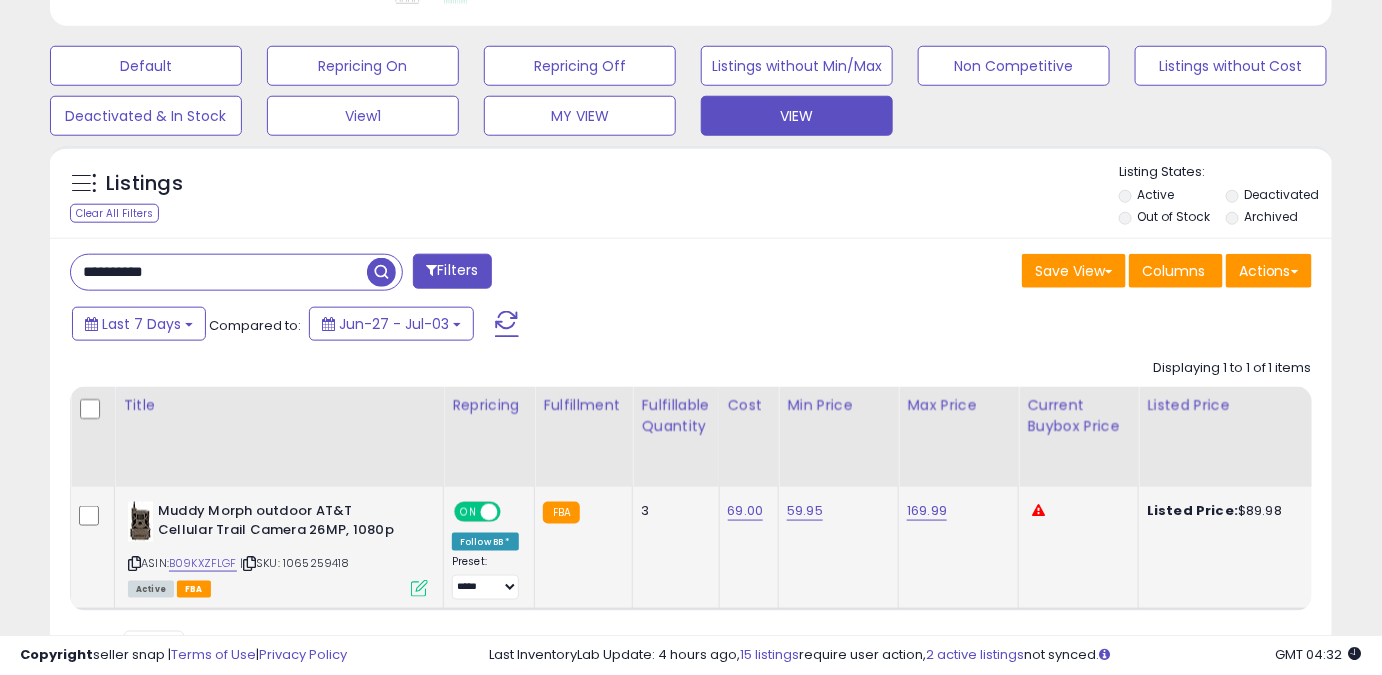 paste 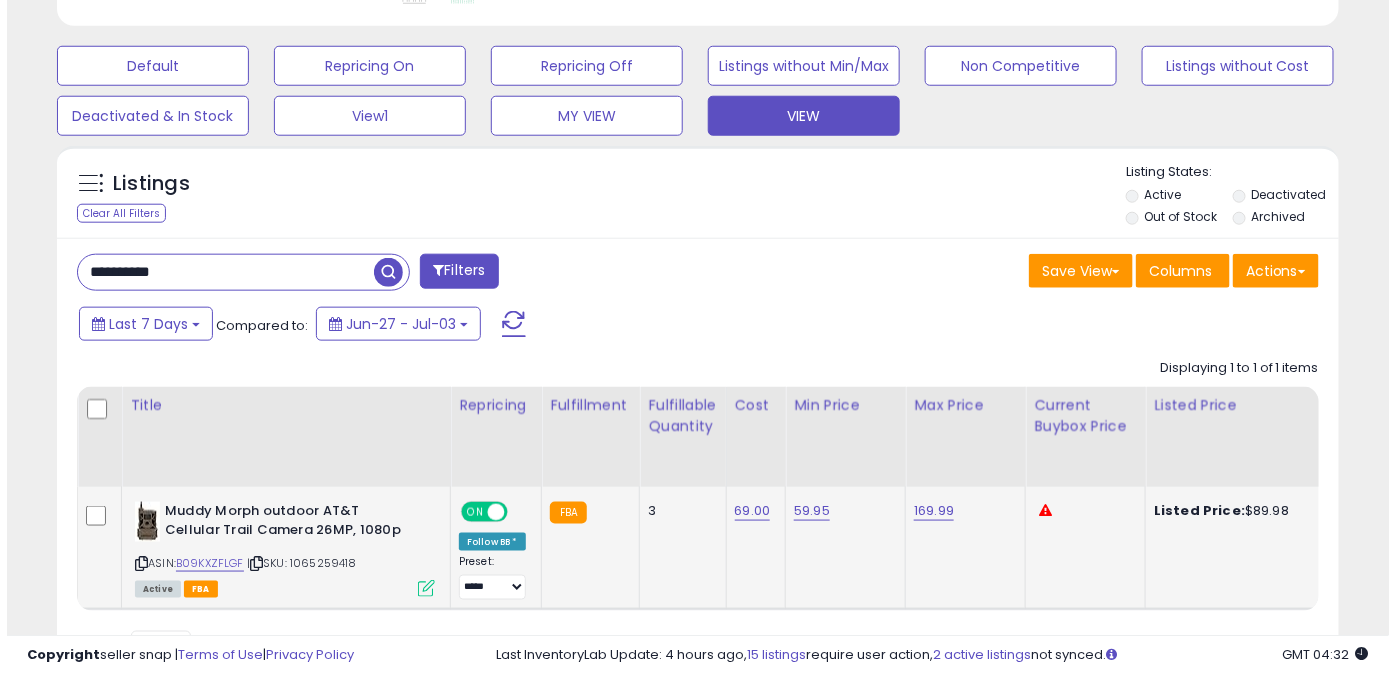 scroll, scrollTop: 565, scrollLeft: 0, axis: vertical 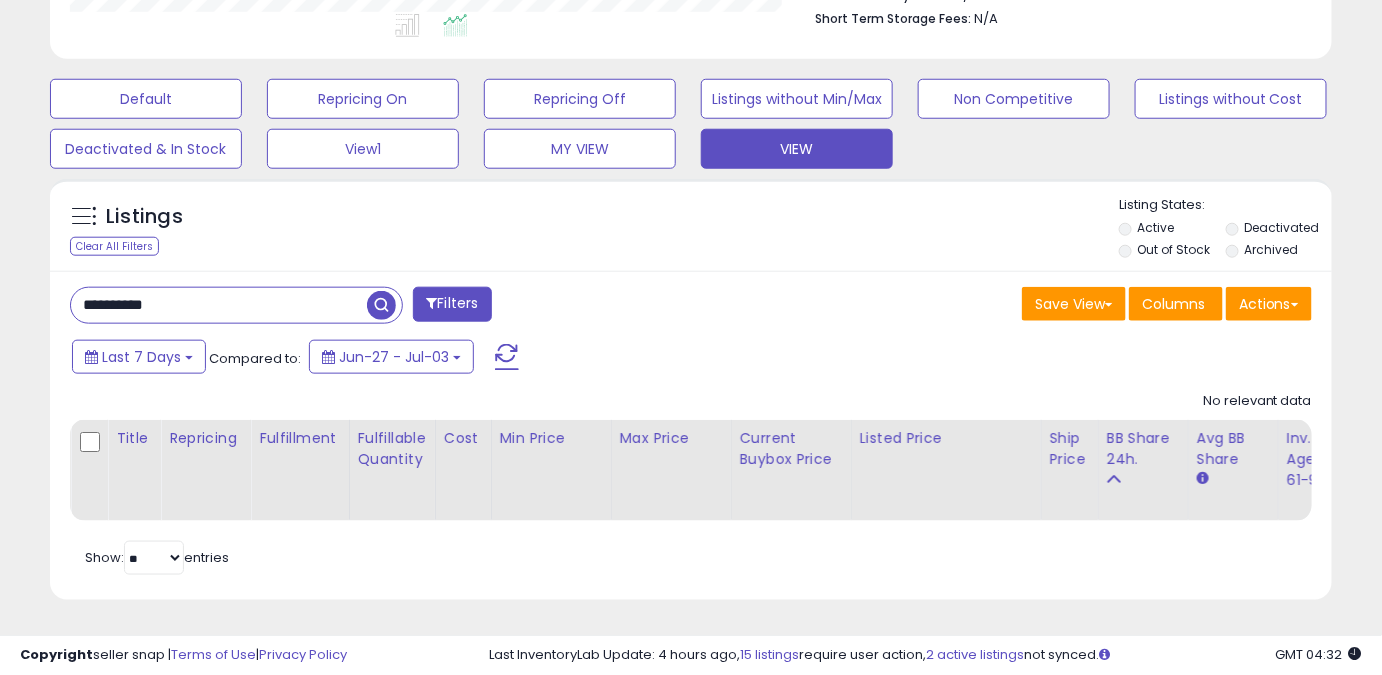 drag, startPoint x: 207, startPoint y: 290, endPoint x: 0, endPoint y: 304, distance: 207.47289 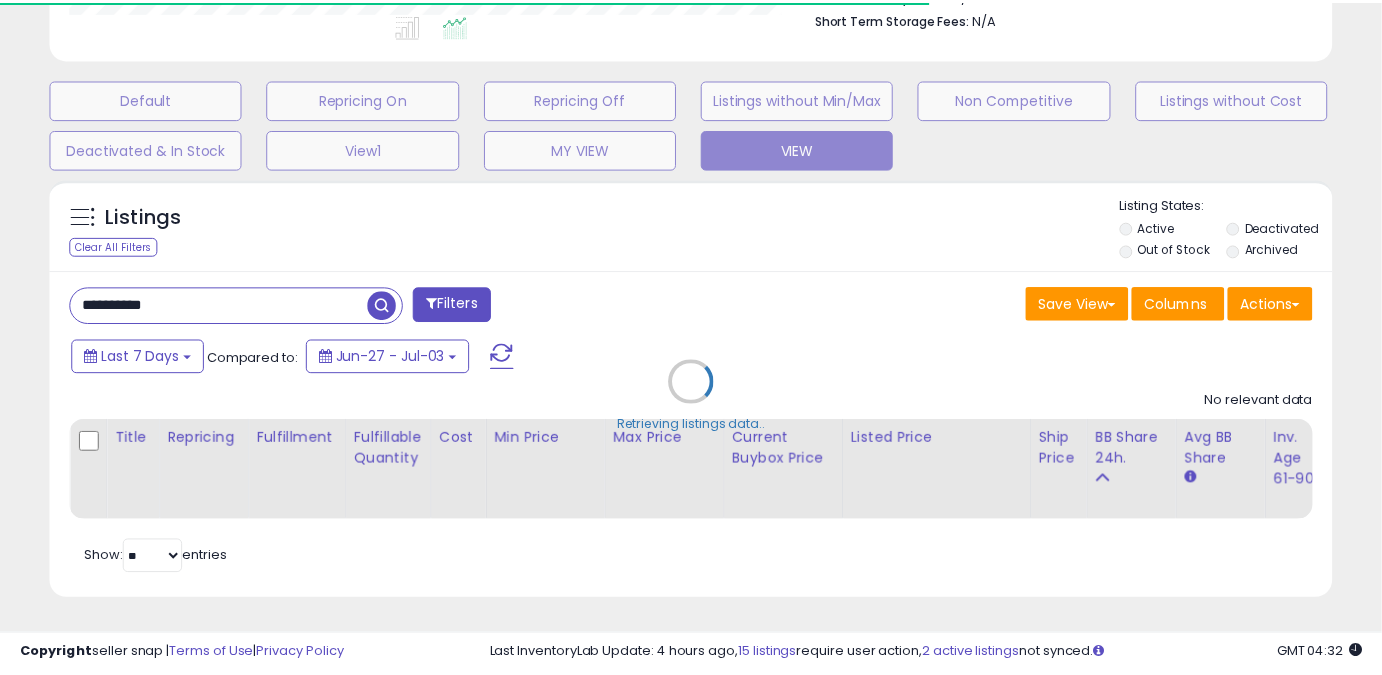 scroll, scrollTop: 410, scrollLeft: 741, axis: both 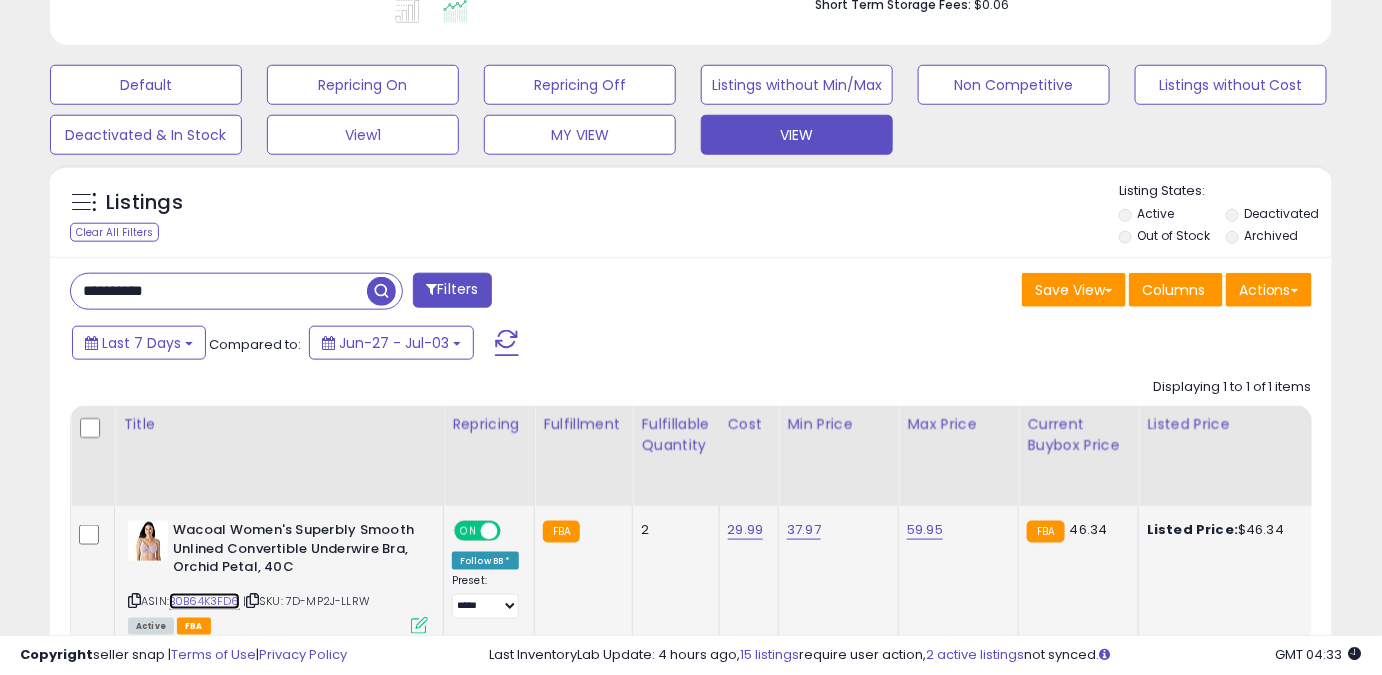 click on "B0B64K3FD6" at bounding box center (204, 601) 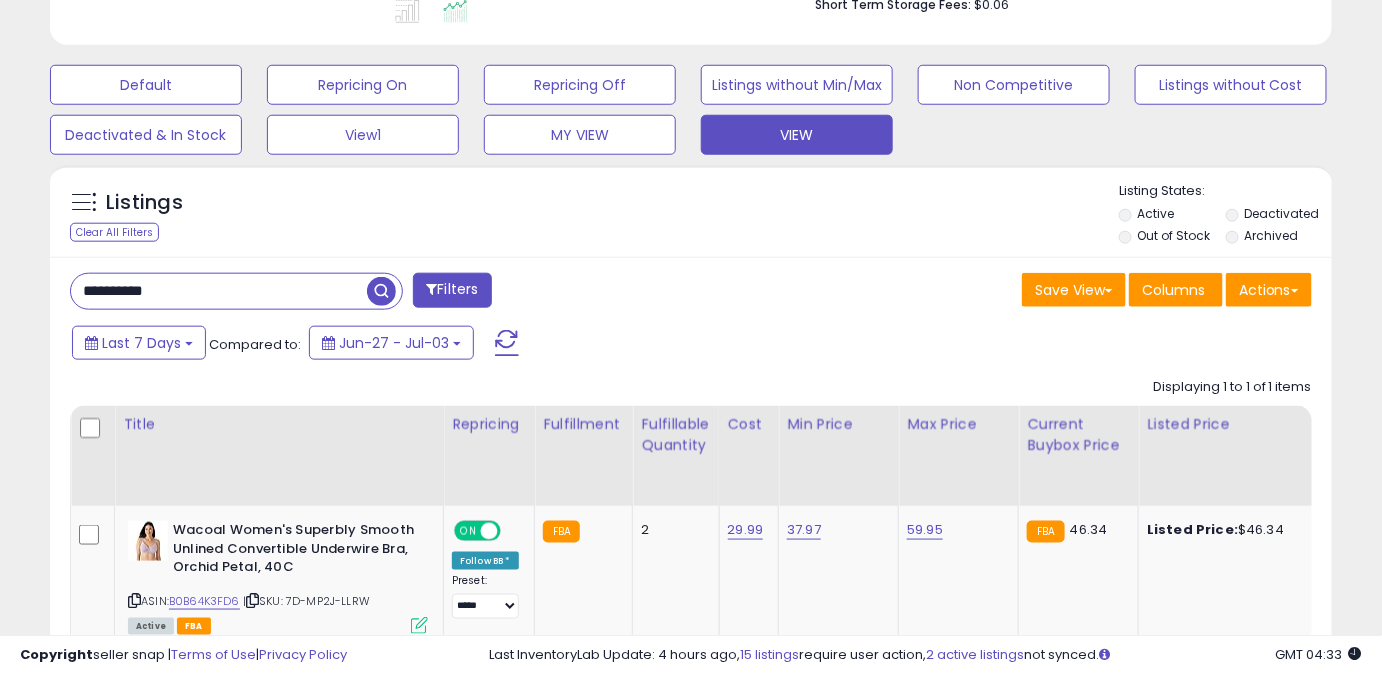 drag, startPoint x: 219, startPoint y: 302, endPoint x: 0, endPoint y: 322, distance: 219.91135 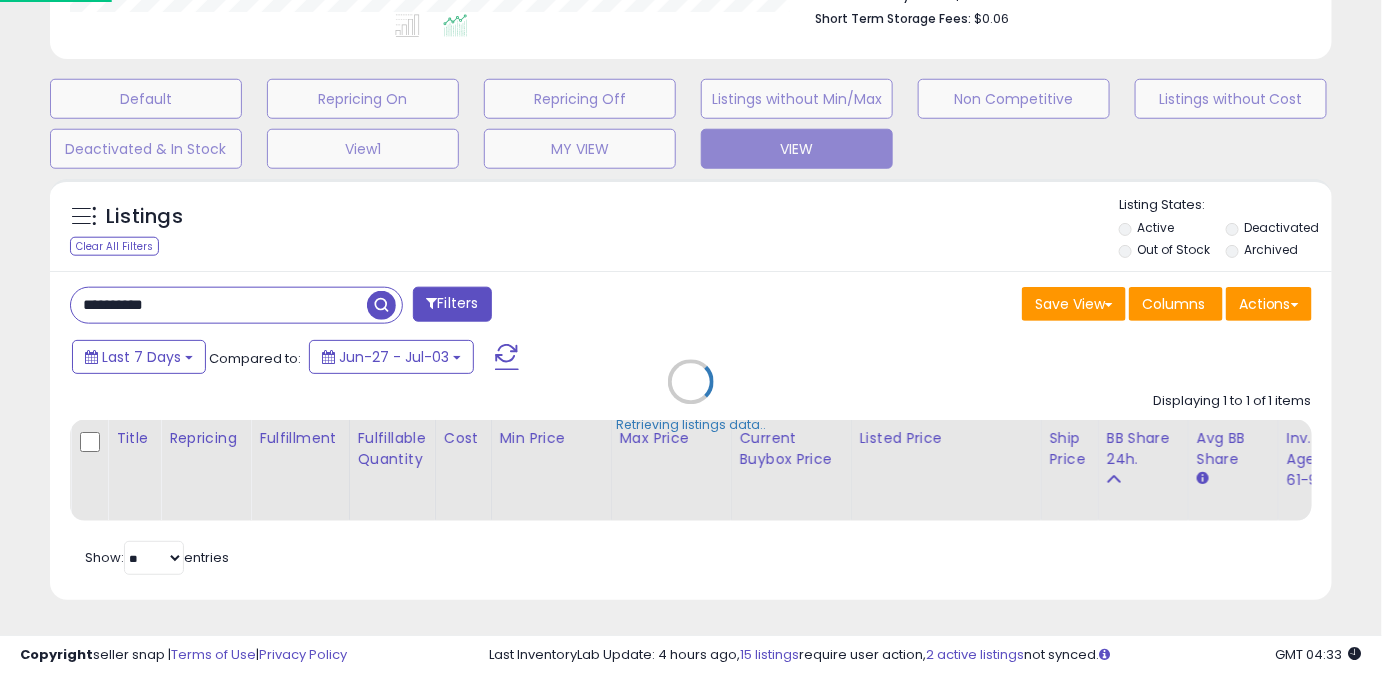 scroll, scrollTop: 999589, scrollLeft: 999249, axis: both 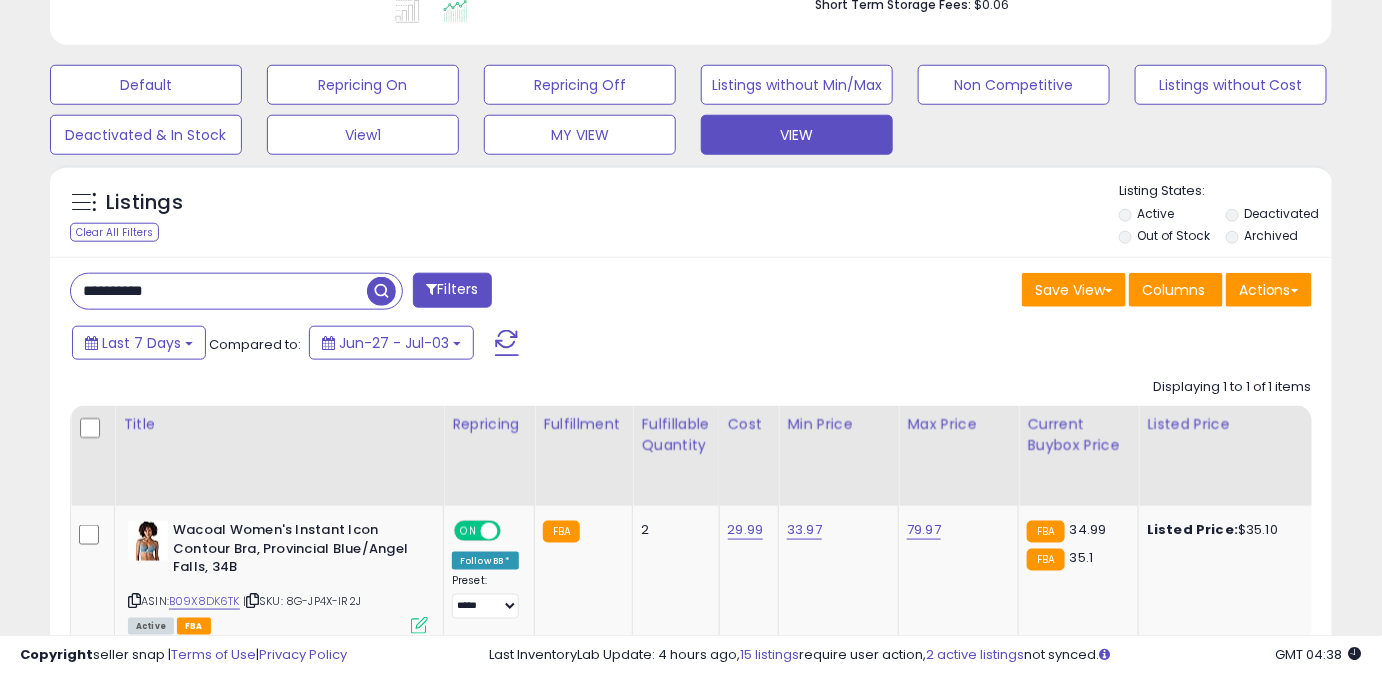 drag, startPoint x: 190, startPoint y: 291, endPoint x: 0, endPoint y: 318, distance: 191.90883 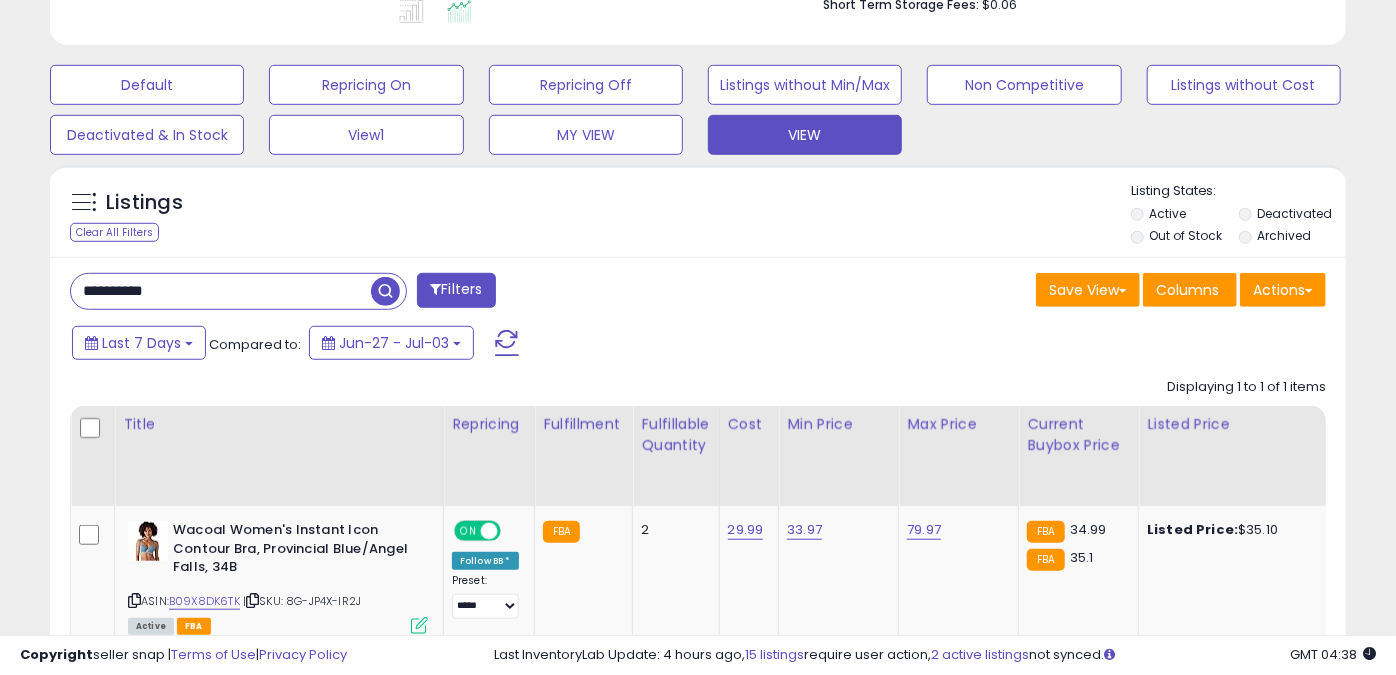 scroll, scrollTop: 999589, scrollLeft: 999249, axis: both 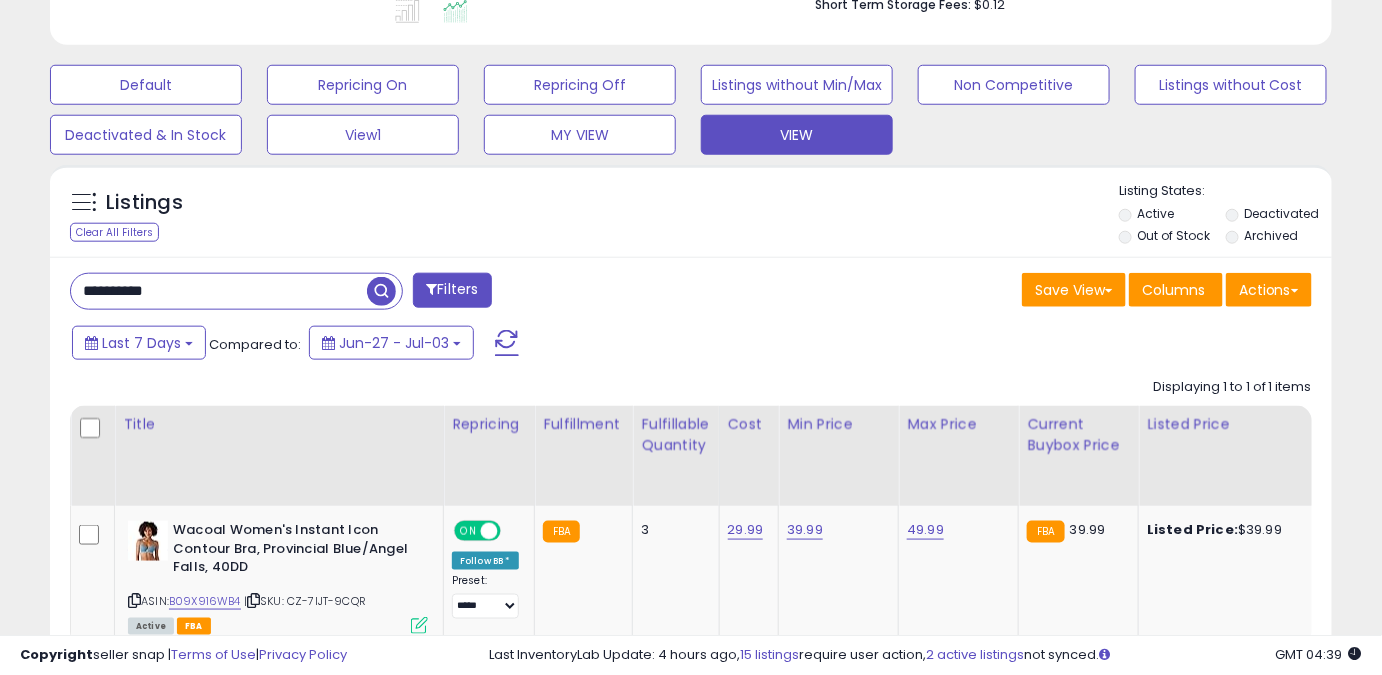 drag, startPoint x: 194, startPoint y: 291, endPoint x: 44, endPoint y: 288, distance: 150.03 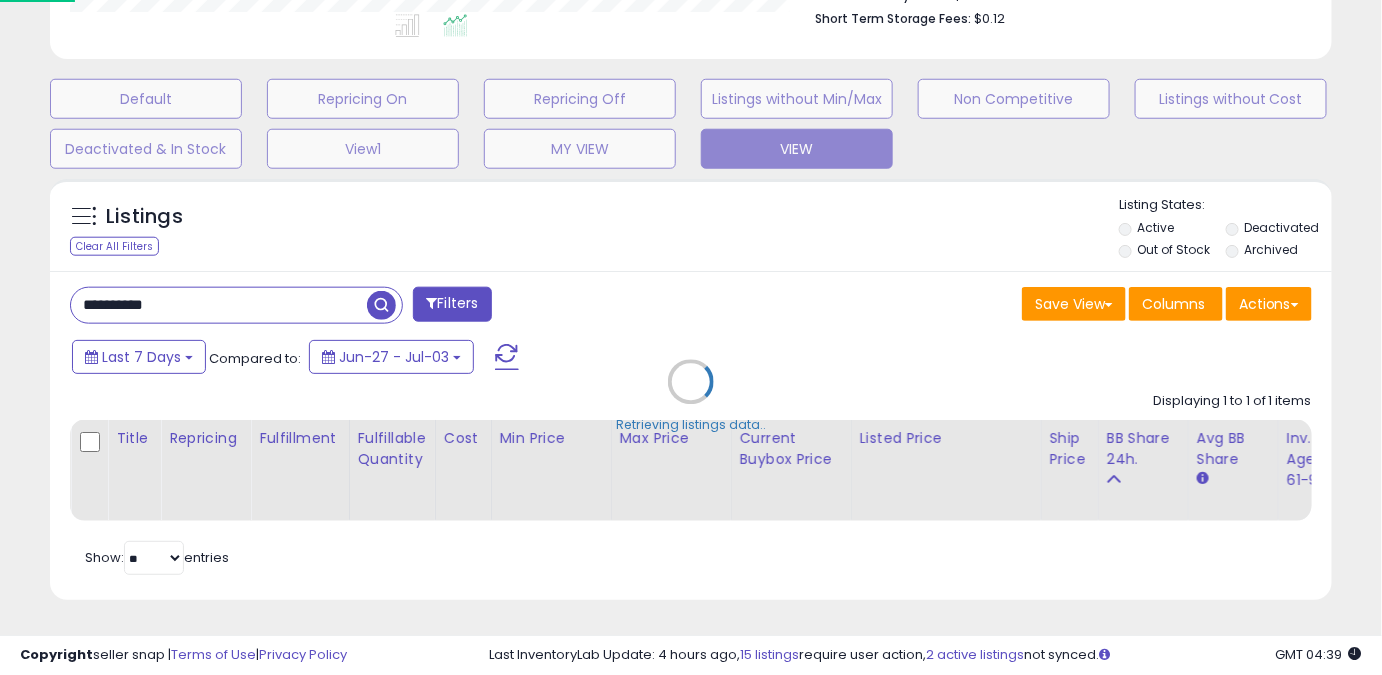 scroll, scrollTop: 999589, scrollLeft: 999249, axis: both 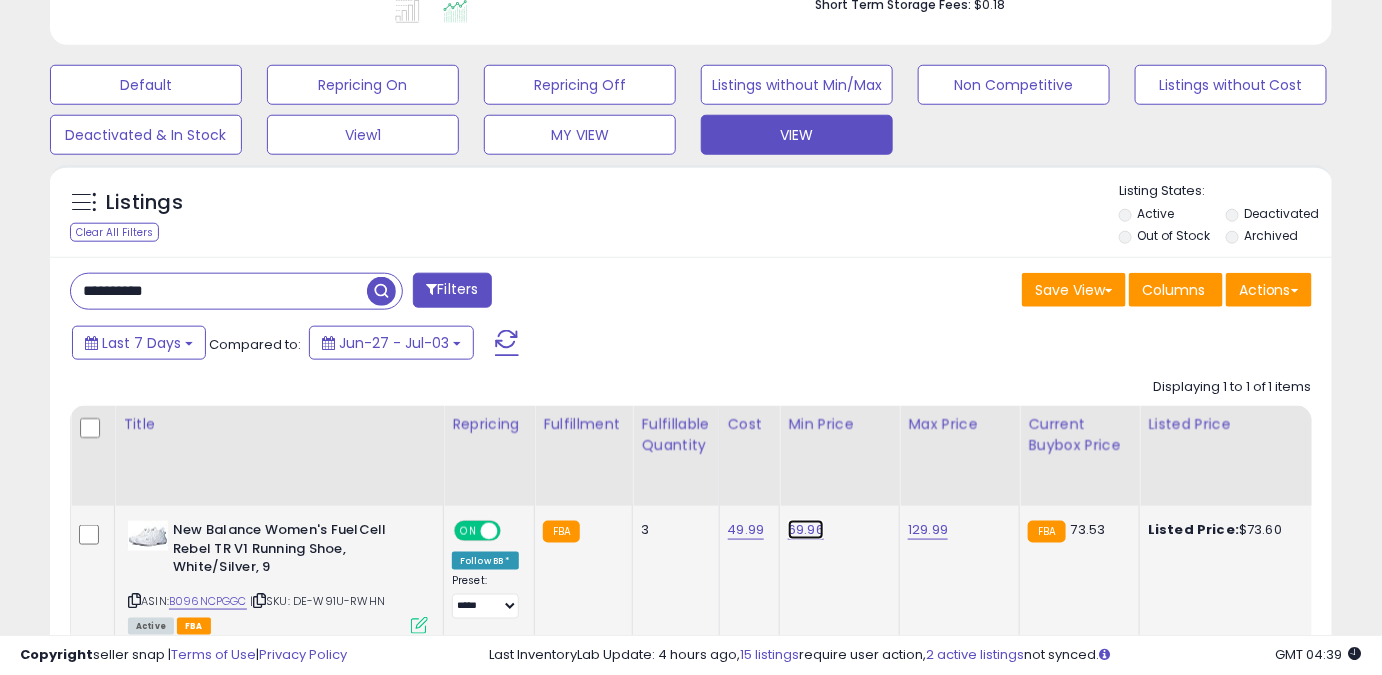 click on "69.96" at bounding box center (806, 530) 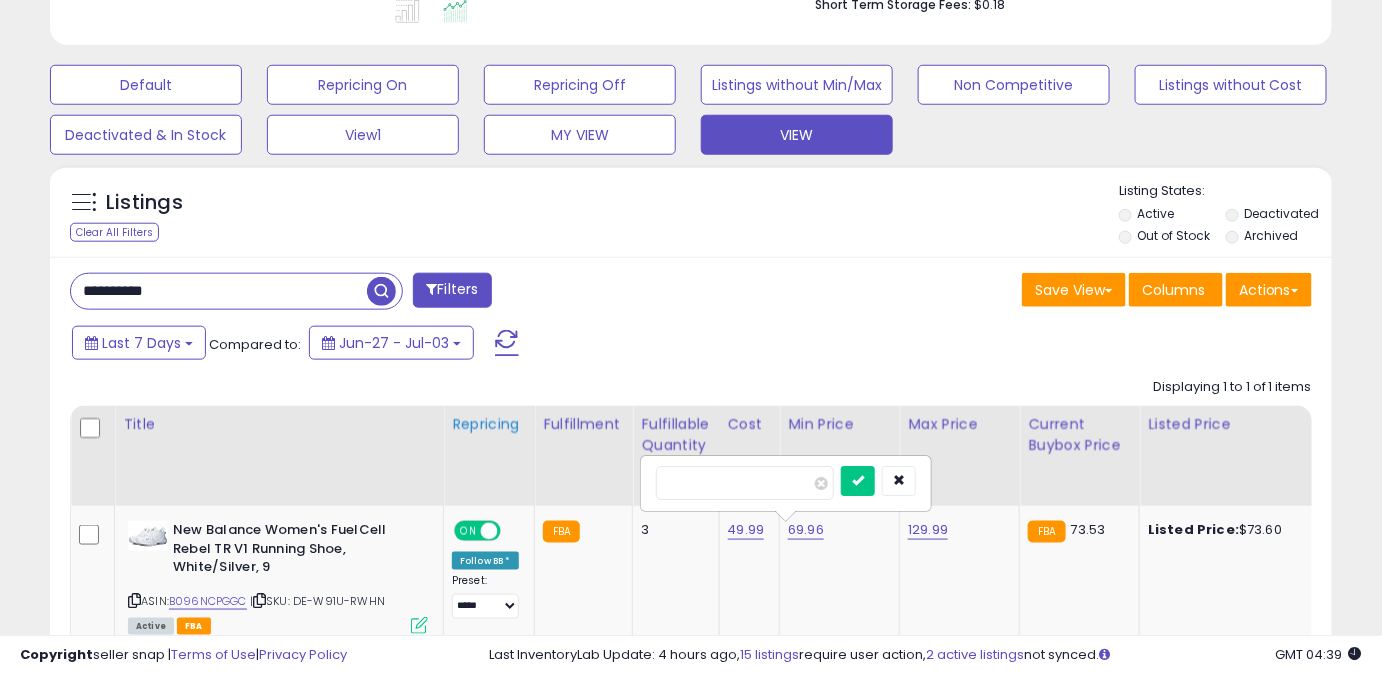 drag, startPoint x: 615, startPoint y: 506, endPoint x: 506, endPoint y: 500, distance: 109.165016 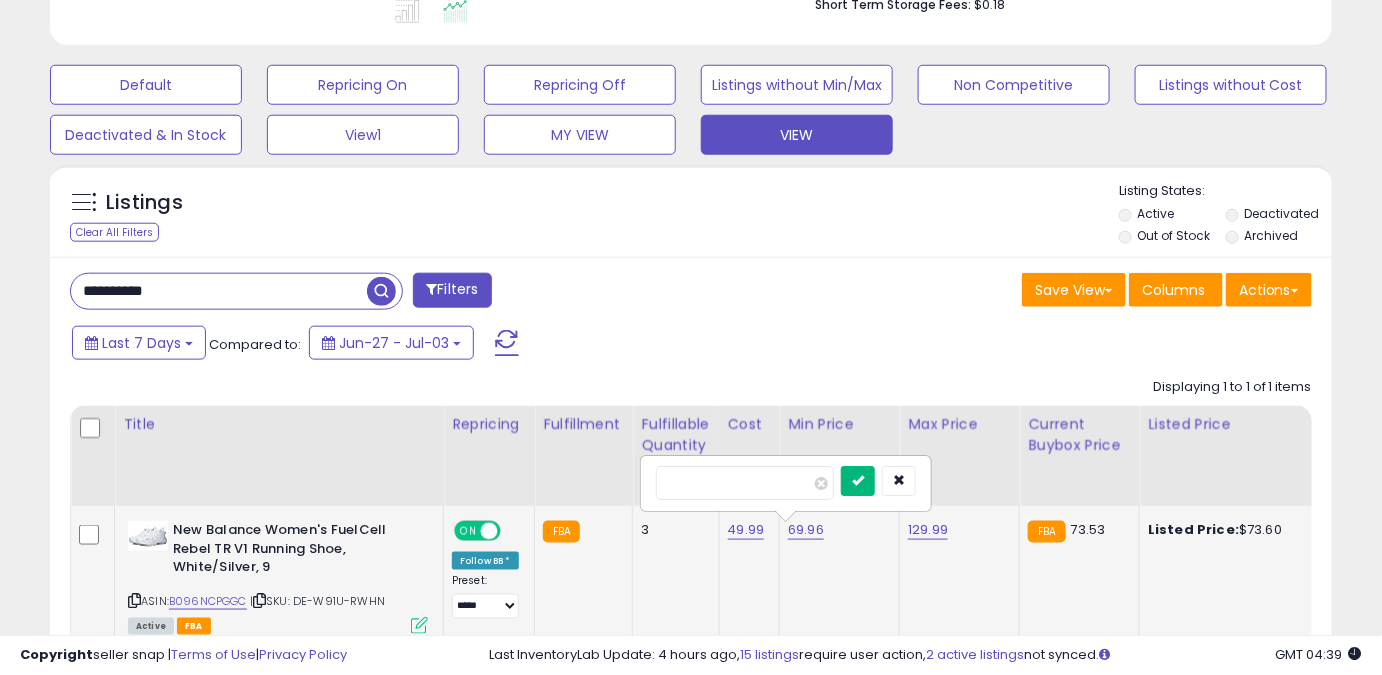 type on "*****" 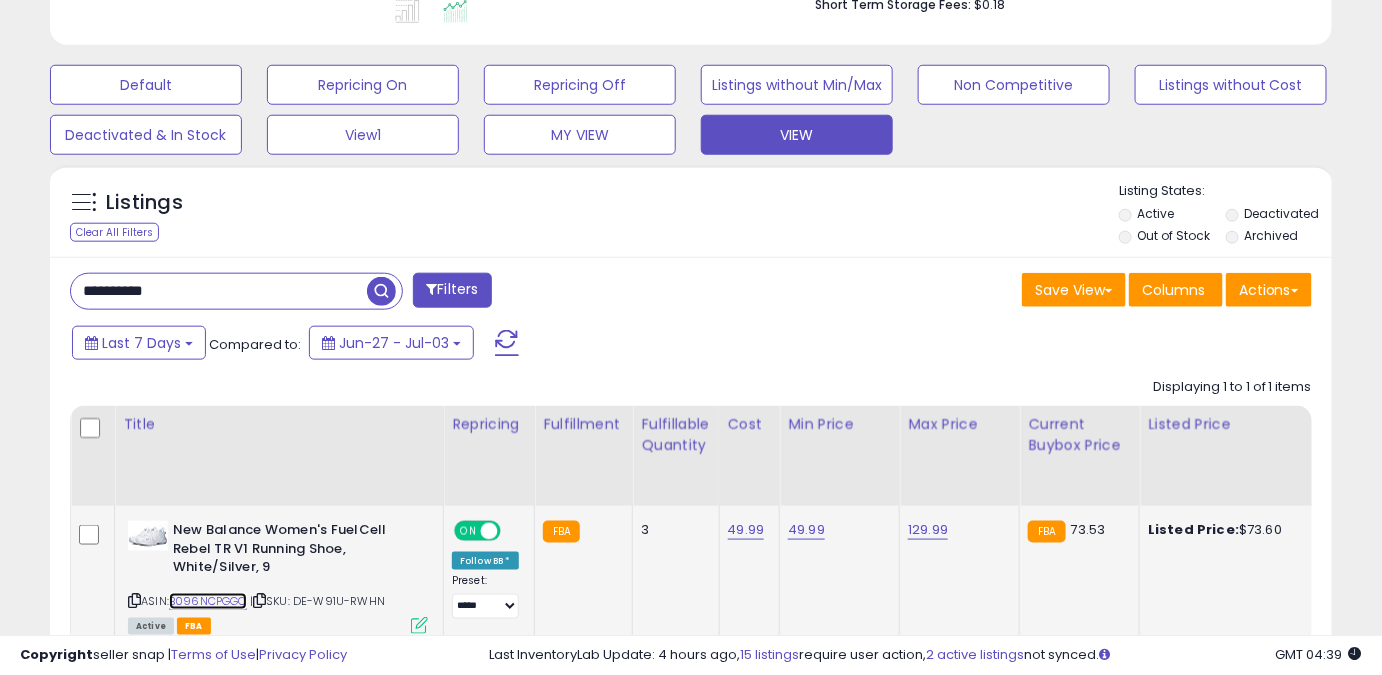click on "B096NCPGGC" at bounding box center [208, 601] 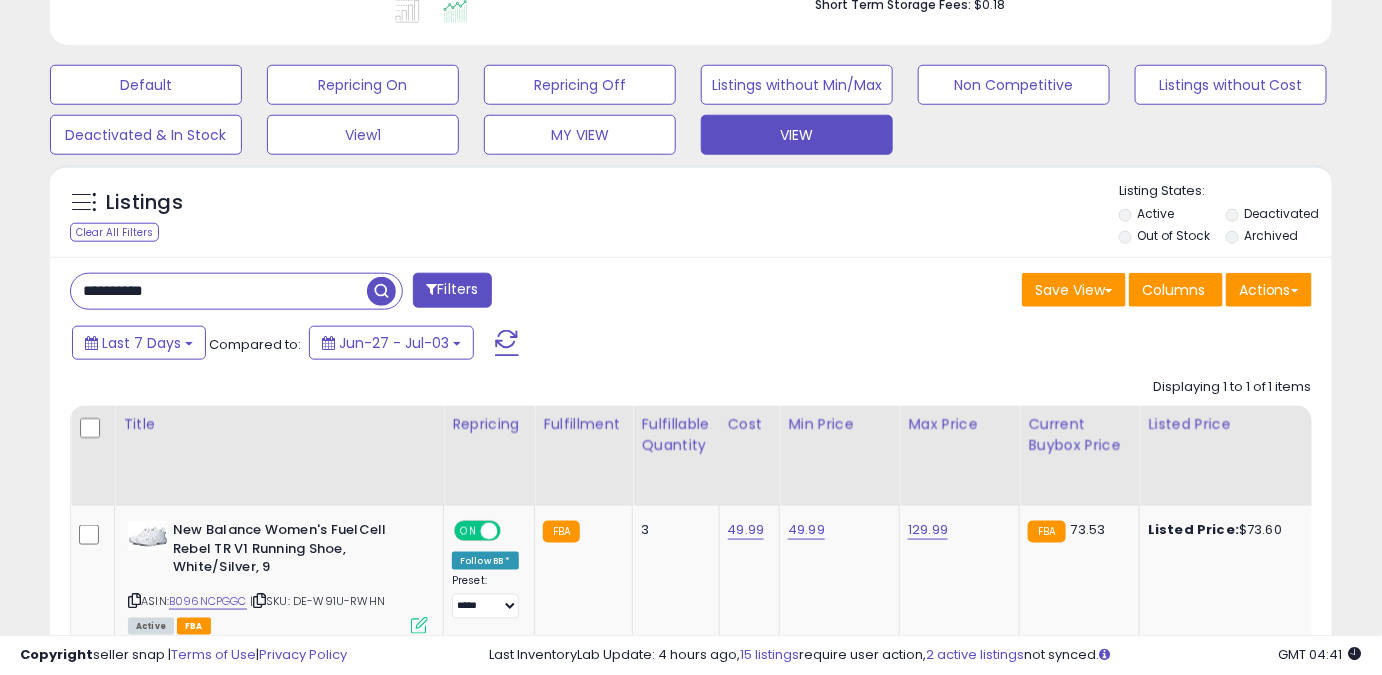 drag, startPoint x: 99, startPoint y: 304, endPoint x: 20, endPoint y: 306, distance: 79.025314 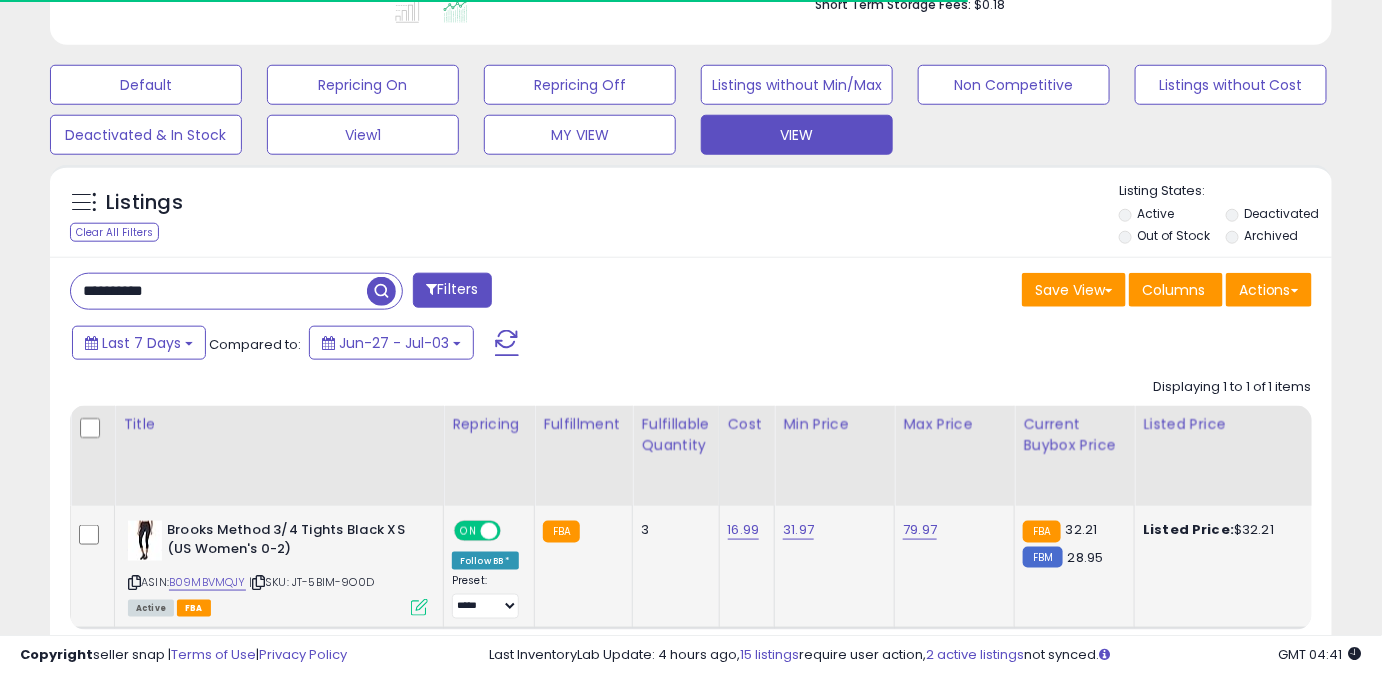 scroll, scrollTop: 410, scrollLeft: 741, axis: both 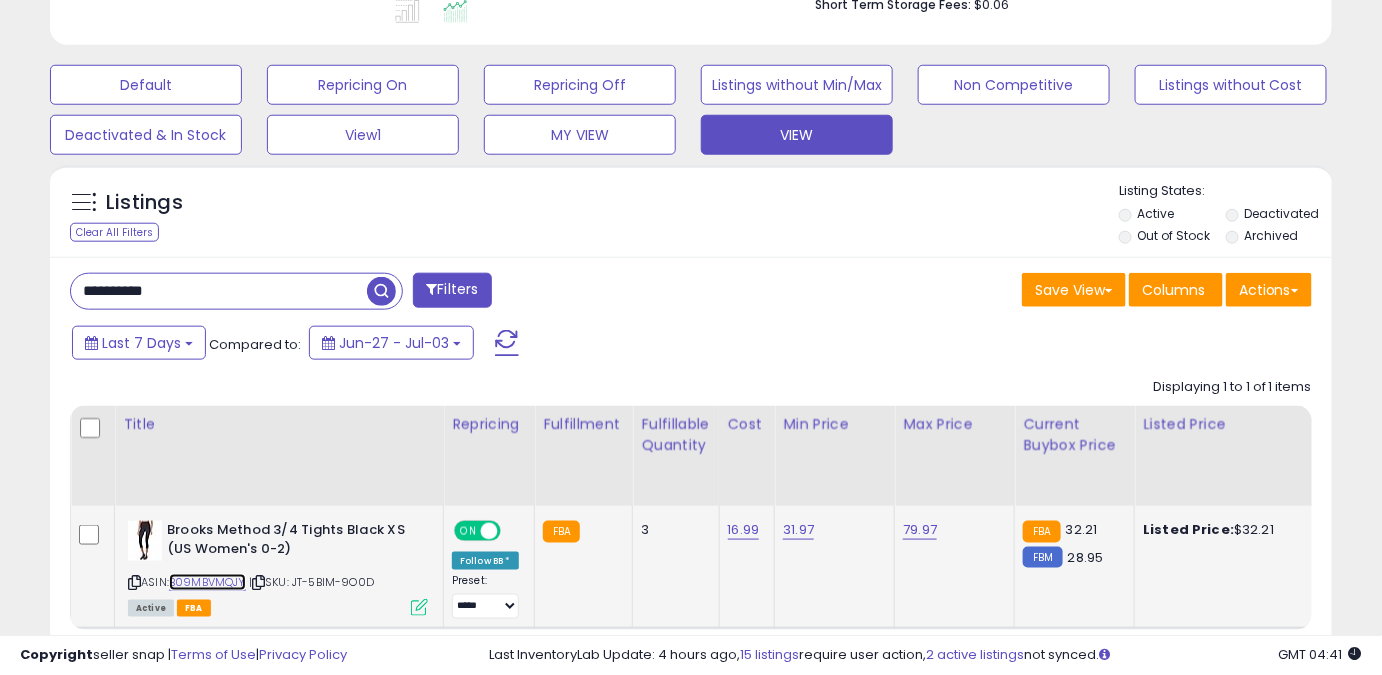 click on "B09MBVMQJY" at bounding box center [207, 582] 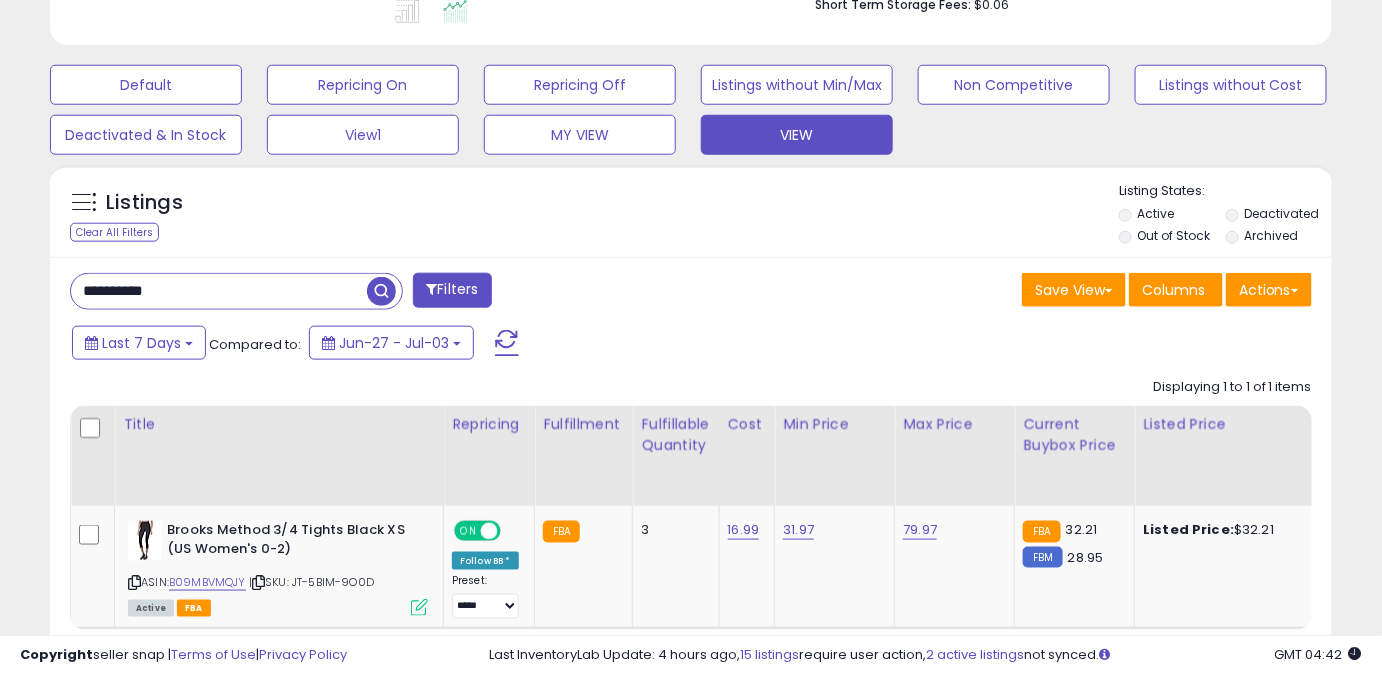 drag, startPoint x: 219, startPoint y: 287, endPoint x: 0, endPoint y: 335, distance: 224.19858 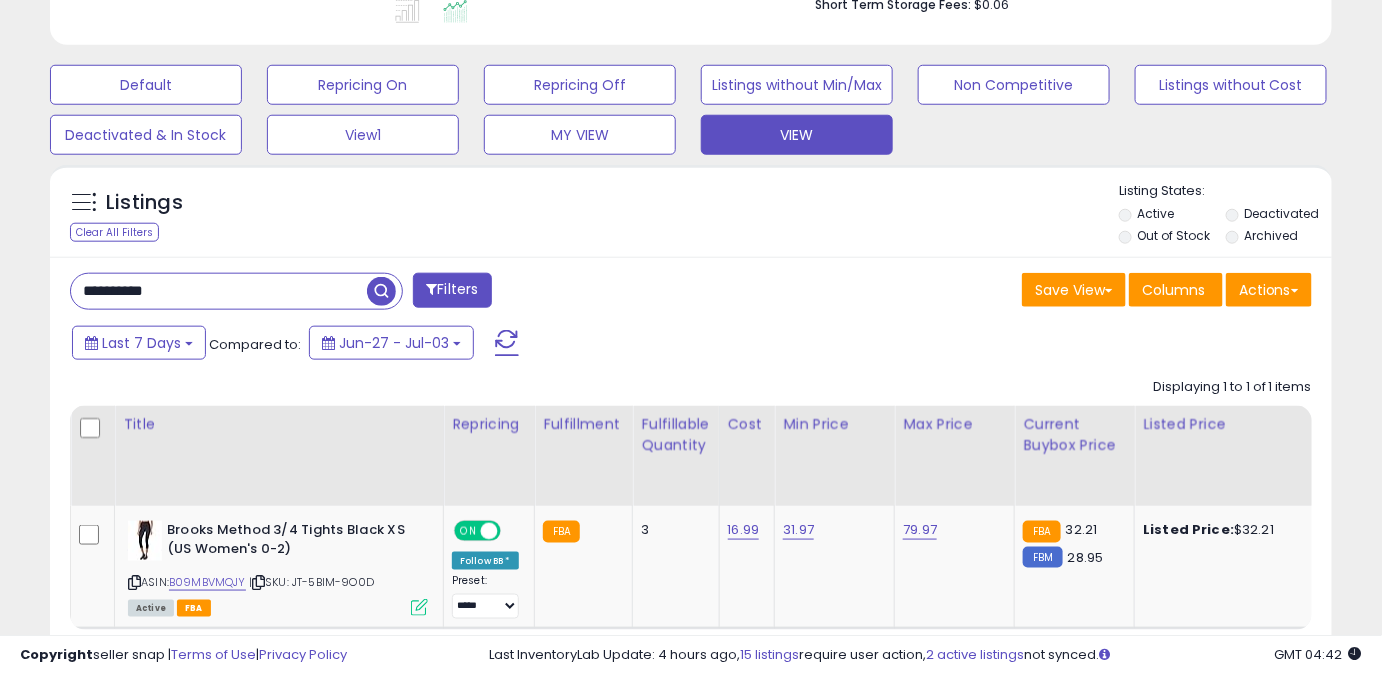 paste 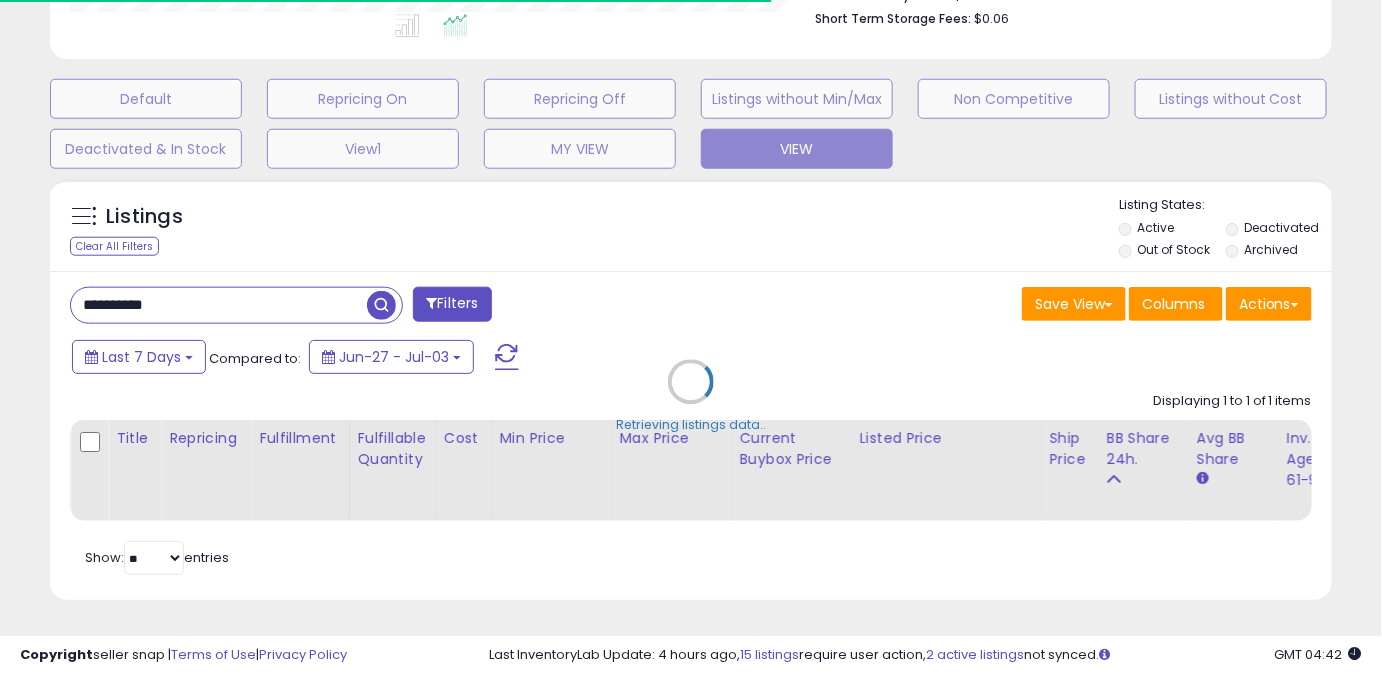 scroll, scrollTop: 410, scrollLeft: 741, axis: both 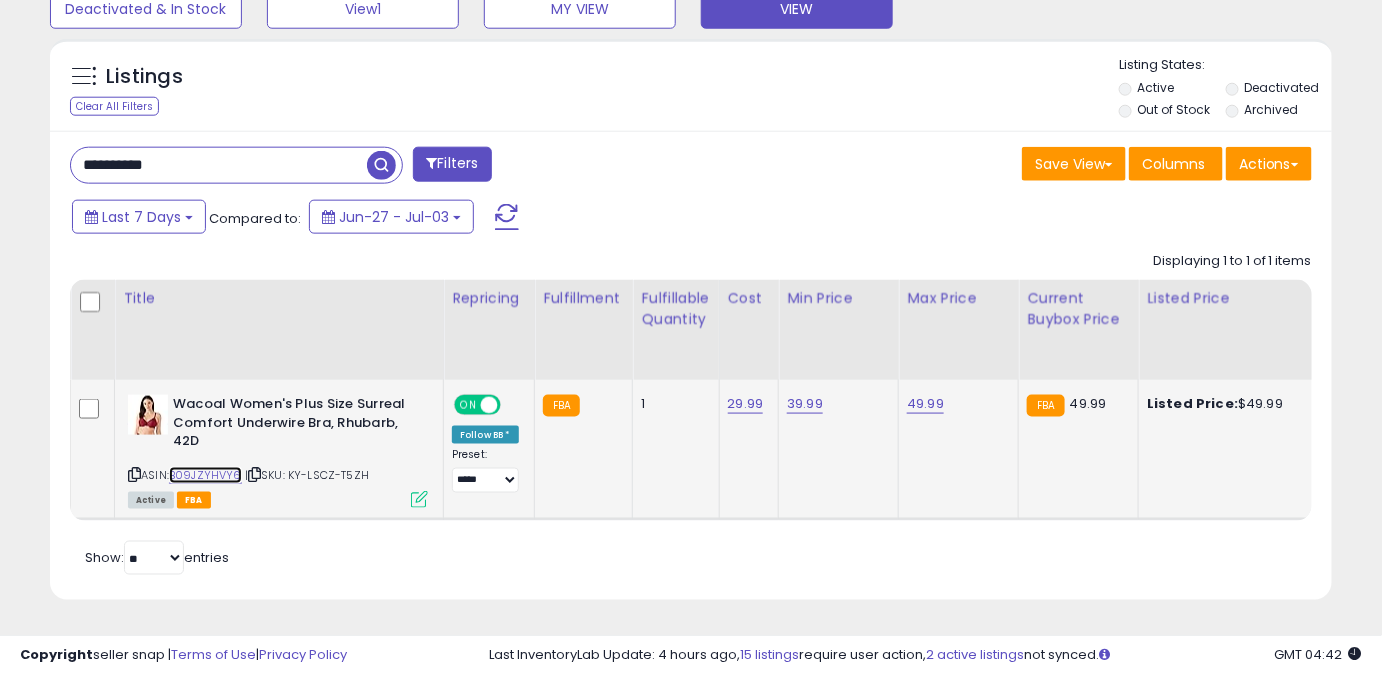 click on "B09JZYHVY6" at bounding box center (205, 475) 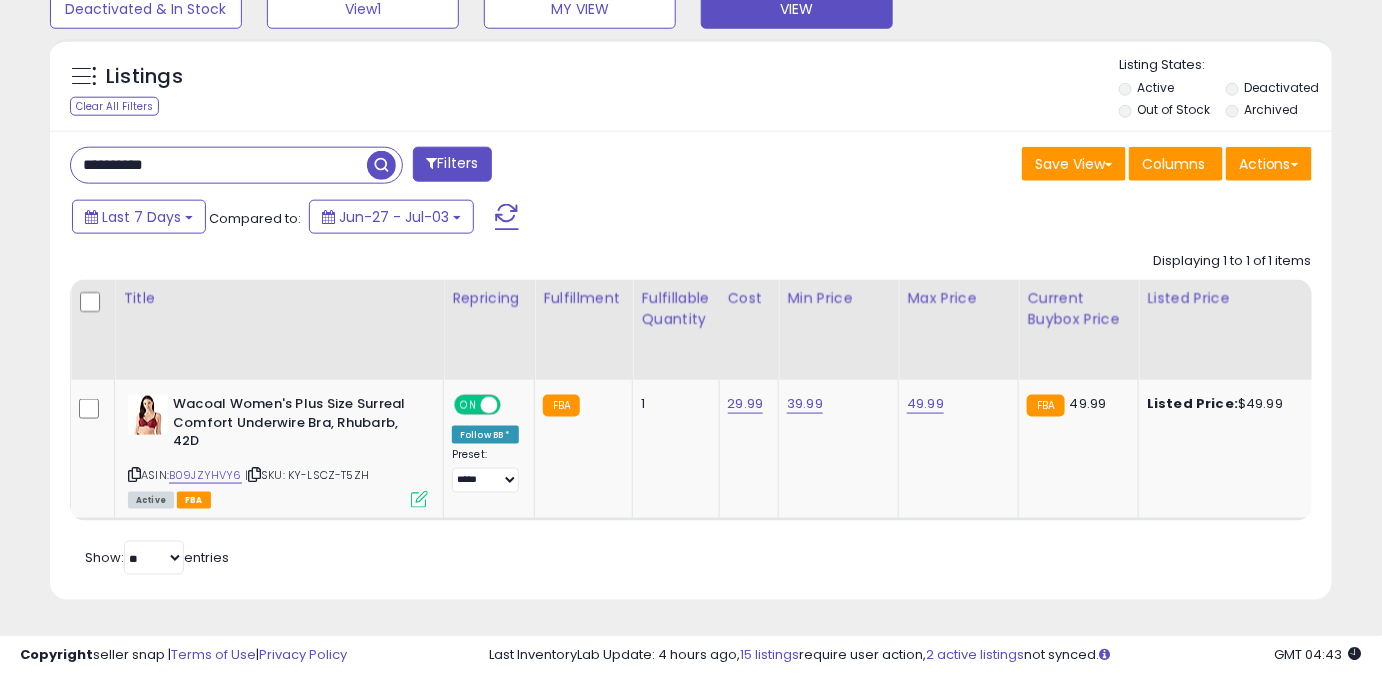 drag, startPoint x: 206, startPoint y: 148, endPoint x: 0, endPoint y: 151, distance: 206.02185 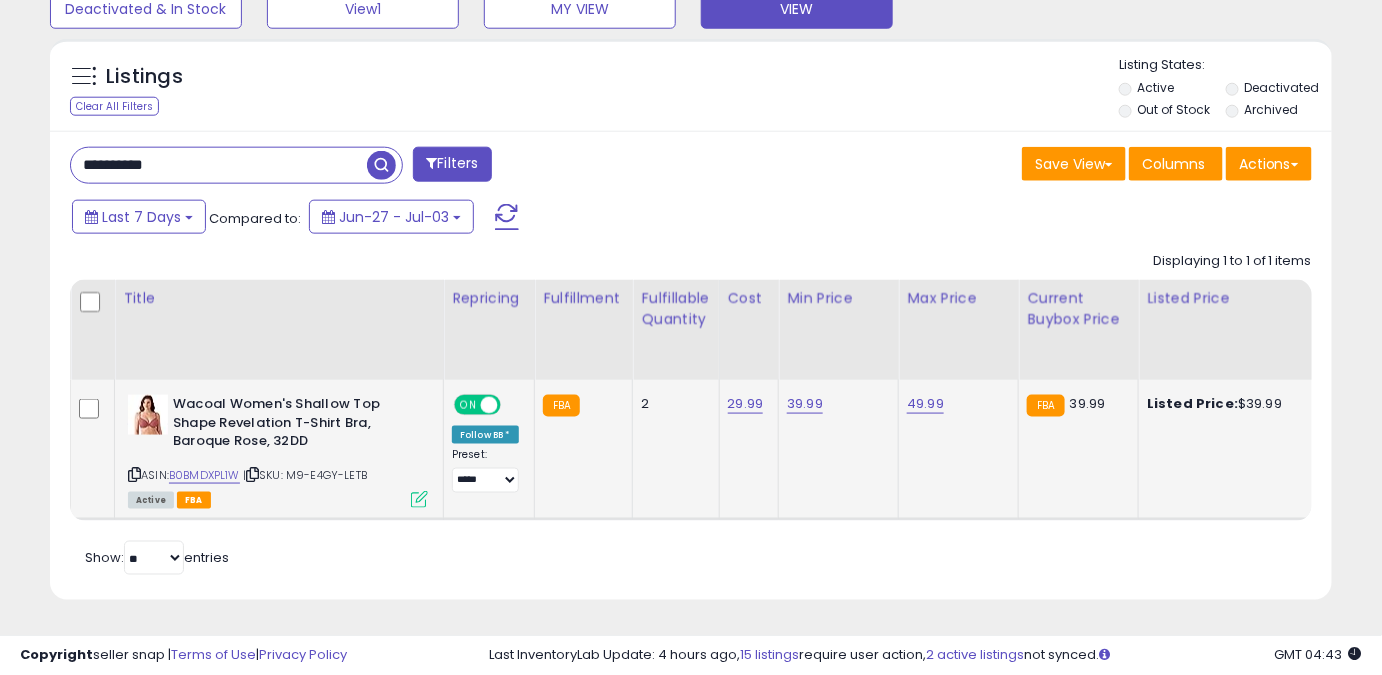 type on "**********" 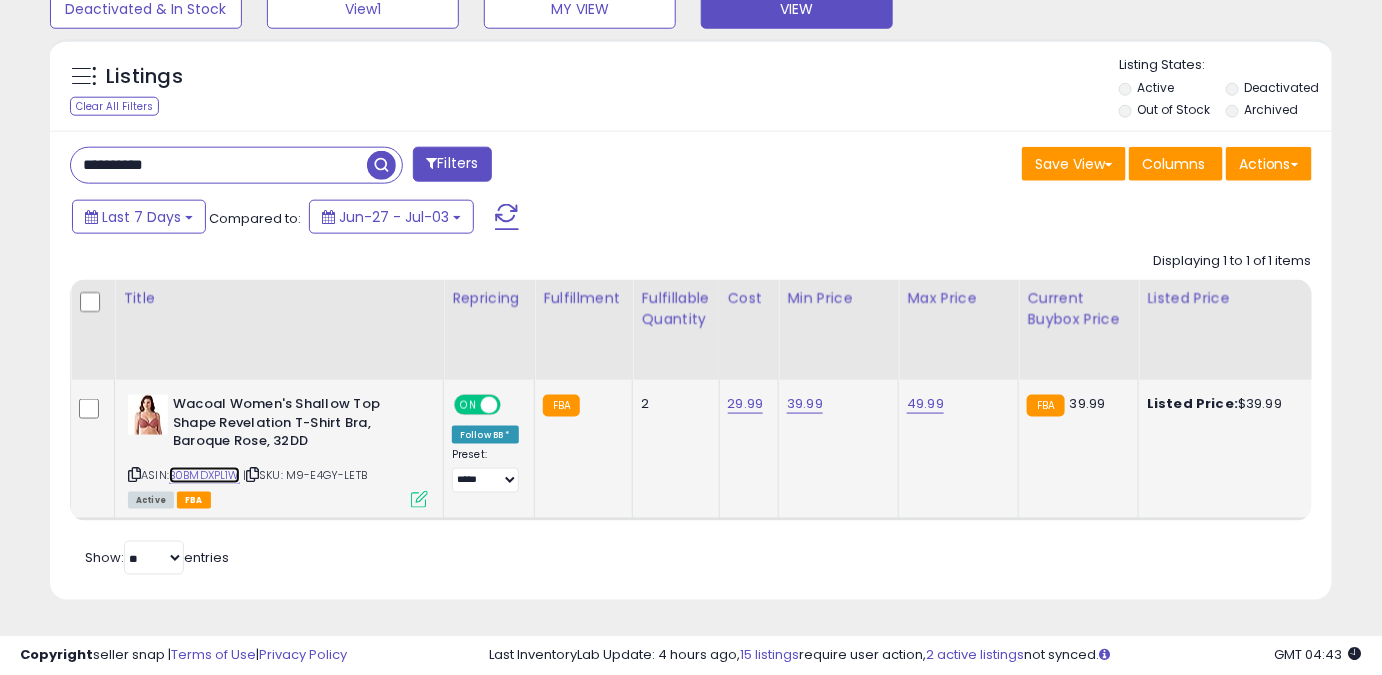 click on "B0BMDXPL1W" at bounding box center [204, 475] 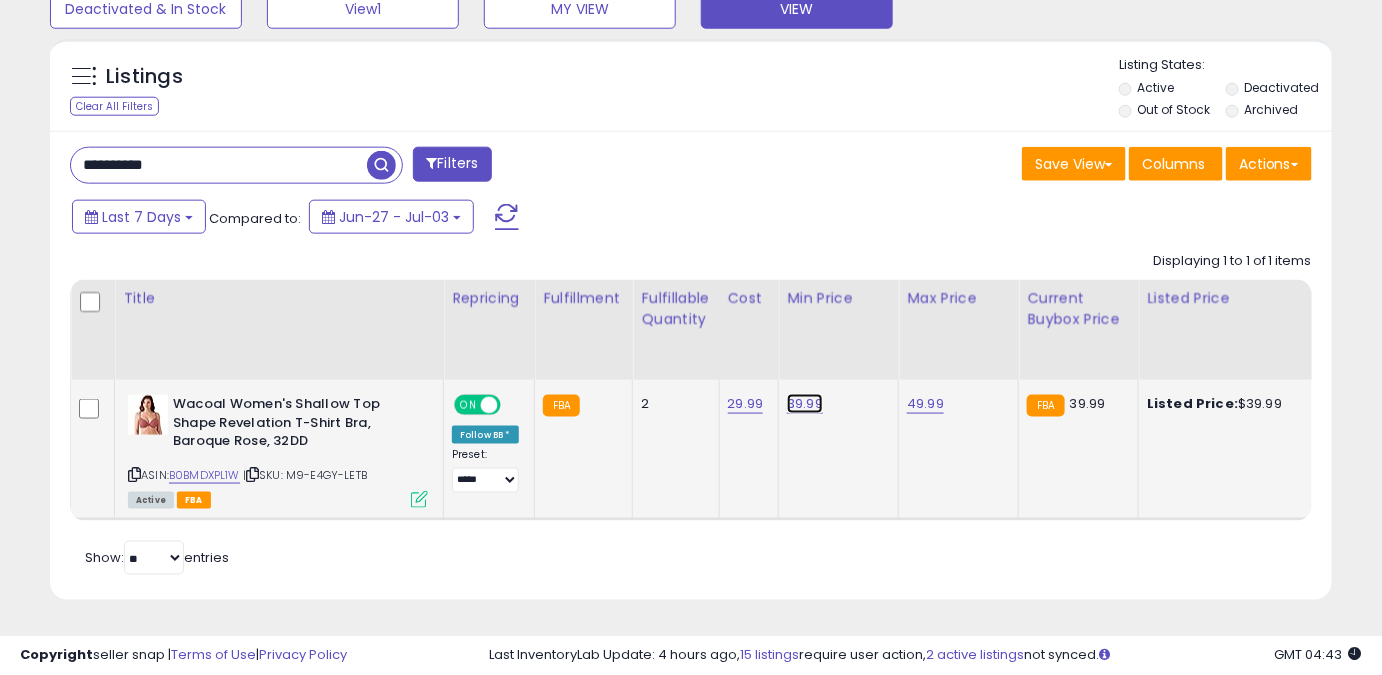 click on "39.99" at bounding box center (805, 404) 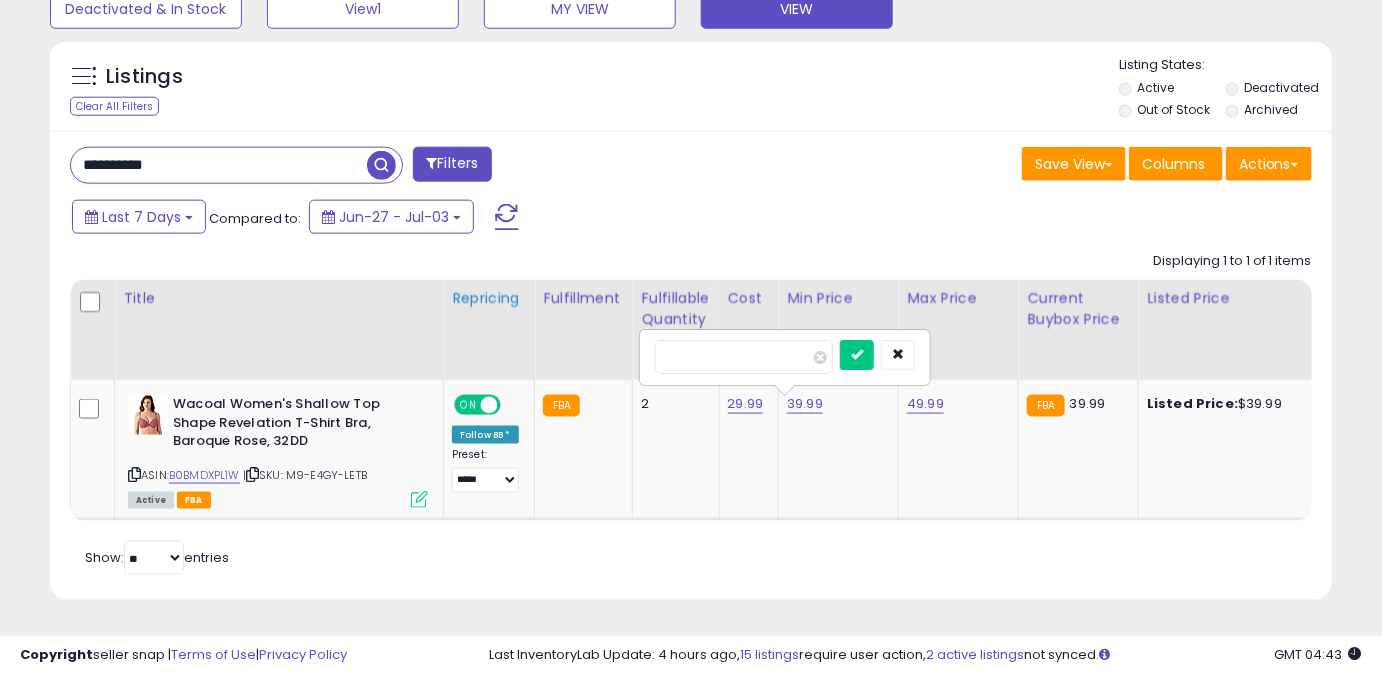drag, startPoint x: 780, startPoint y: 341, endPoint x: 455, endPoint y: 321, distance: 325.6148 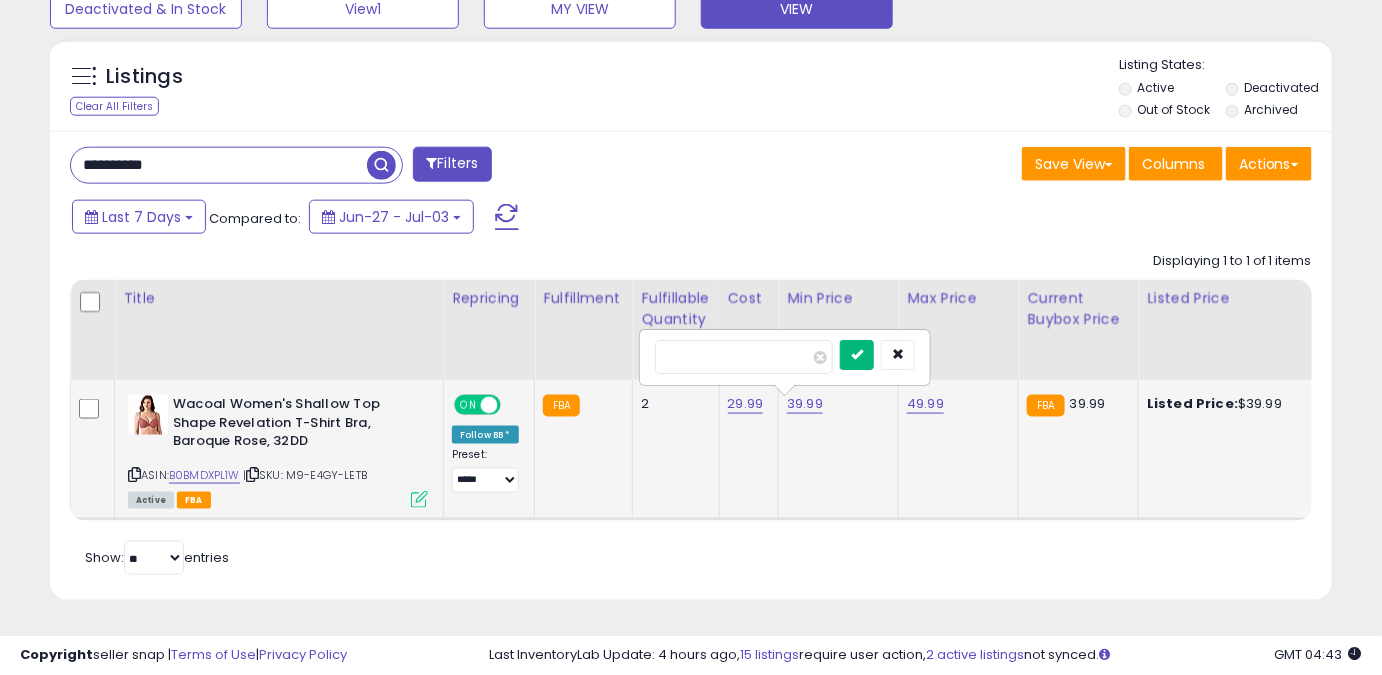 type on "*****" 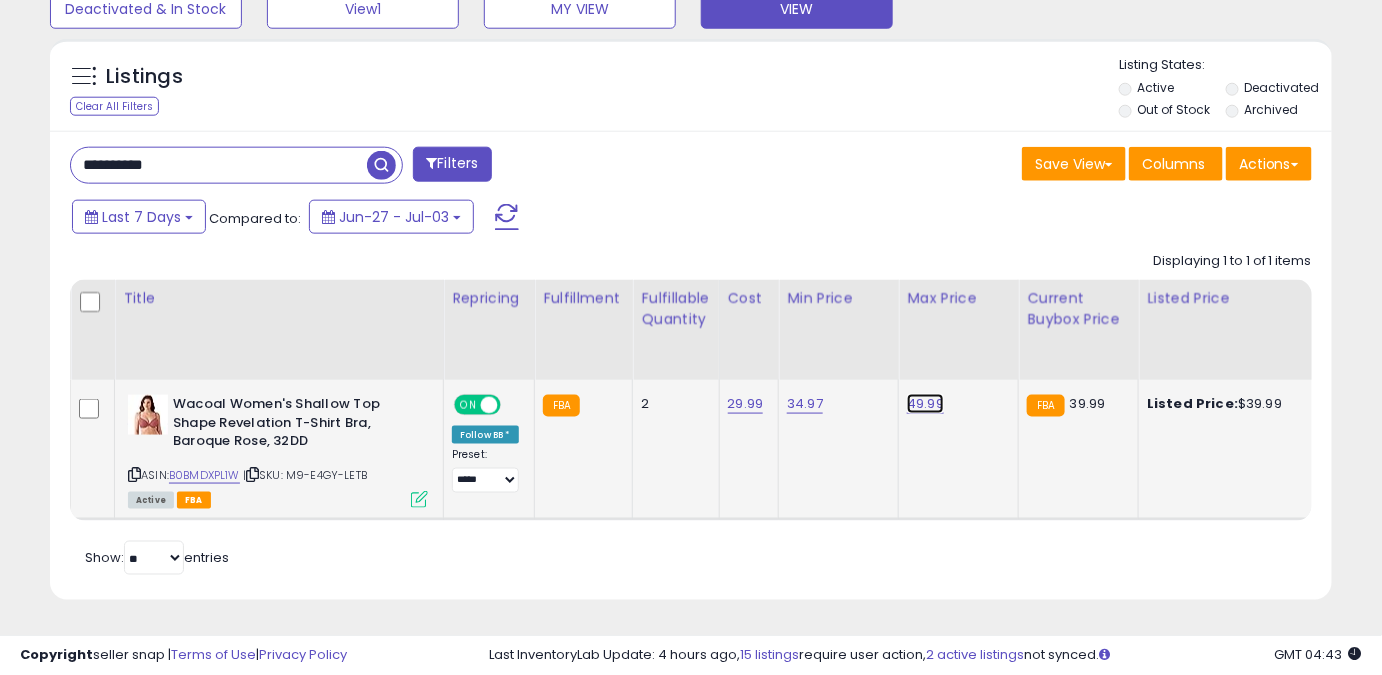 click on "49.99" at bounding box center (925, 404) 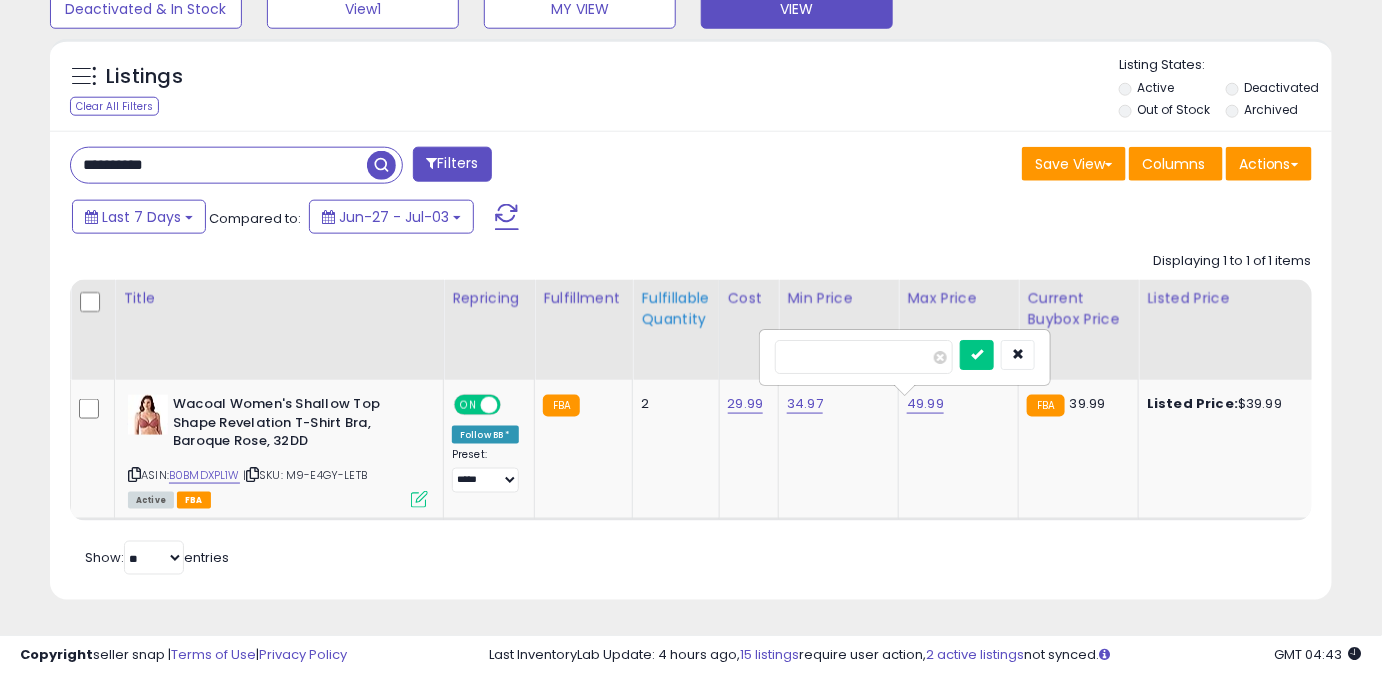 drag, startPoint x: 865, startPoint y: 345, endPoint x: 641, endPoint y: 312, distance: 226.41776 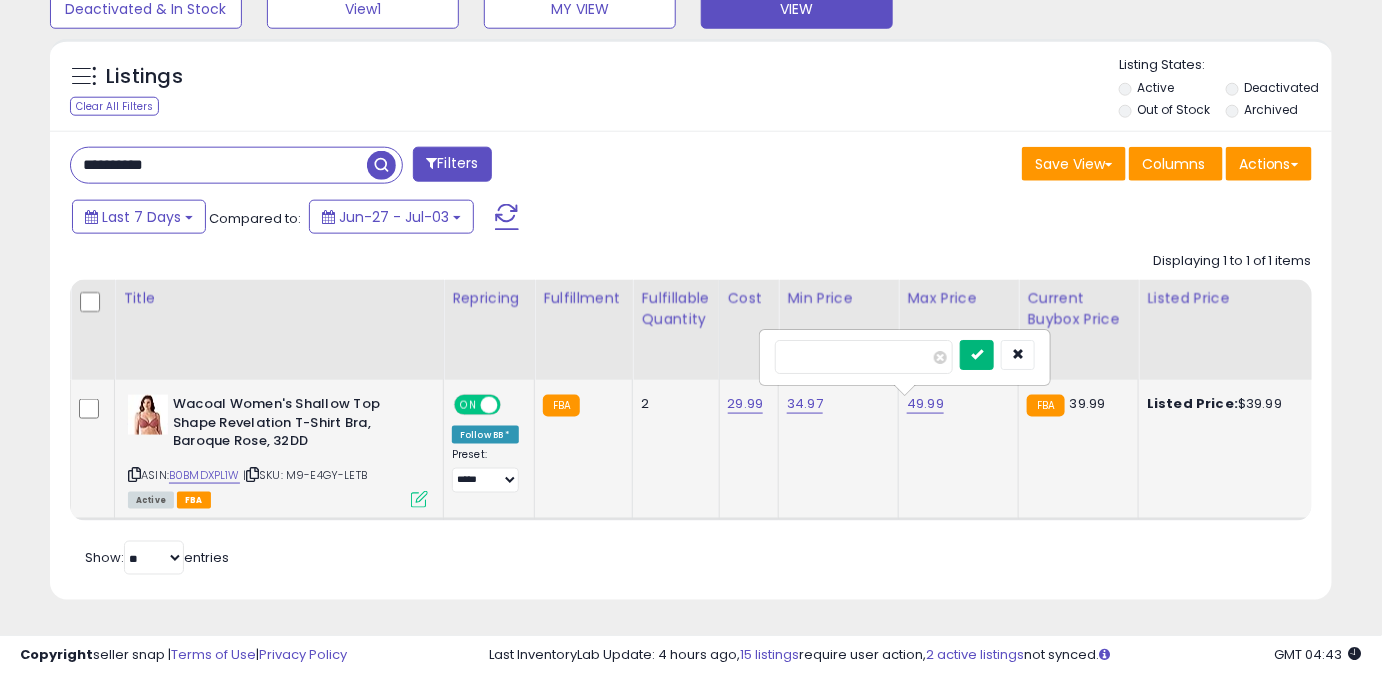 type on "*****" 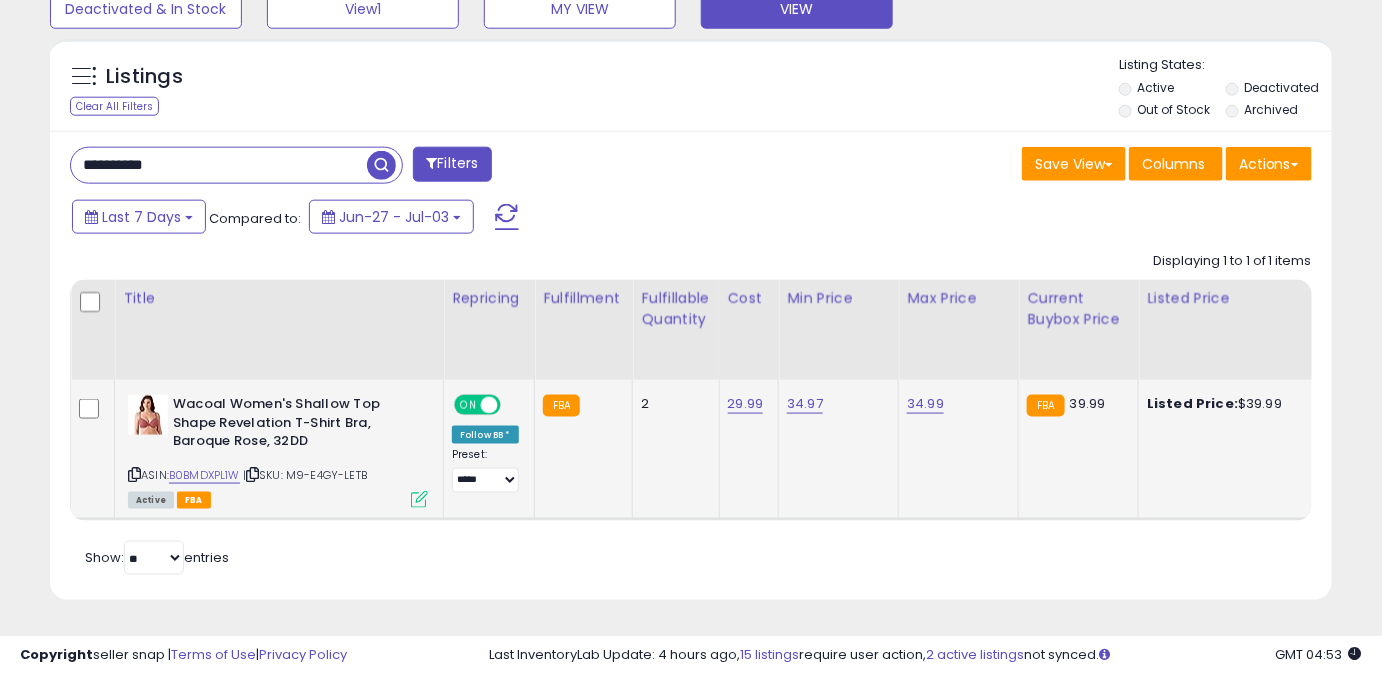 click on "**********" at bounding box center (691, 24) 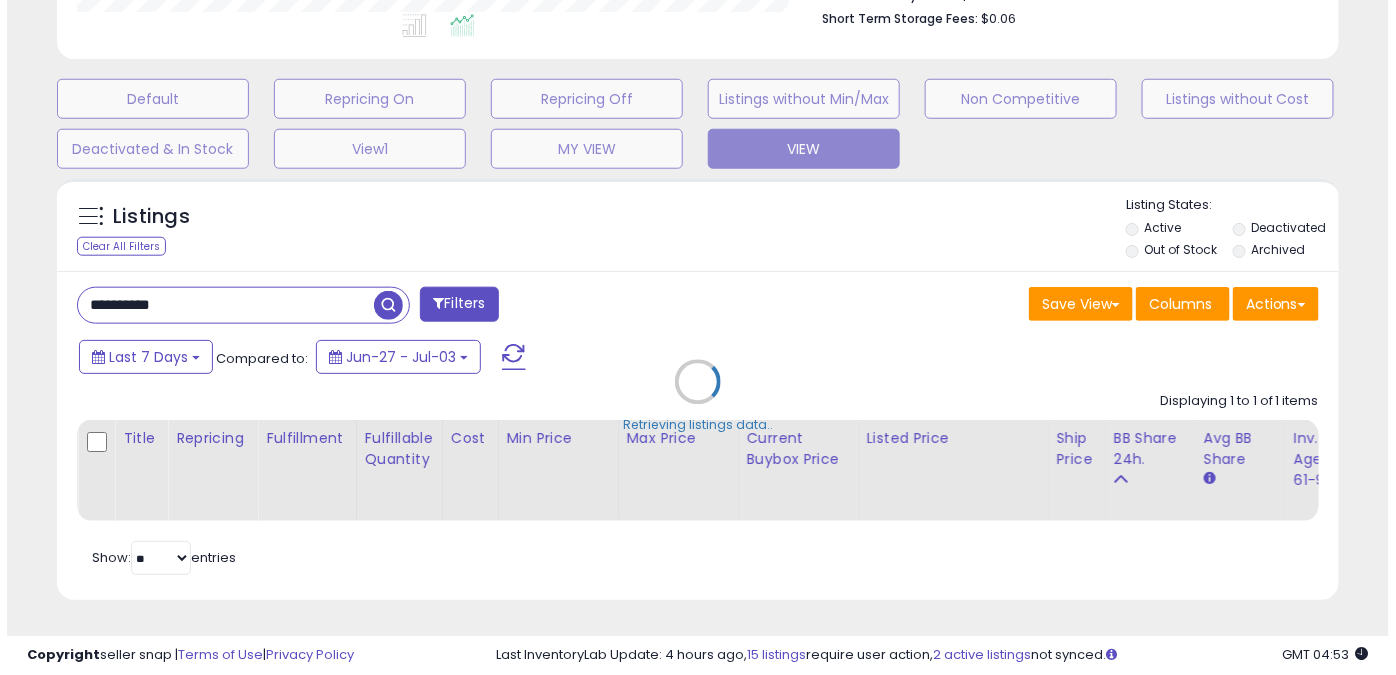 scroll, scrollTop: 565, scrollLeft: 0, axis: vertical 